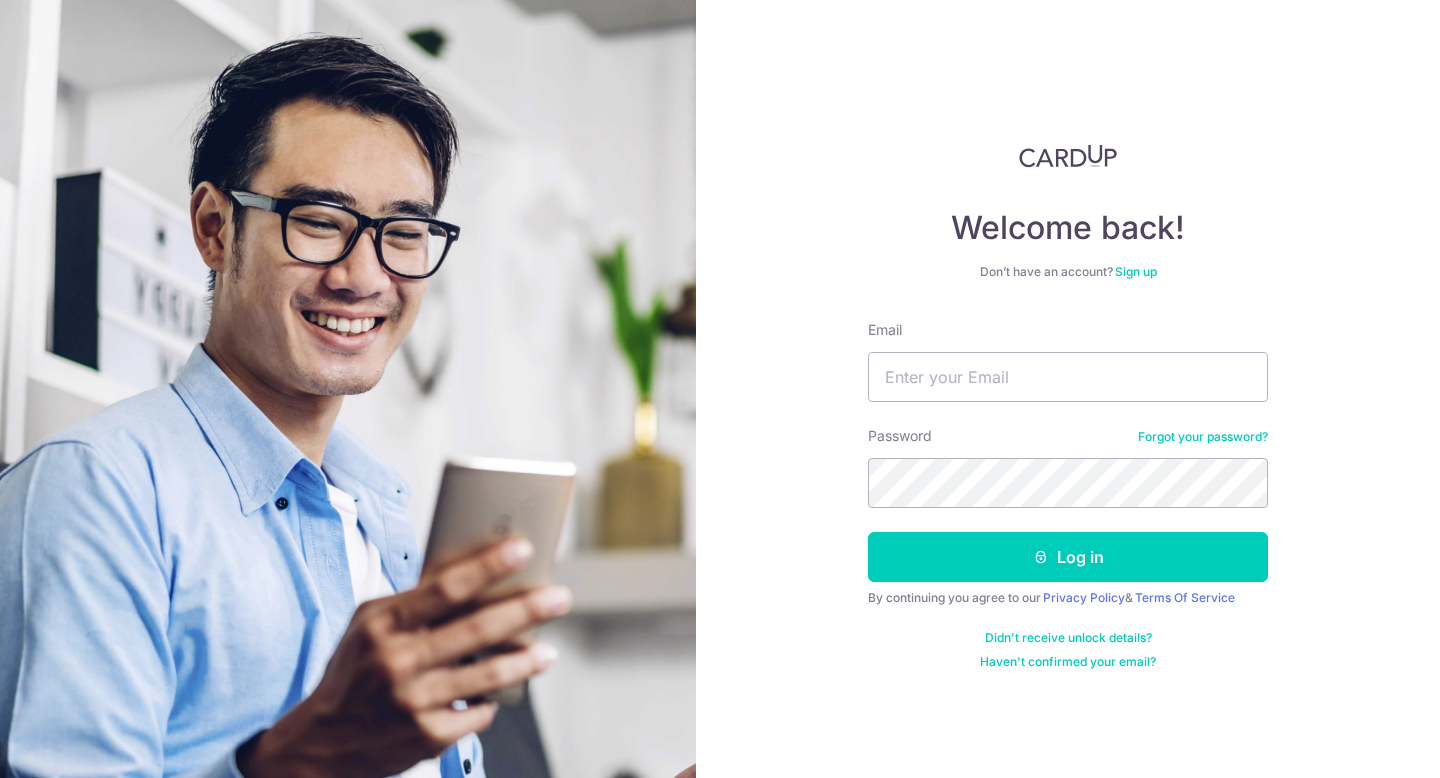 scroll, scrollTop: 0, scrollLeft: 0, axis: both 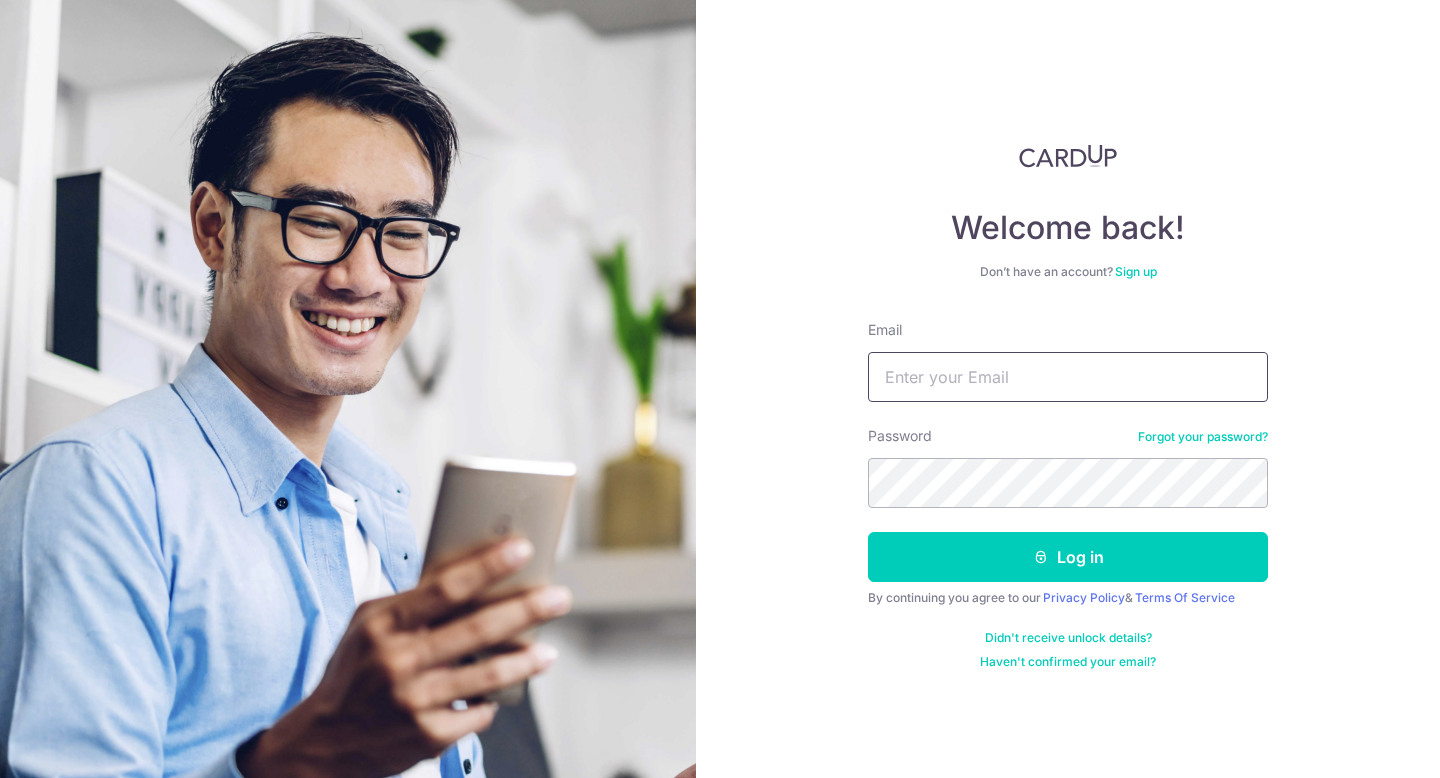 click on "Email" at bounding box center (1068, 377) 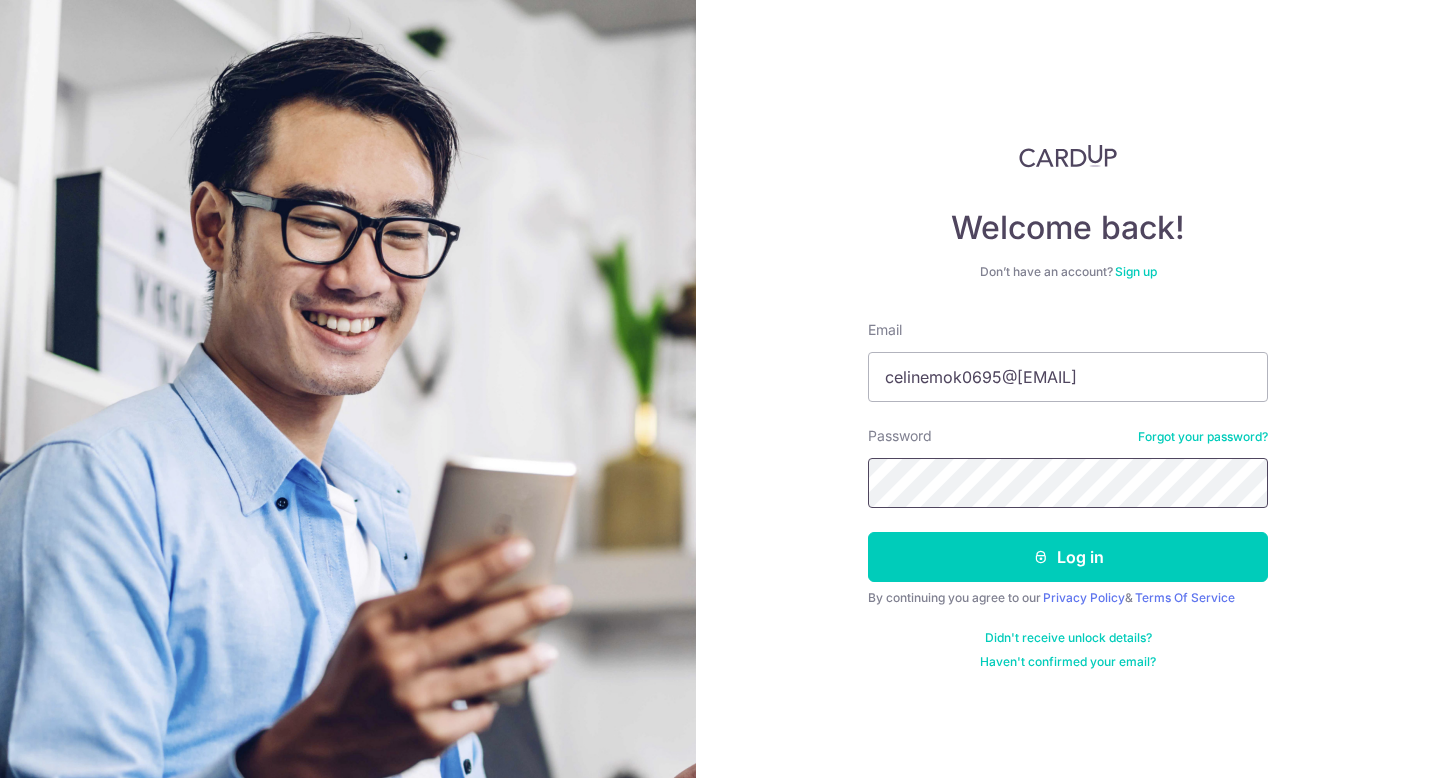 click on "Log in" at bounding box center (1068, 557) 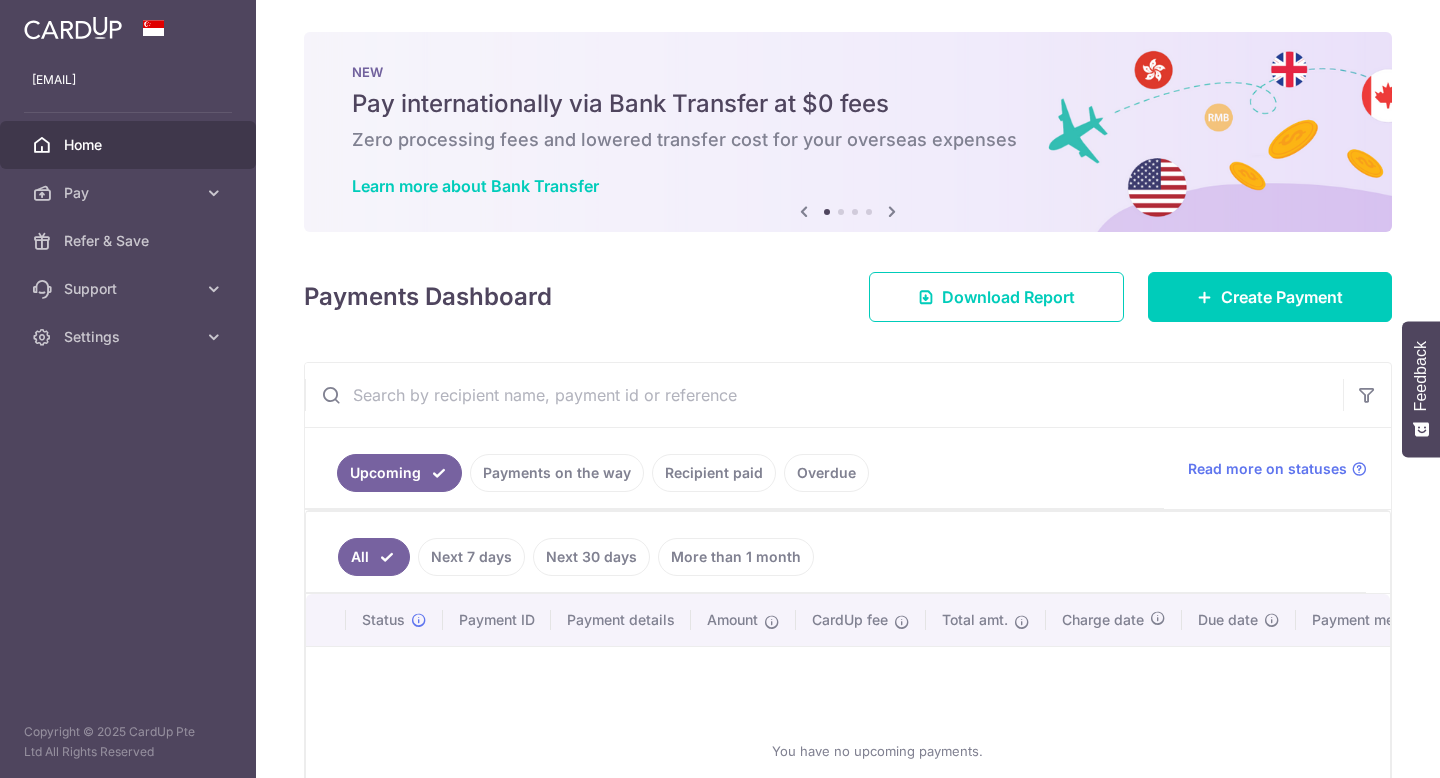 scroll, scrollTop: 0, scrollLeft: 0, axis: both 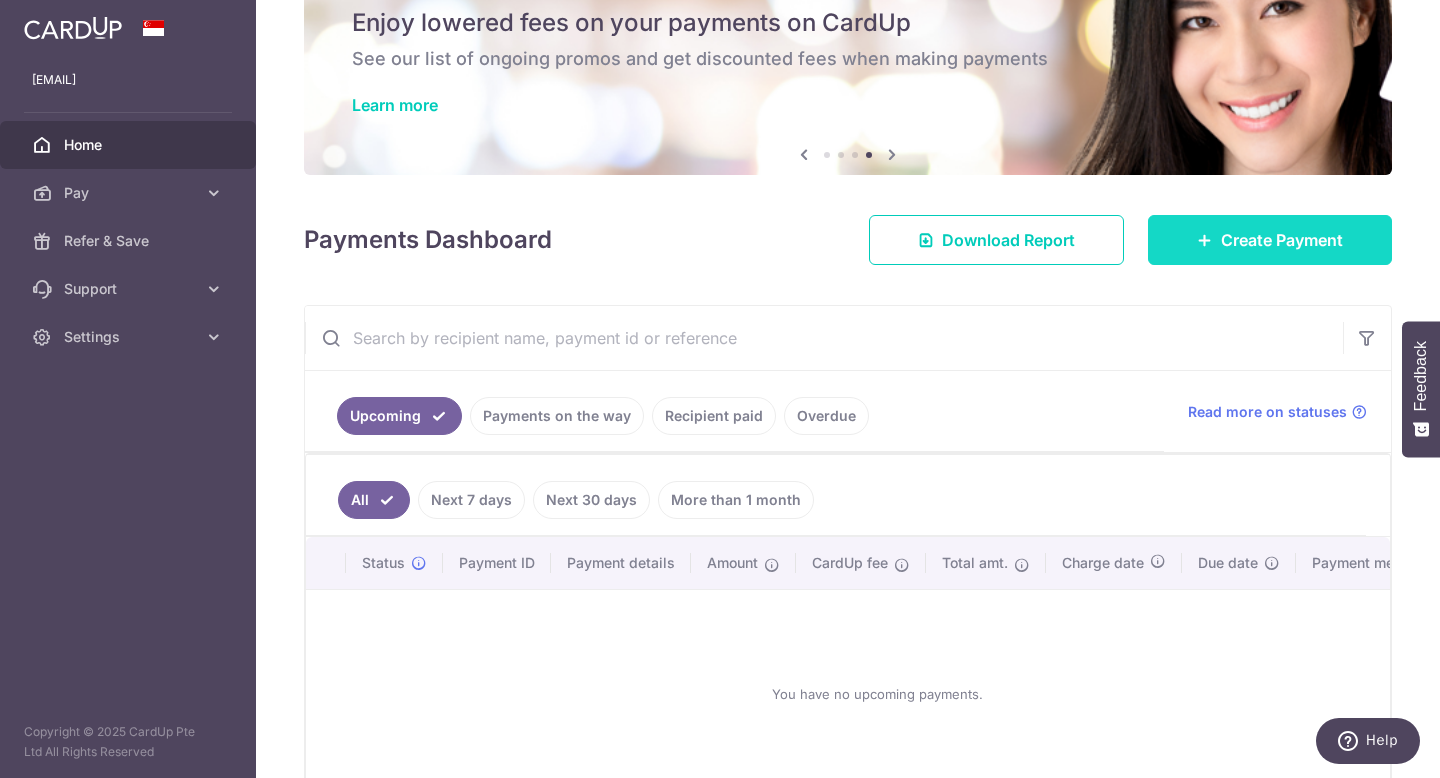 click on "Create Payment" at bounding box center (1270, 240) 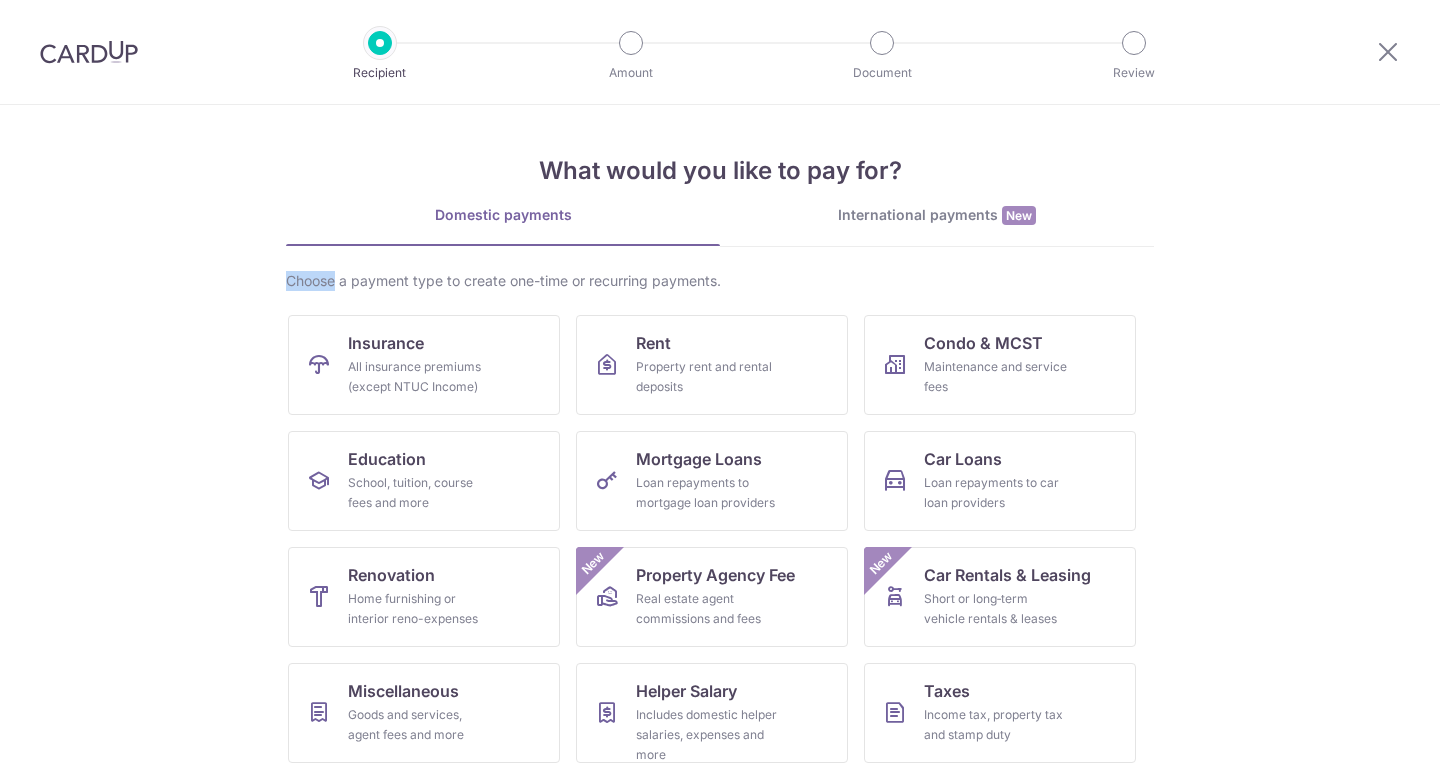 drag, startPoint x: 1200, startPoint y: 257, endPoint x: 1038, endPoint y: 260, distance: 162.02777 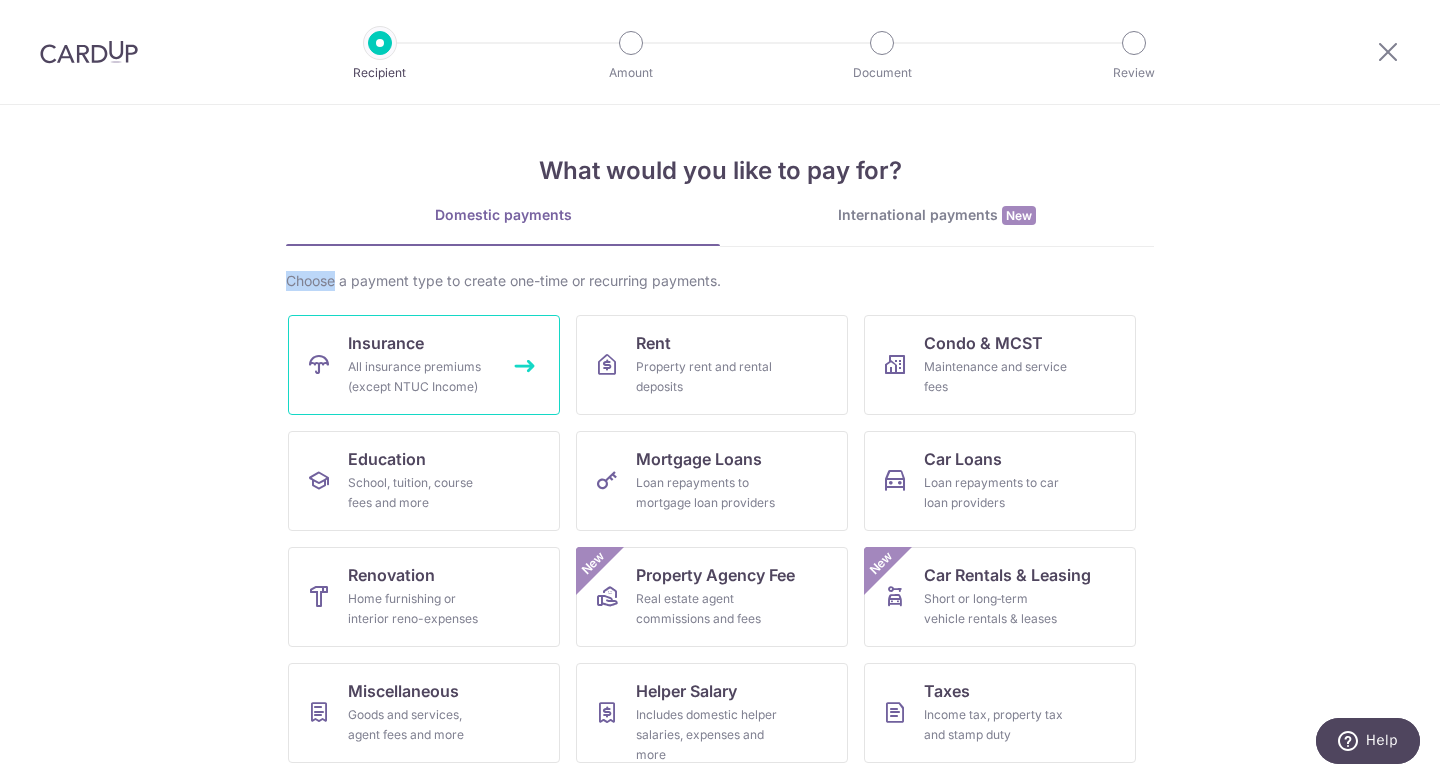 click on "All insurance premiums (except NTUC Income)" at bounding box center [420, 377] 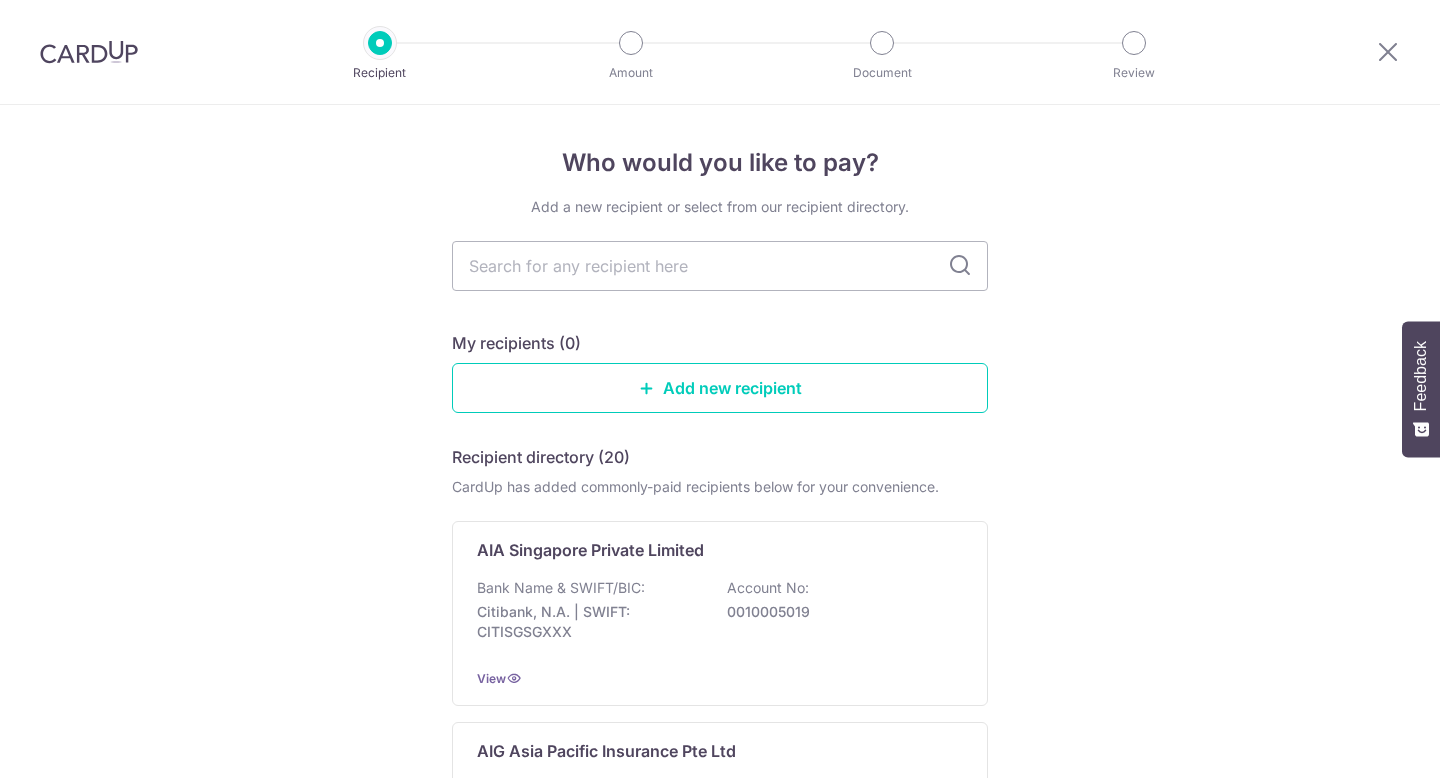 scroll, scrollTop: 0, scrollLeft: 0, axis: both 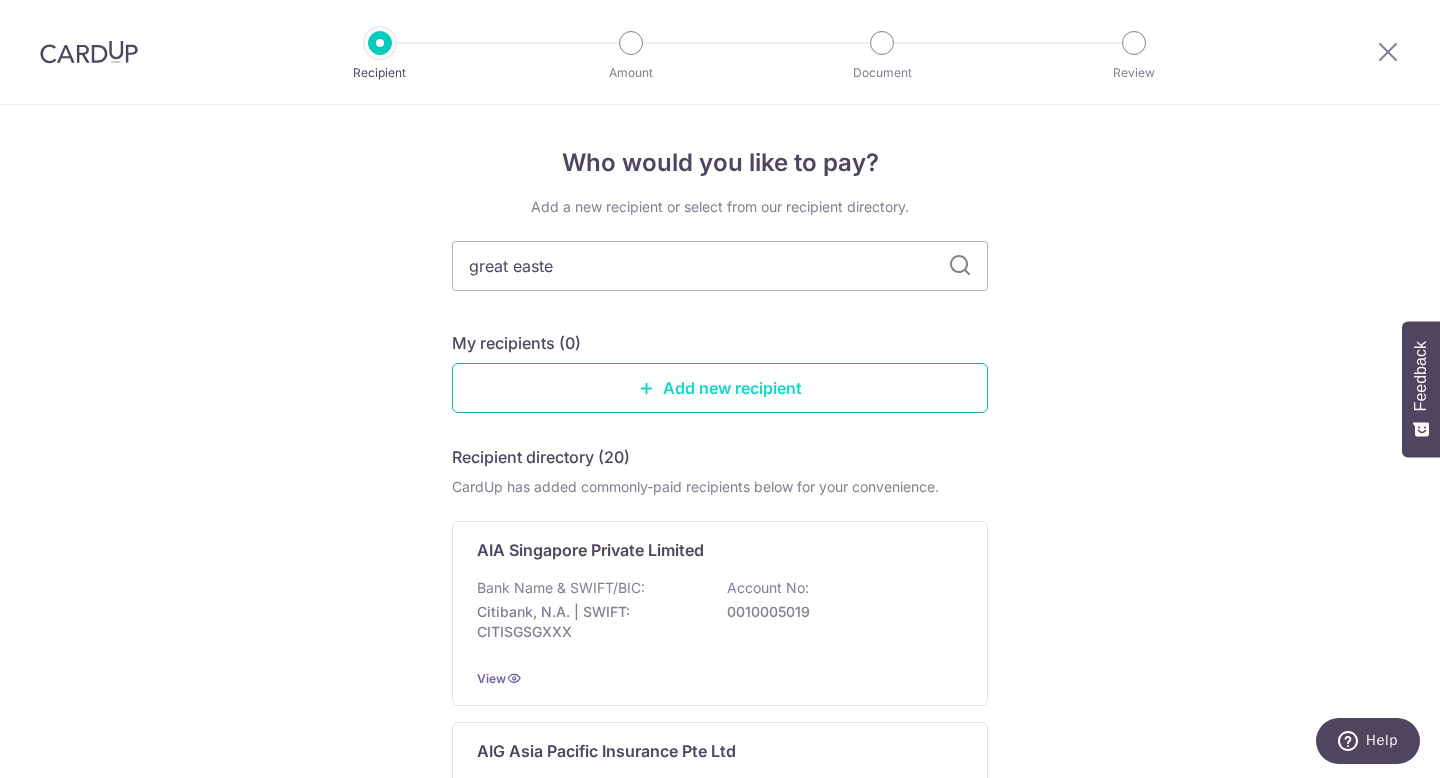 type on "great easter" 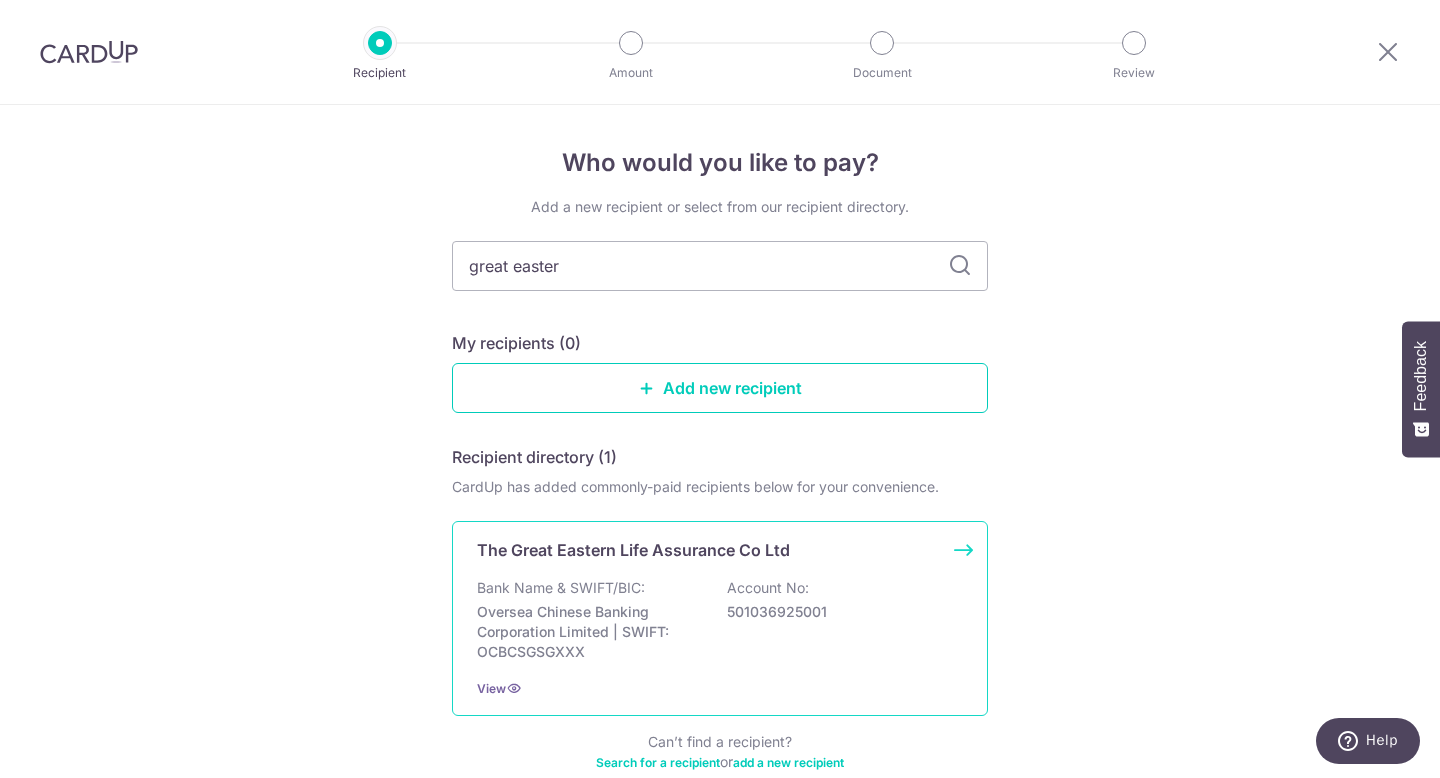 click on "The Great Eastern Life Assurance Co Ltd" at bounding box center (633, 550) 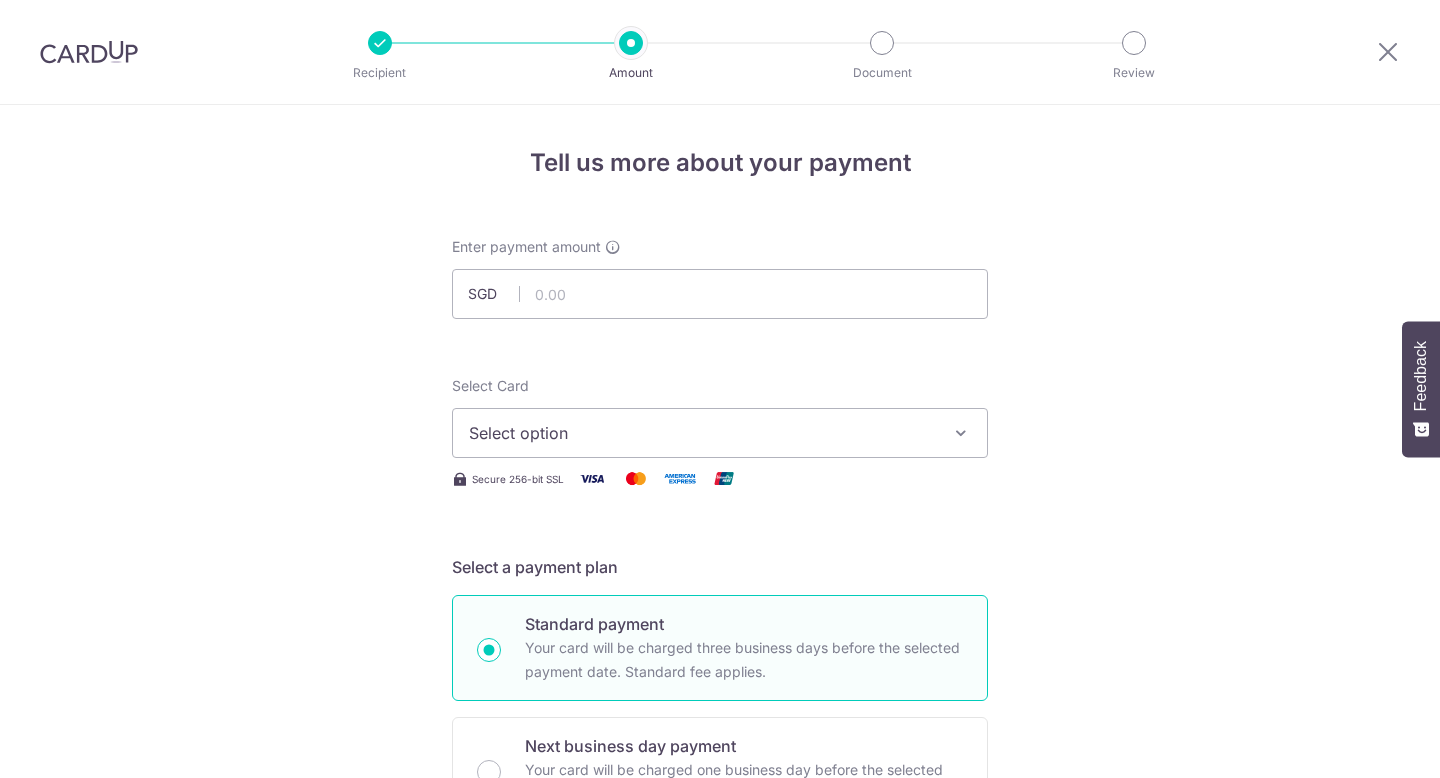 scroll, scrollTop: 0, scrollLeft: 0, axis: both 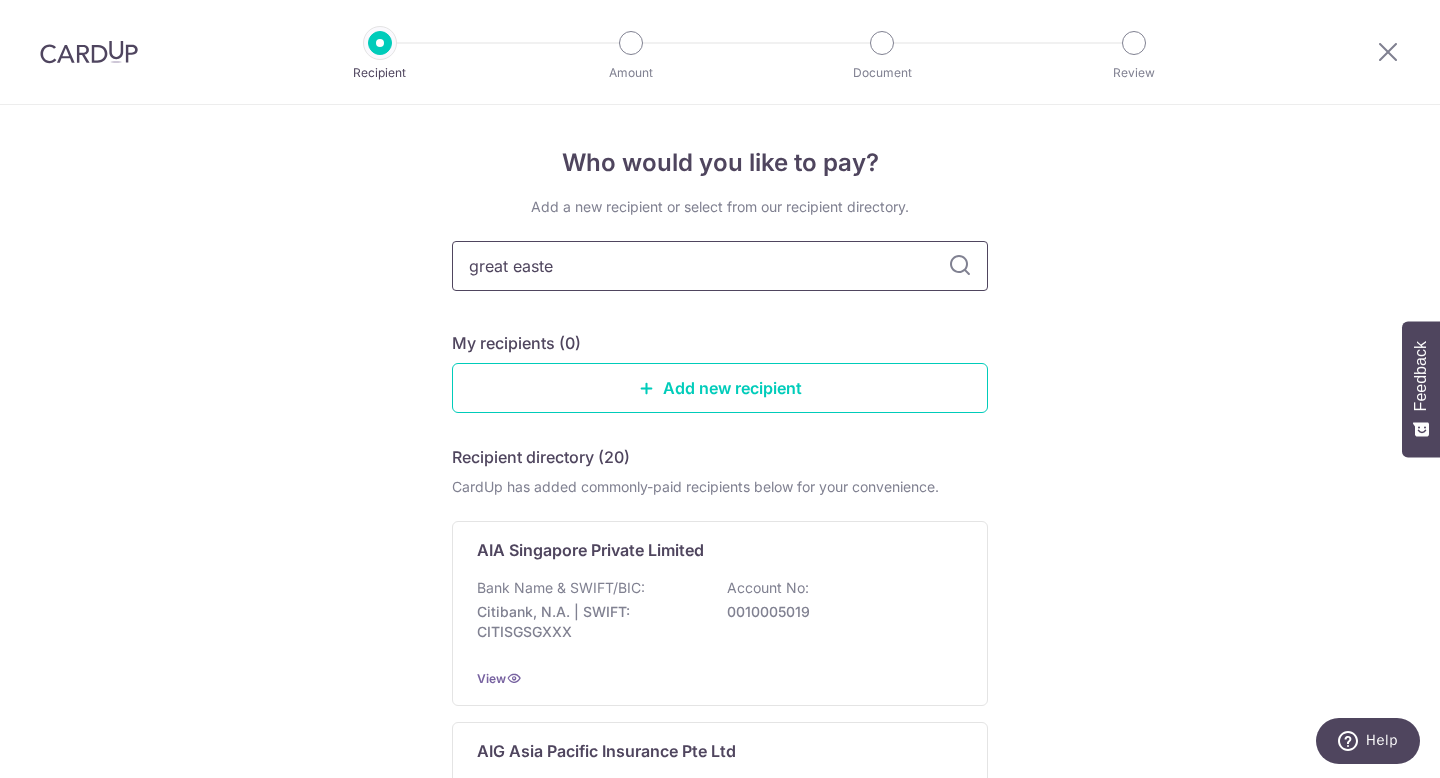 type on "great easter" 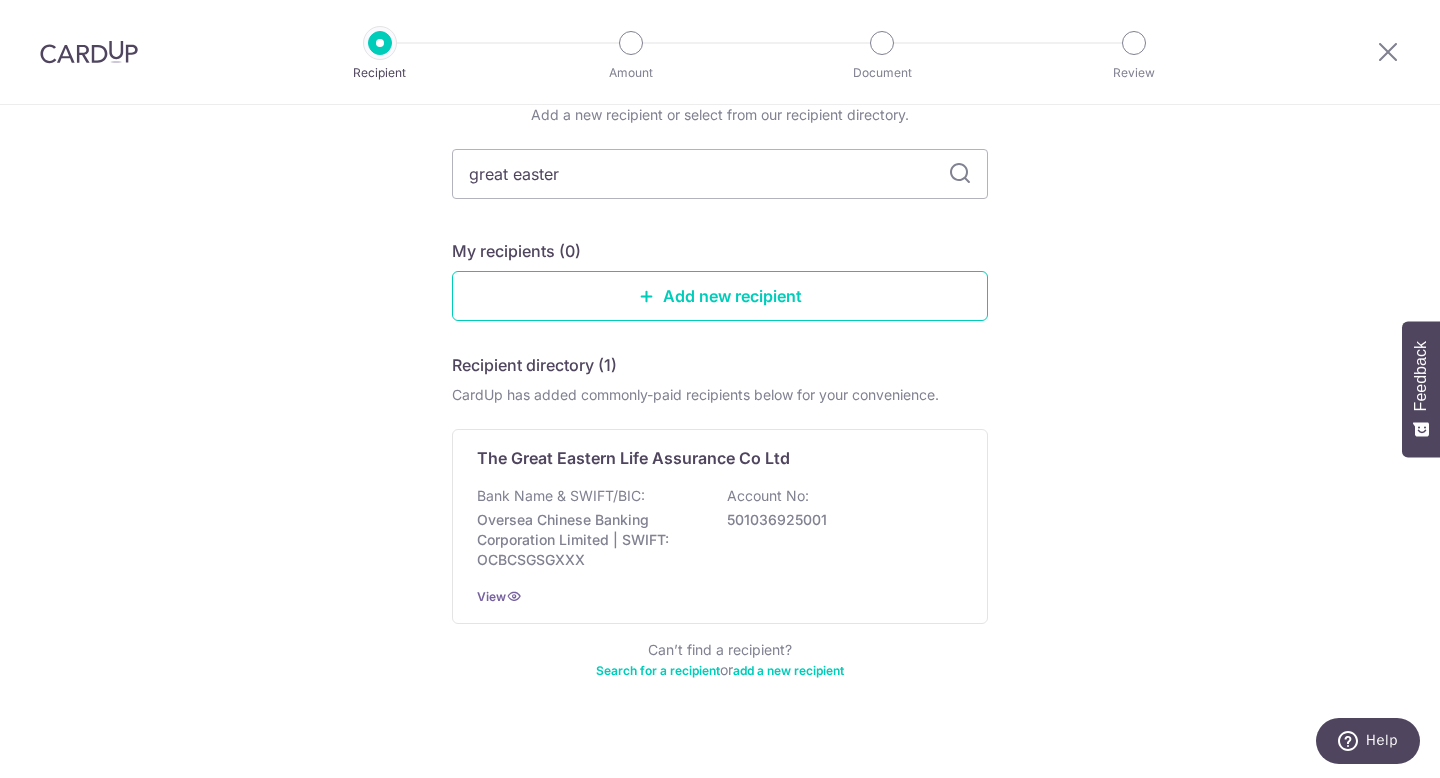 scroll, scrollTop: 93, scrollLeft: 0, axis: vertical 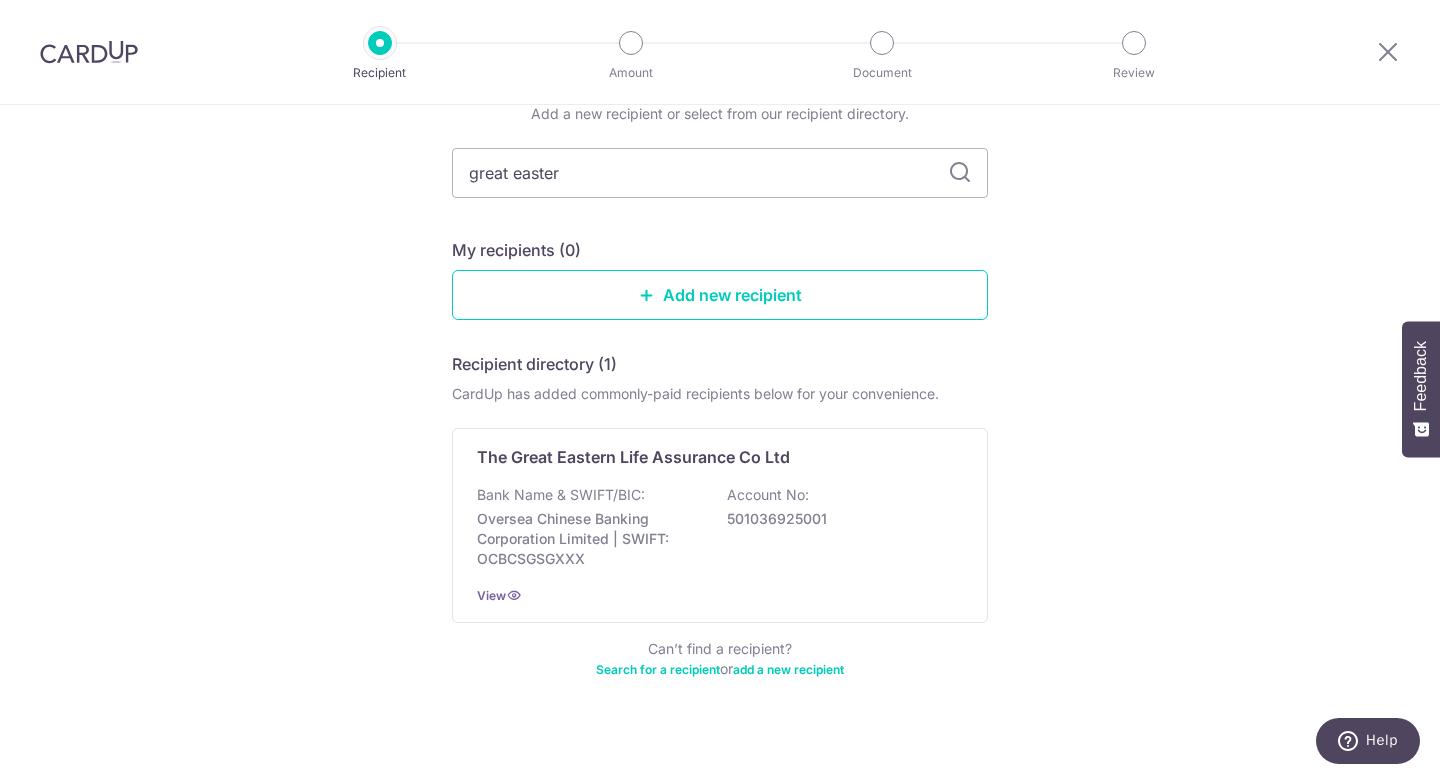 click on "The Great Eastern Life Assurance Co Ltd
Bank Name & SWIFT/BIC:
Oversea Chinese Banking Corporation Limited | SWIFT: OCBCSGSGXXX
Account No:
501036925001
View" at bounding box center [720, 525] 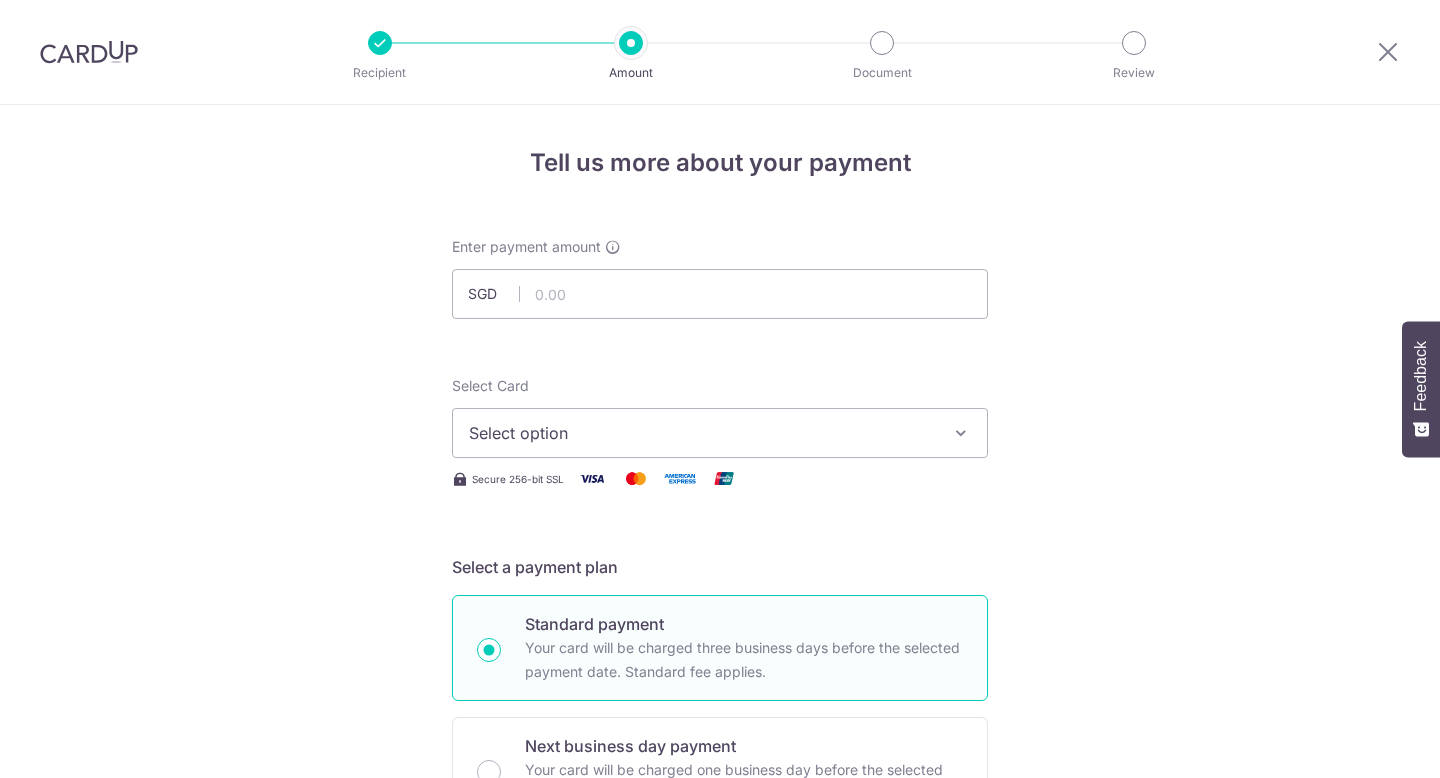 scroll, scrollTop: 0, scrollLeft: 0, axis: both 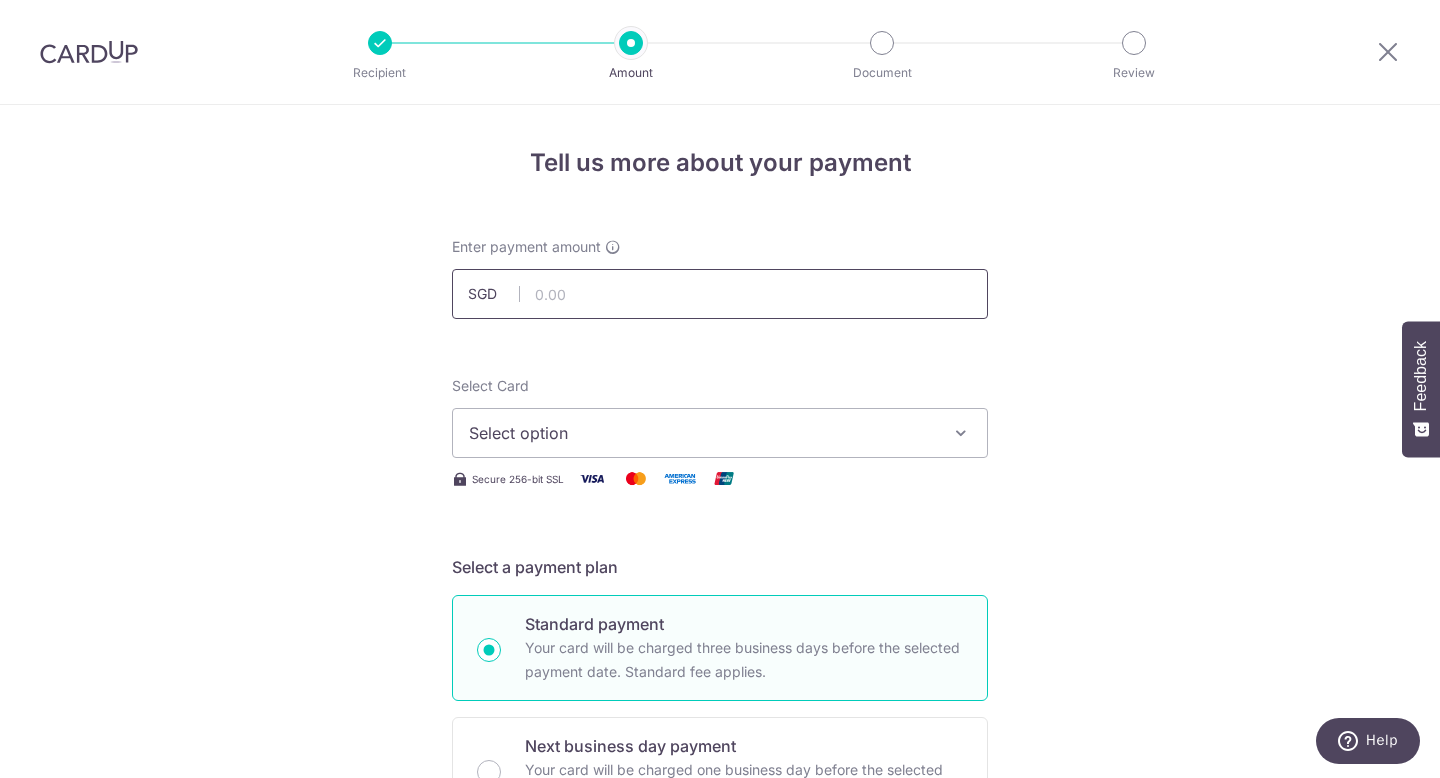 click at bounding box center [720, 294] 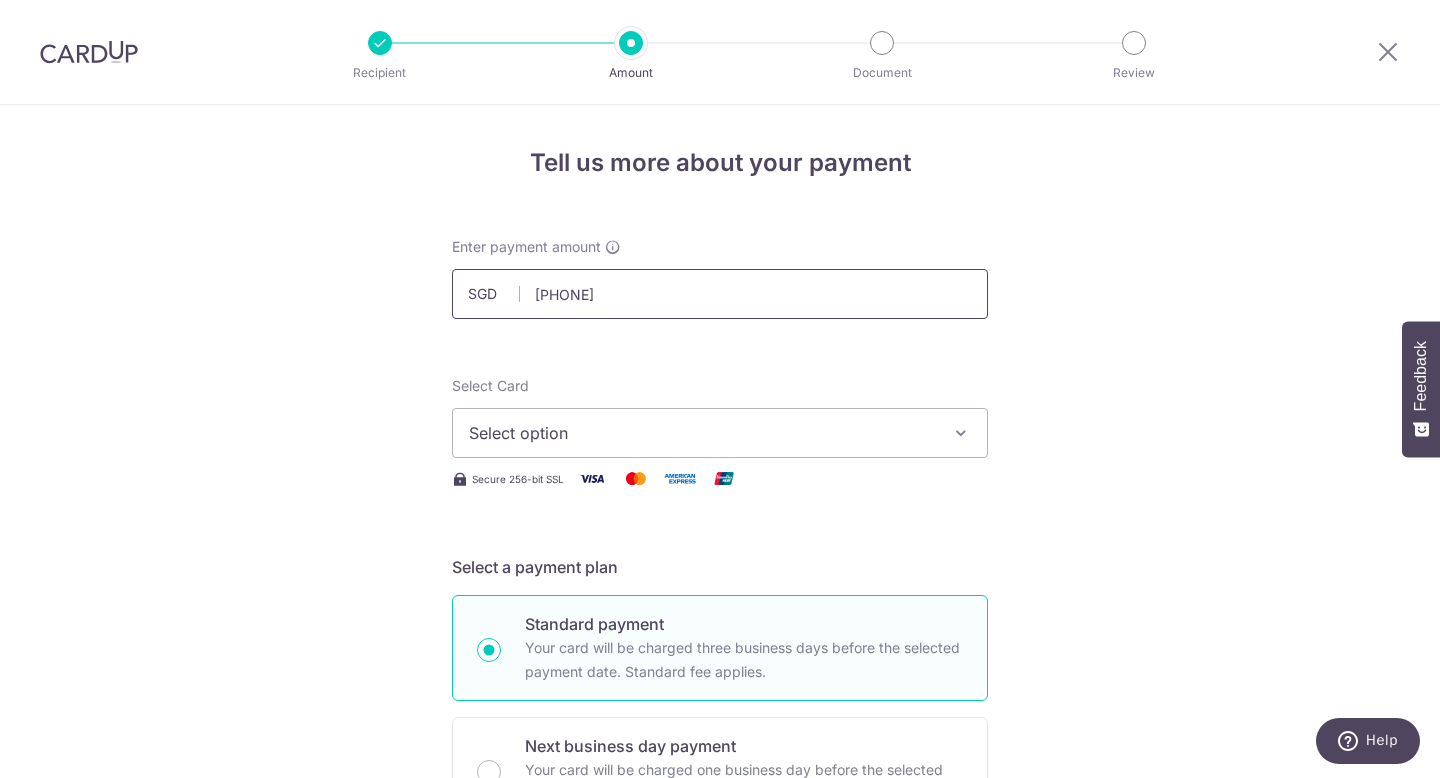 type on "[PHONE]" 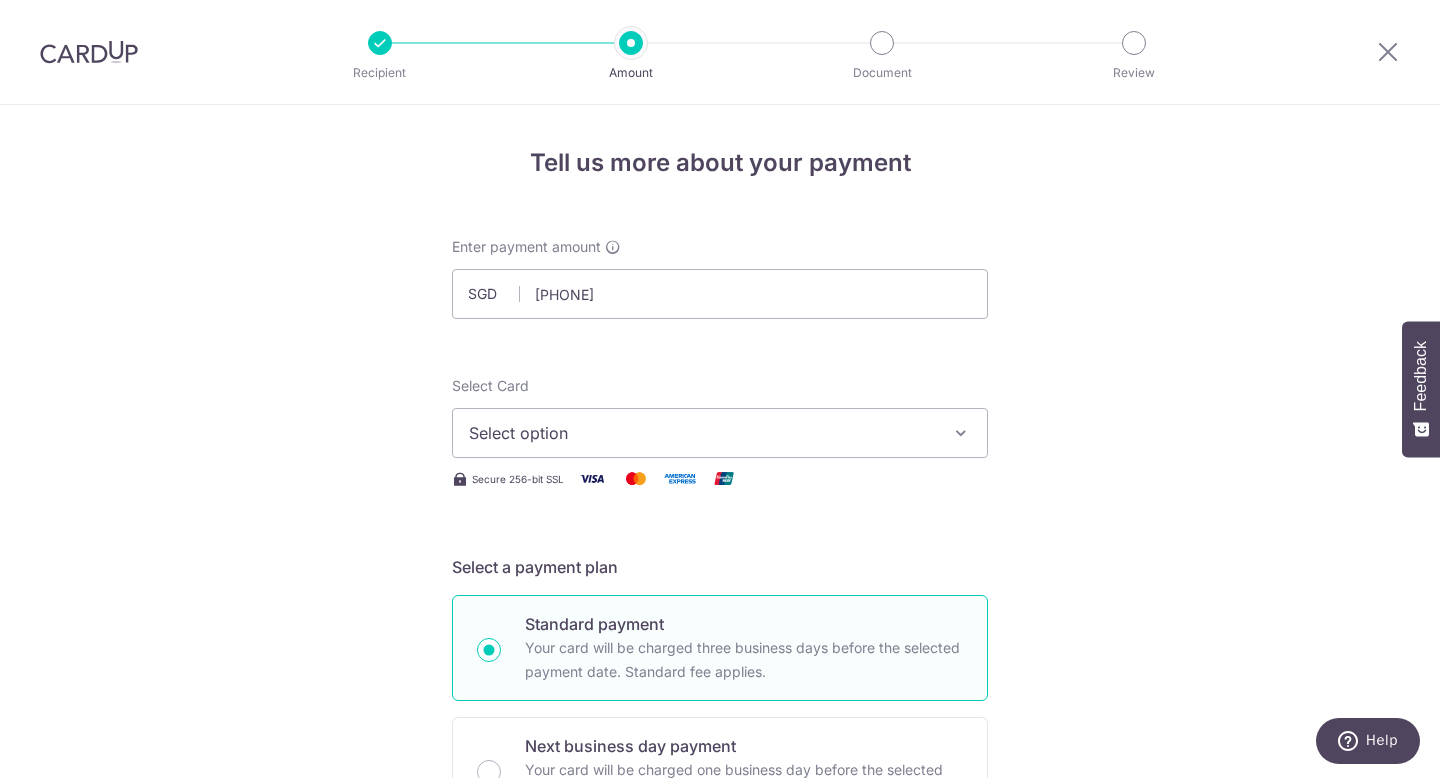 type 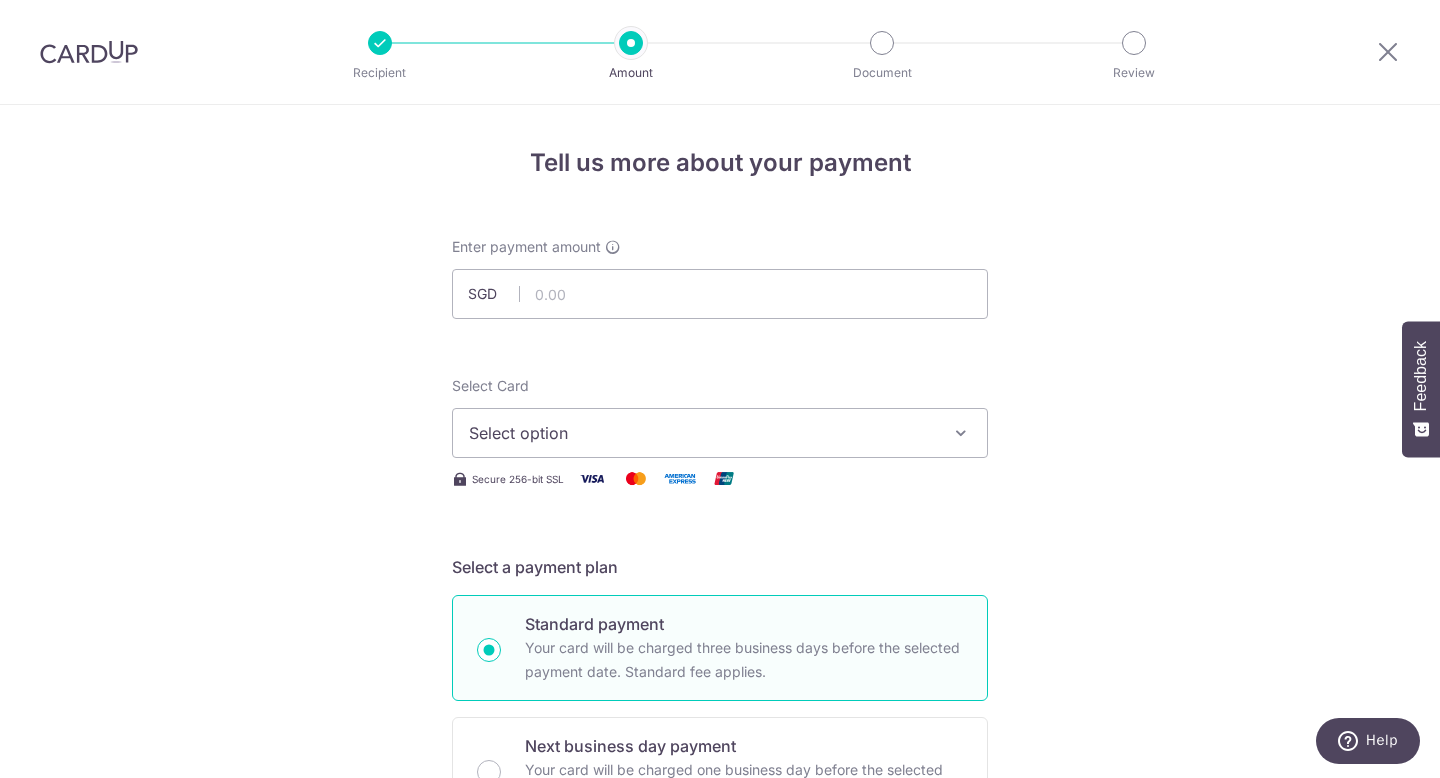 click on "Select option" at bounding box center (702, 433) 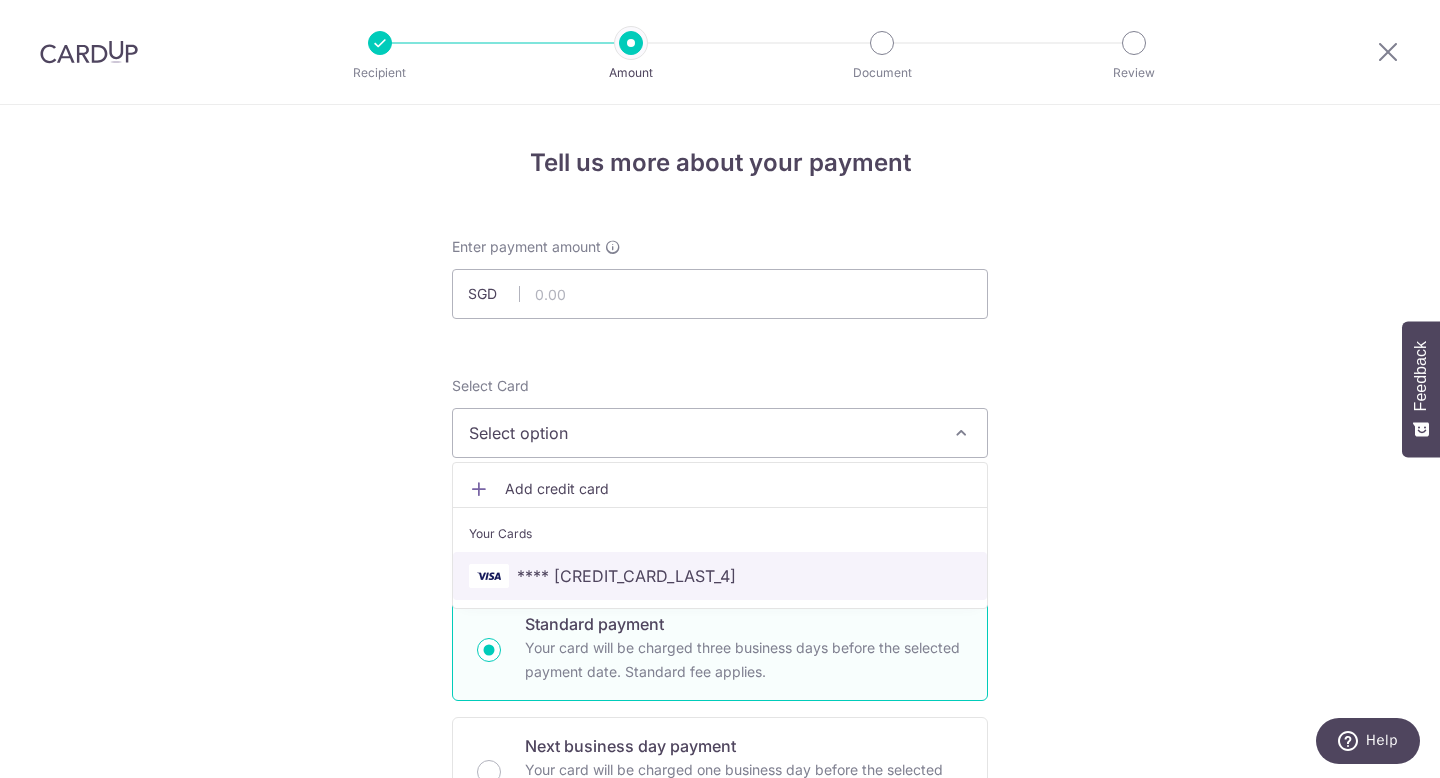 click on "**** [CREDIT_CARD_LAST_4]" at bounding box center (626, 576) 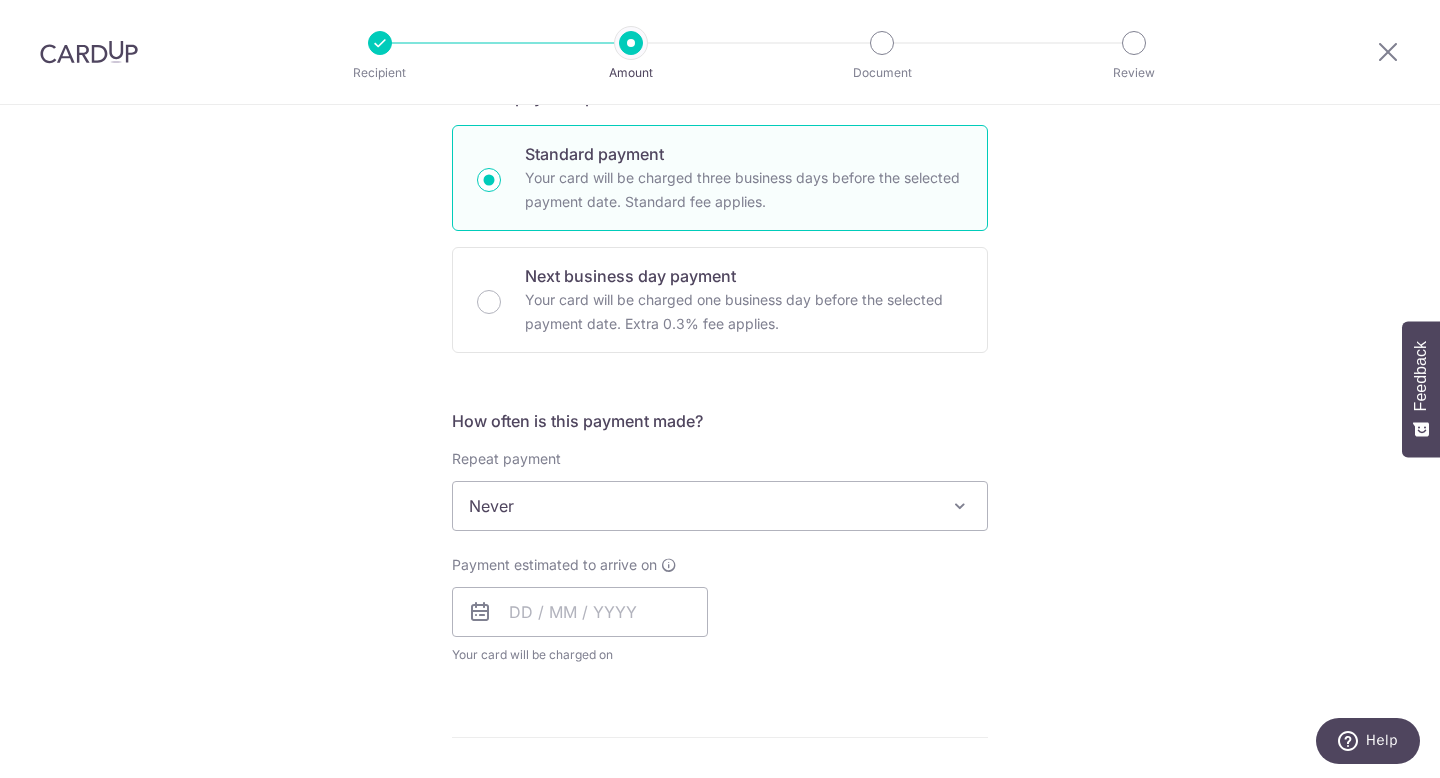 scroll, scrollTop: 519, scrollLeft: 0, axis: vertical 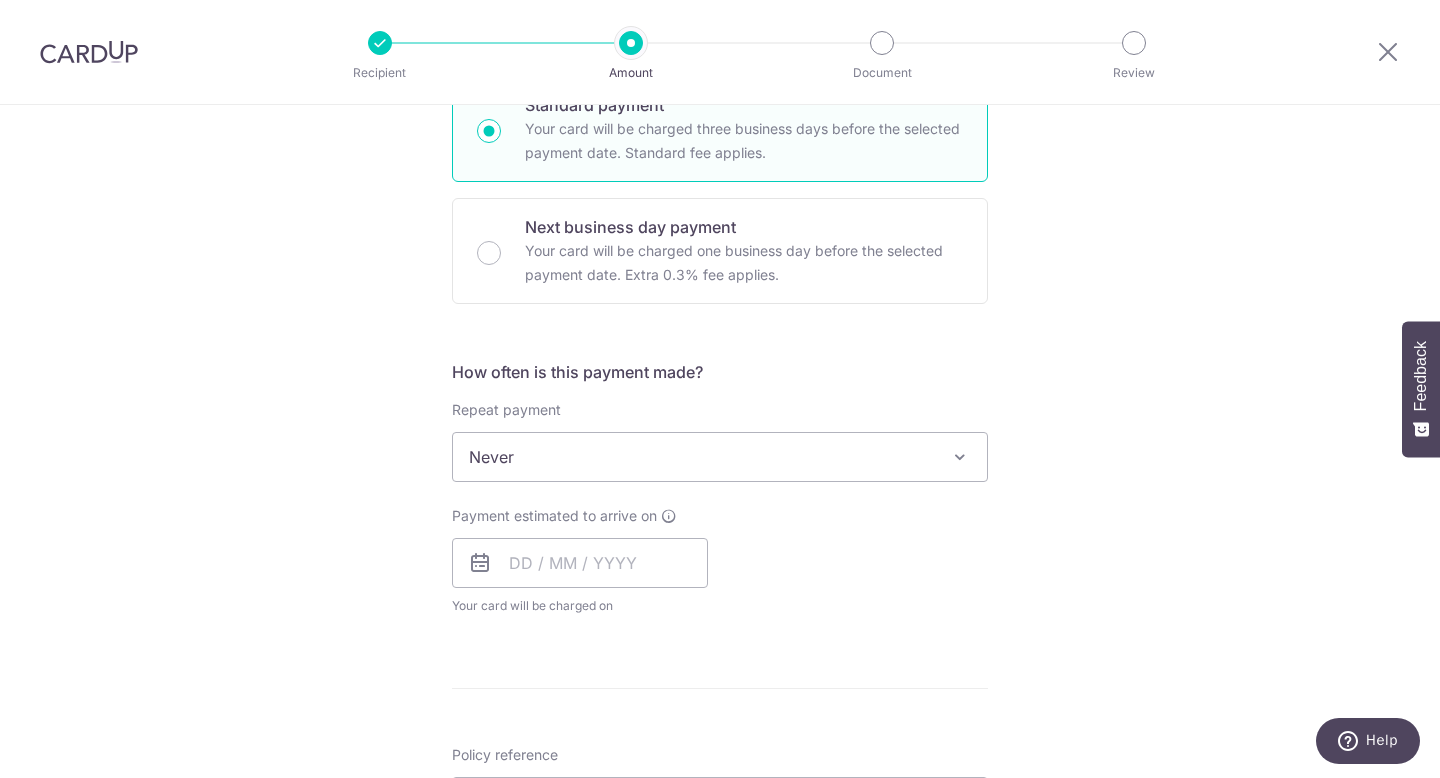click on "Never" at bounding box center (720, 457) 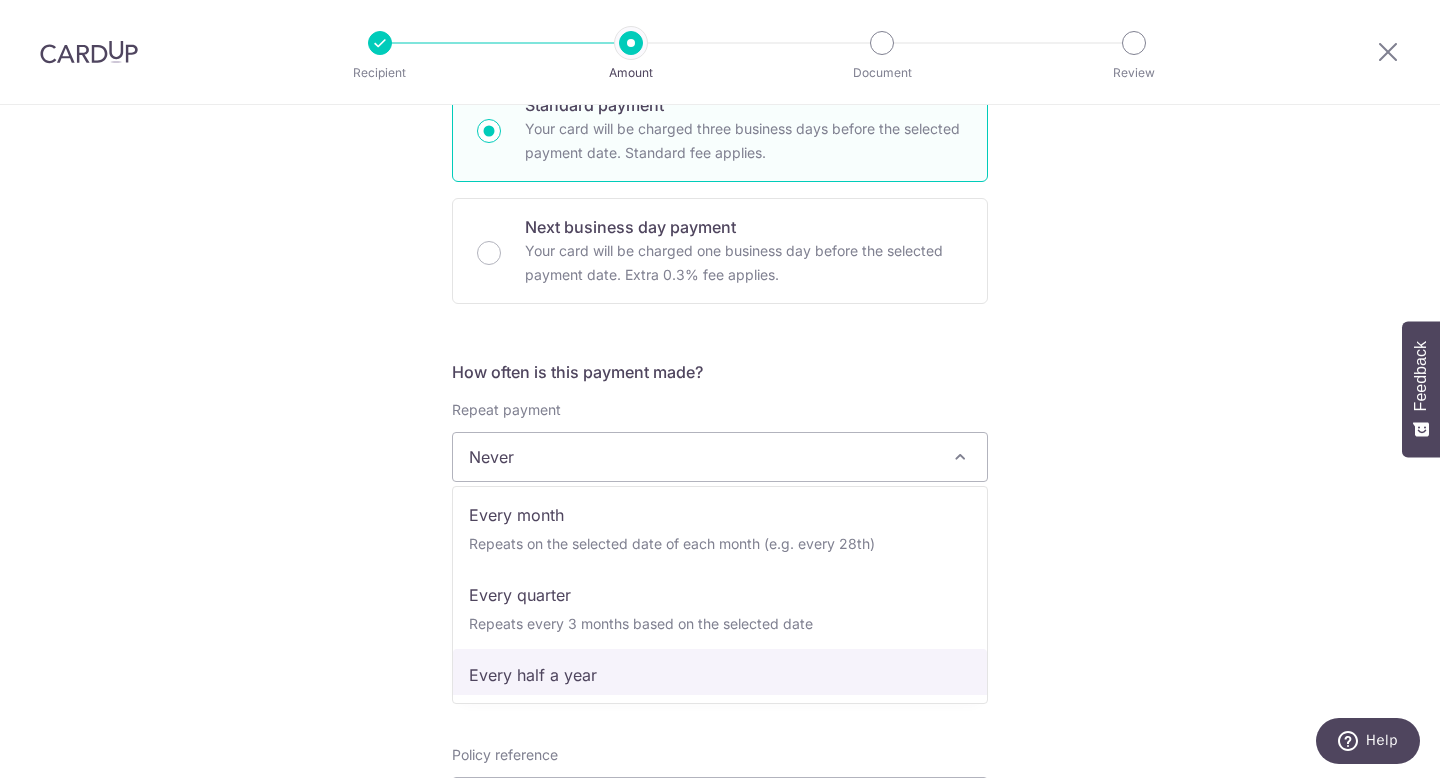 scroll, scrollTop: 280, scrollLeft: 0, axis: vertical 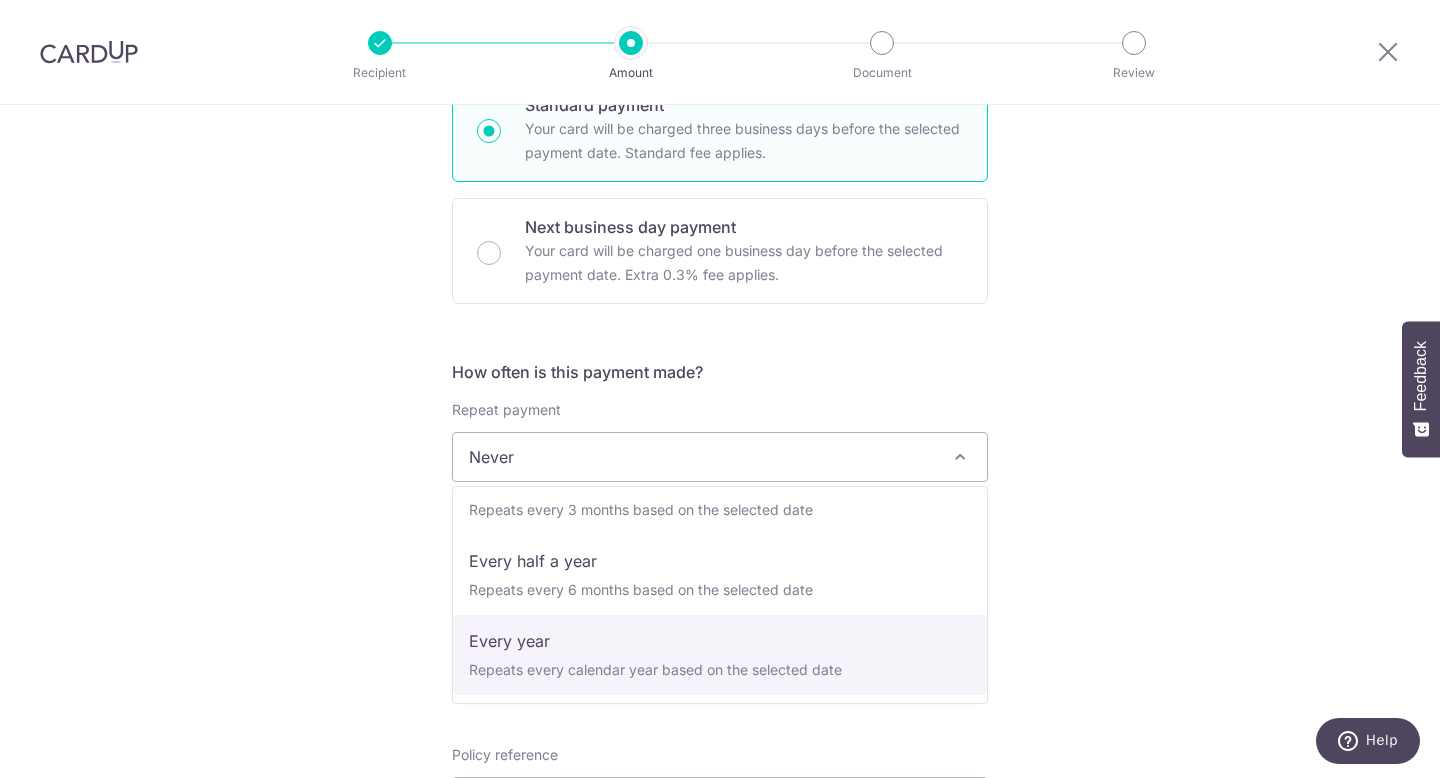 select on "6" 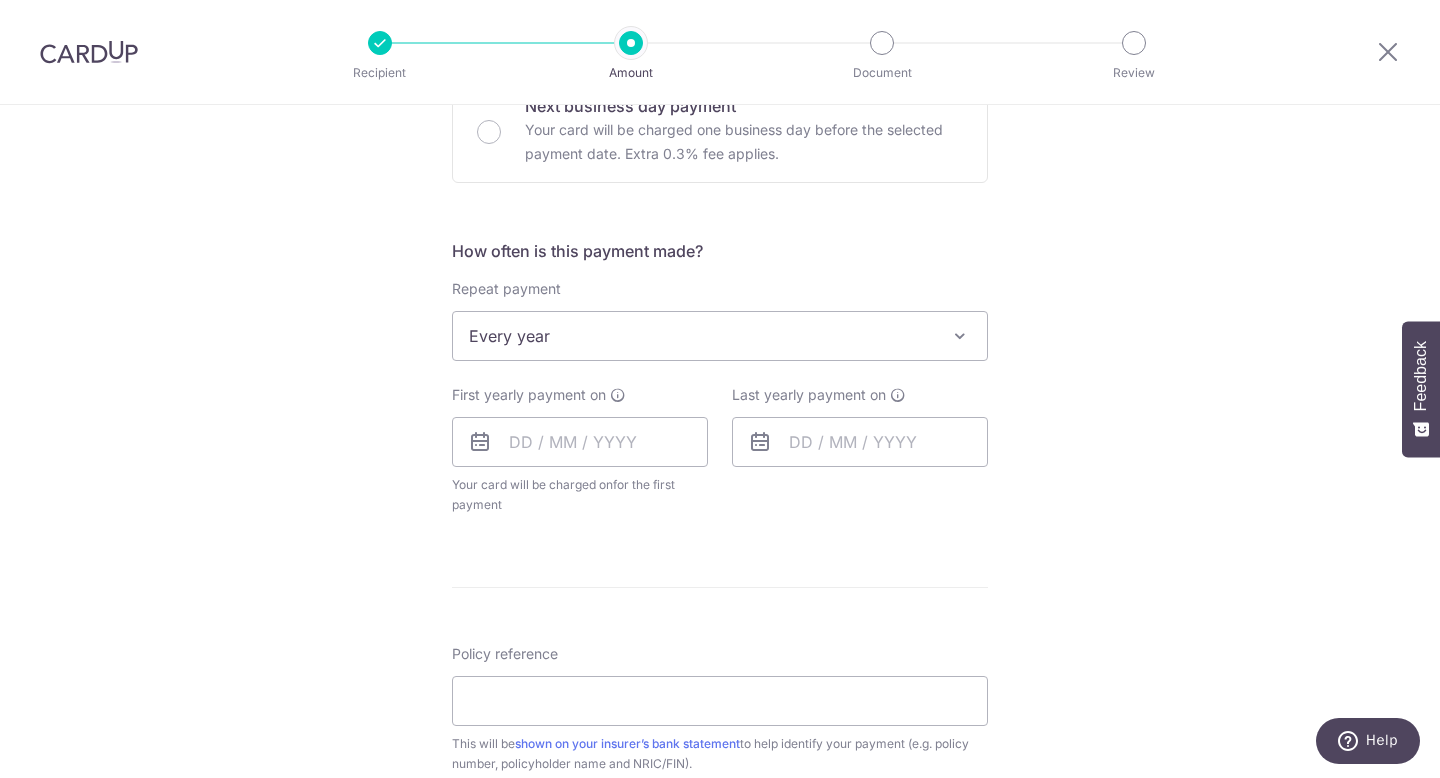 scroll, scrollTop: 718, scrollLeft: 0, axis: vertical 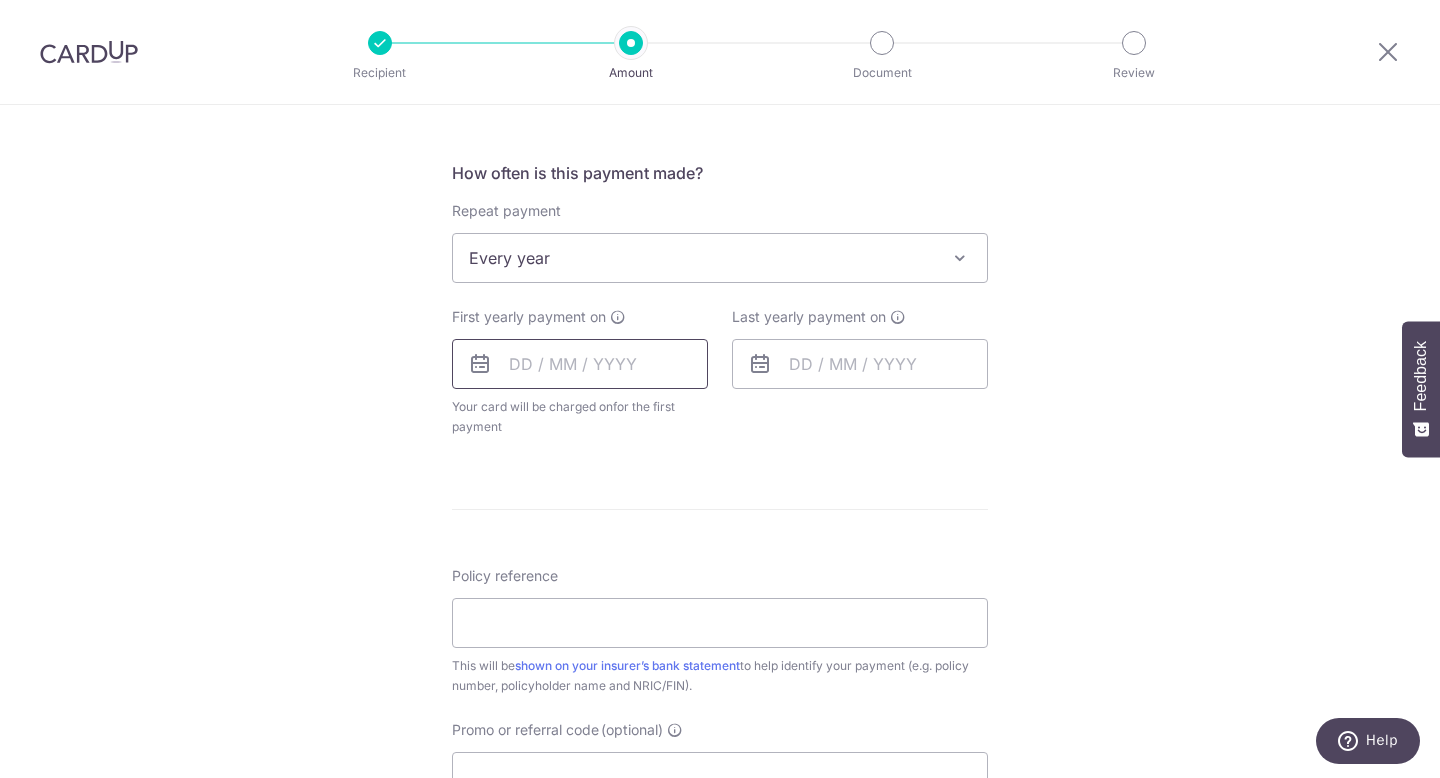 click at bounding box center [580, 364] 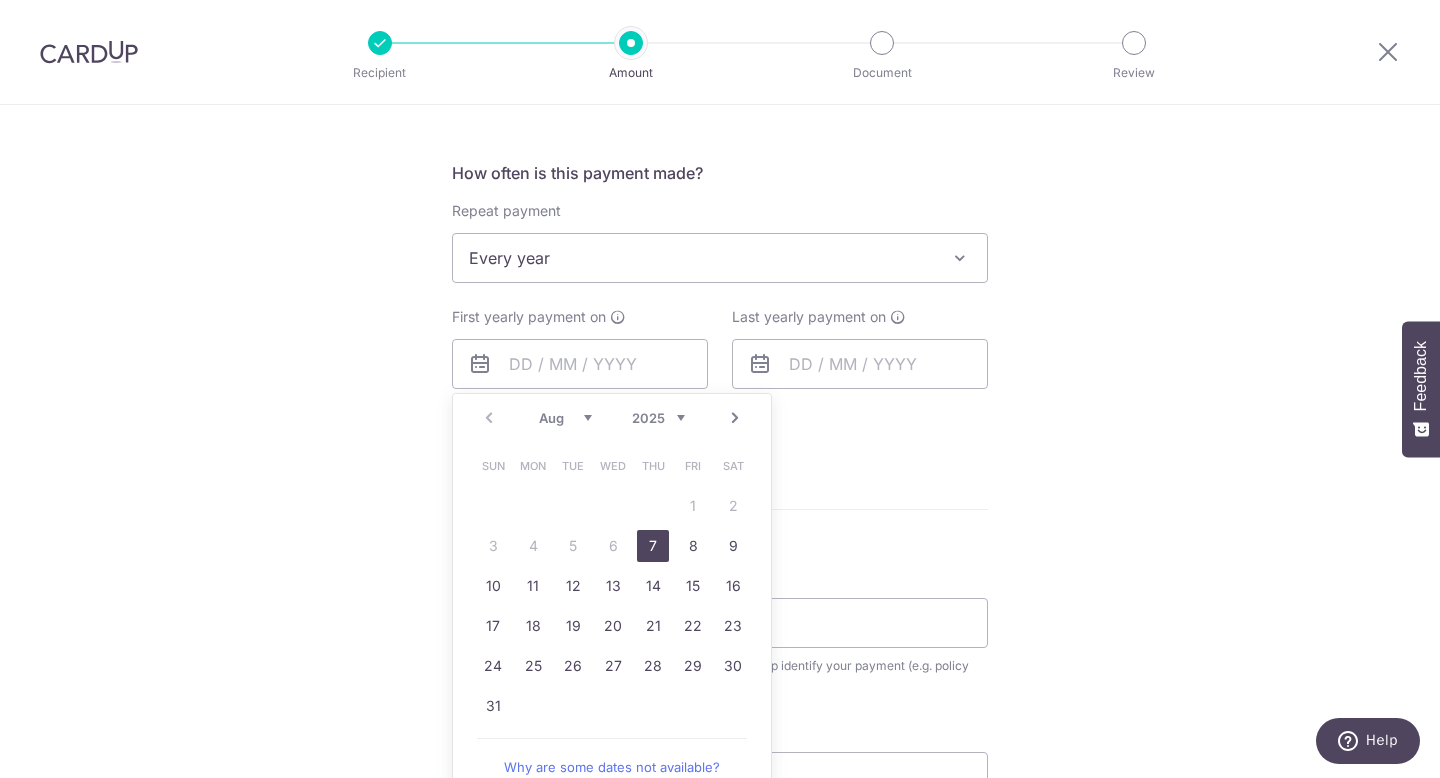 click on "Aug Sep Oct Nov Dec" at bounding box center (565, 418) 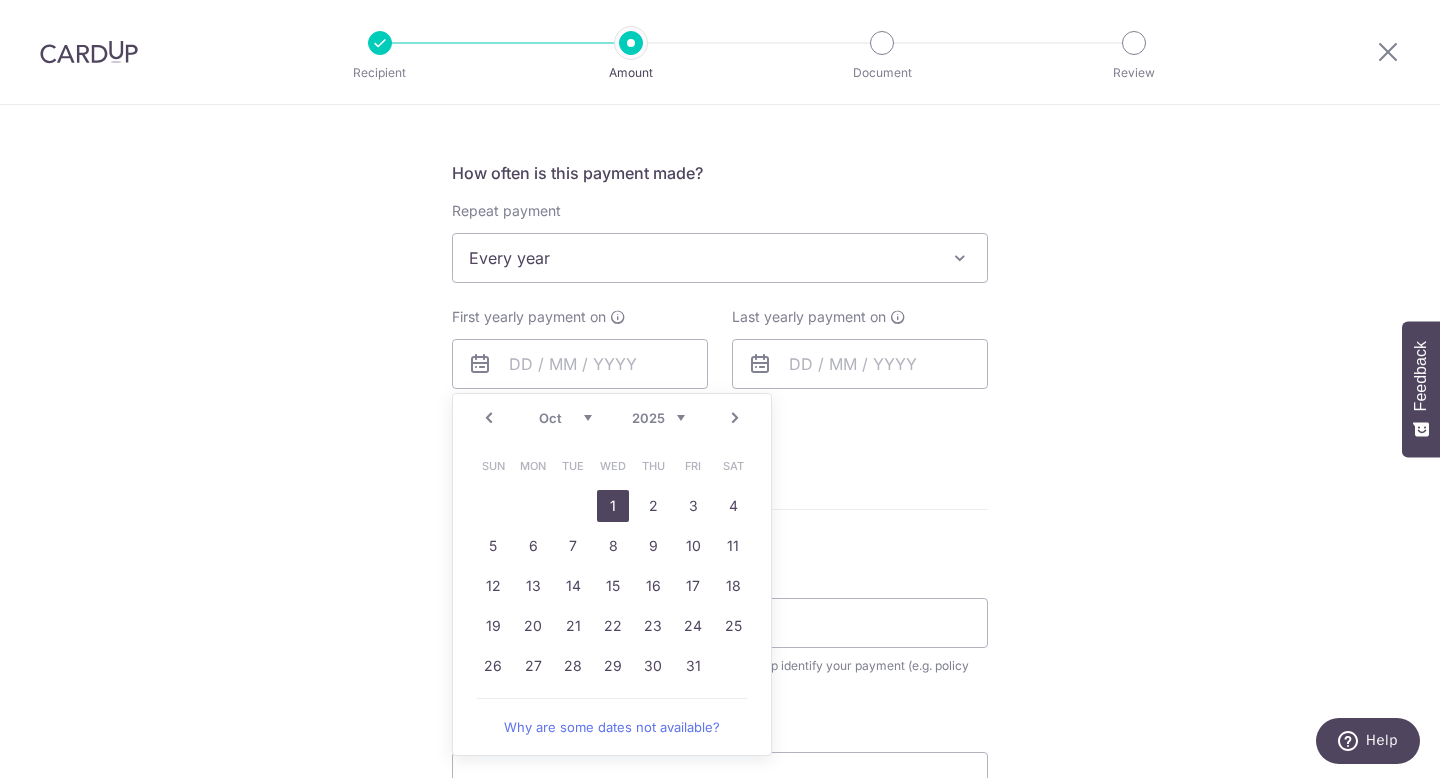 click on "1" at bounding box center (613, 506) 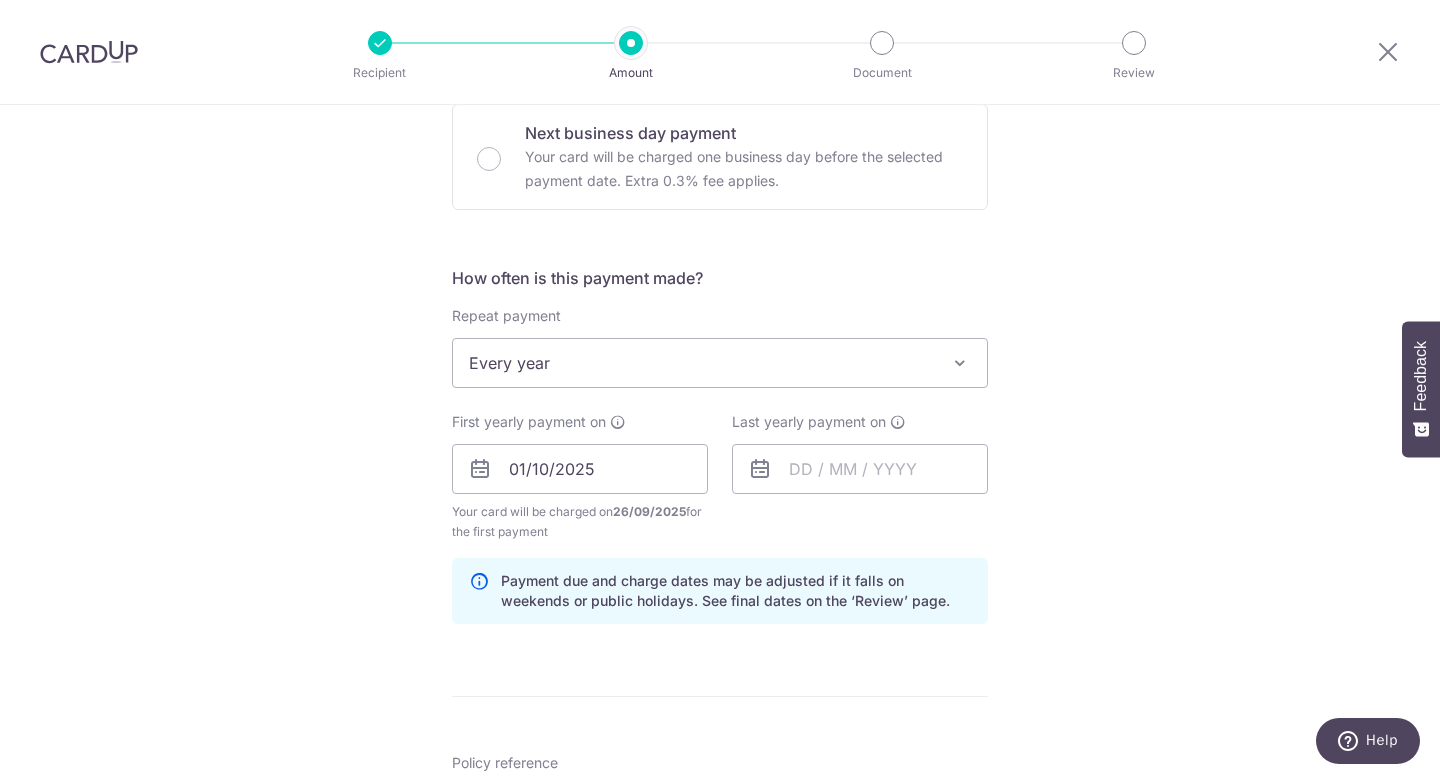 scroll, scrollTop: 619, scrollLeft: 0, axis: vertical 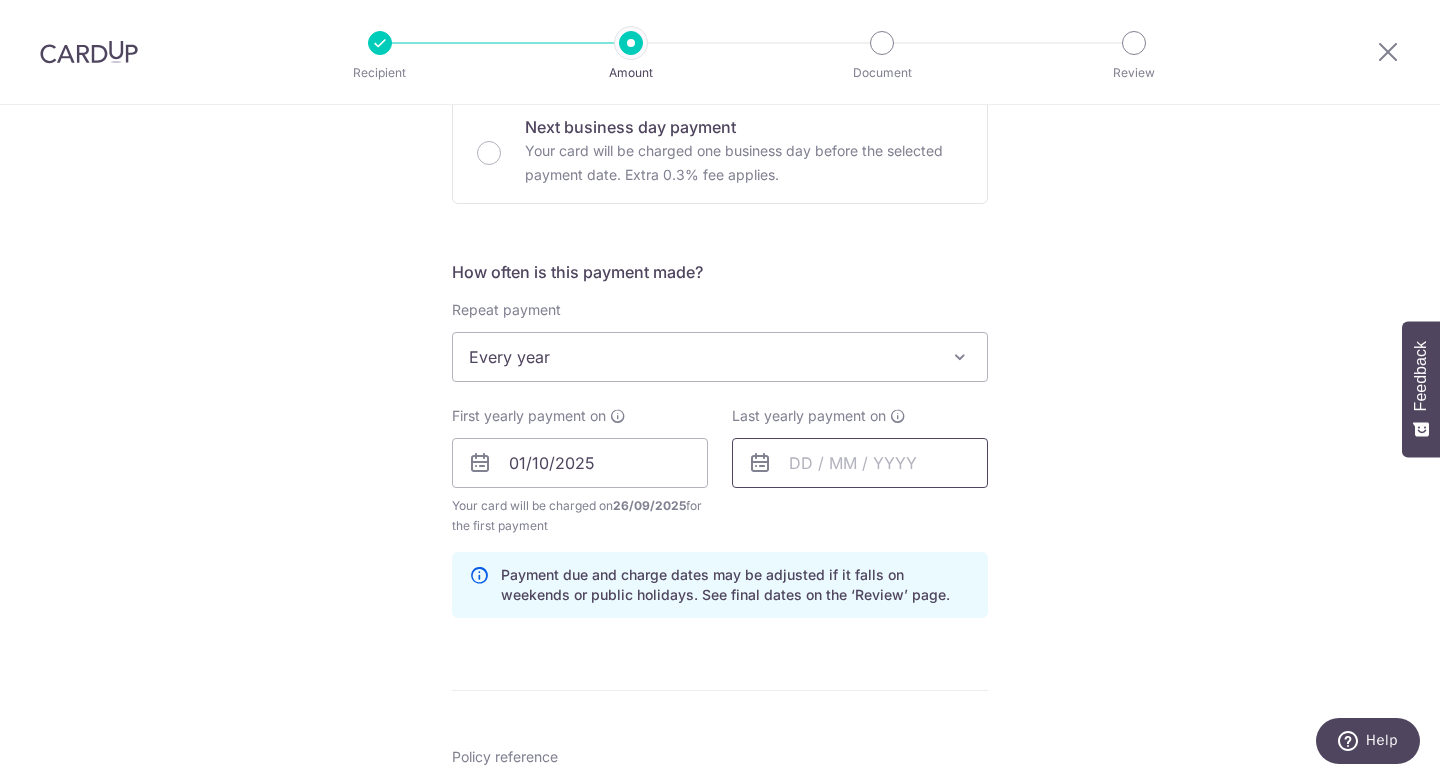 drag, startPoint x: 895, startPoint y: 418, endPoint x: 859, endPoint y: 465, distance: 59.20304 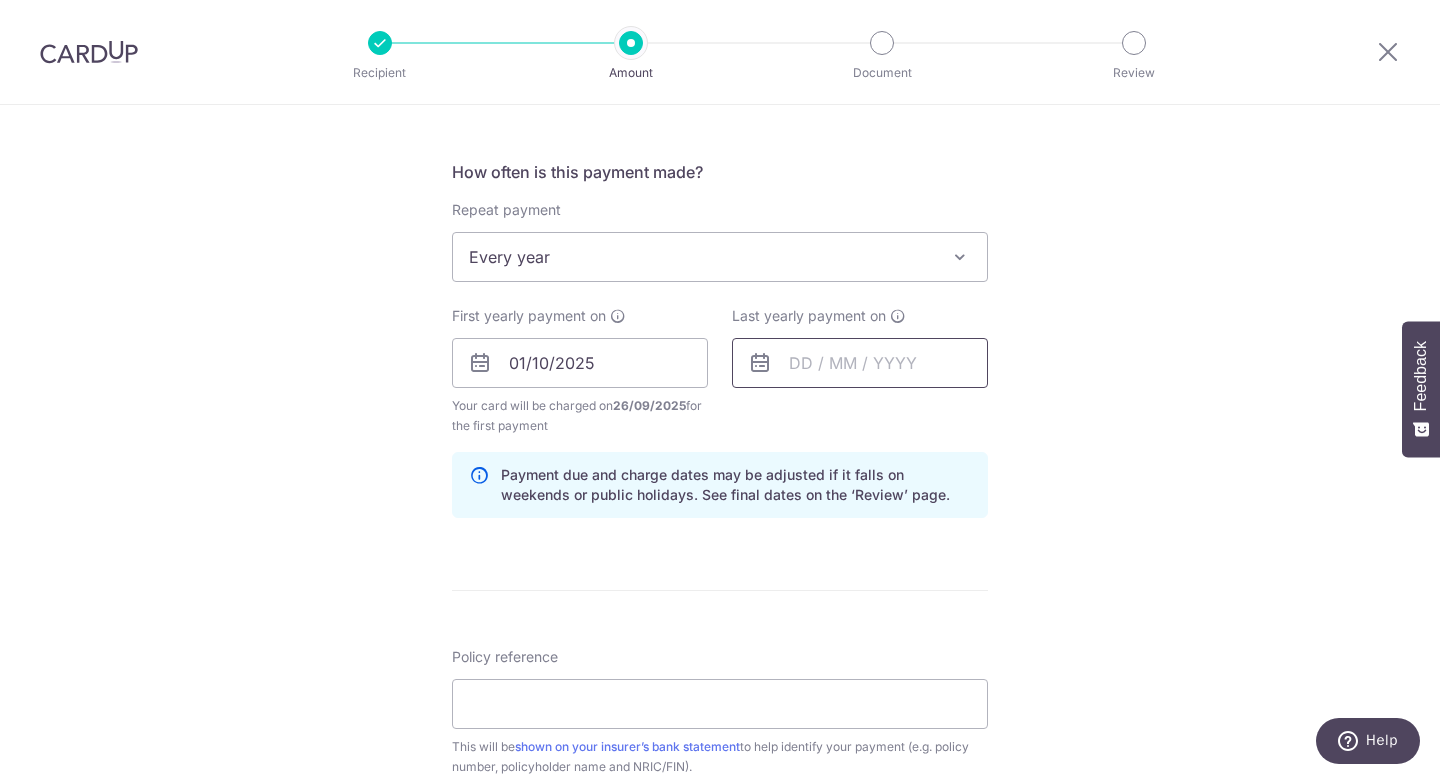 scroll, scrollTop: 802, scrollLeft: 0, axis: vertical 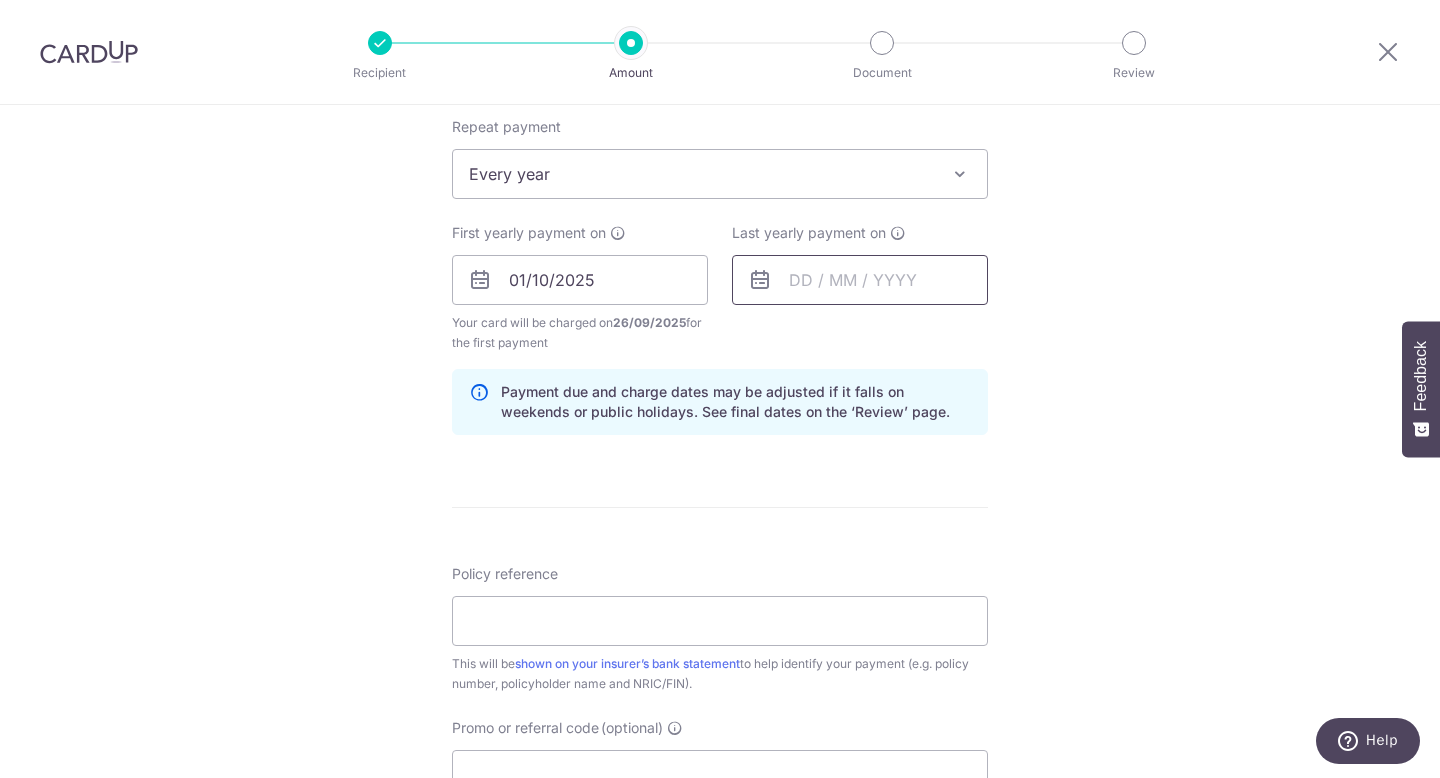 click at bounding box center [860, 280] 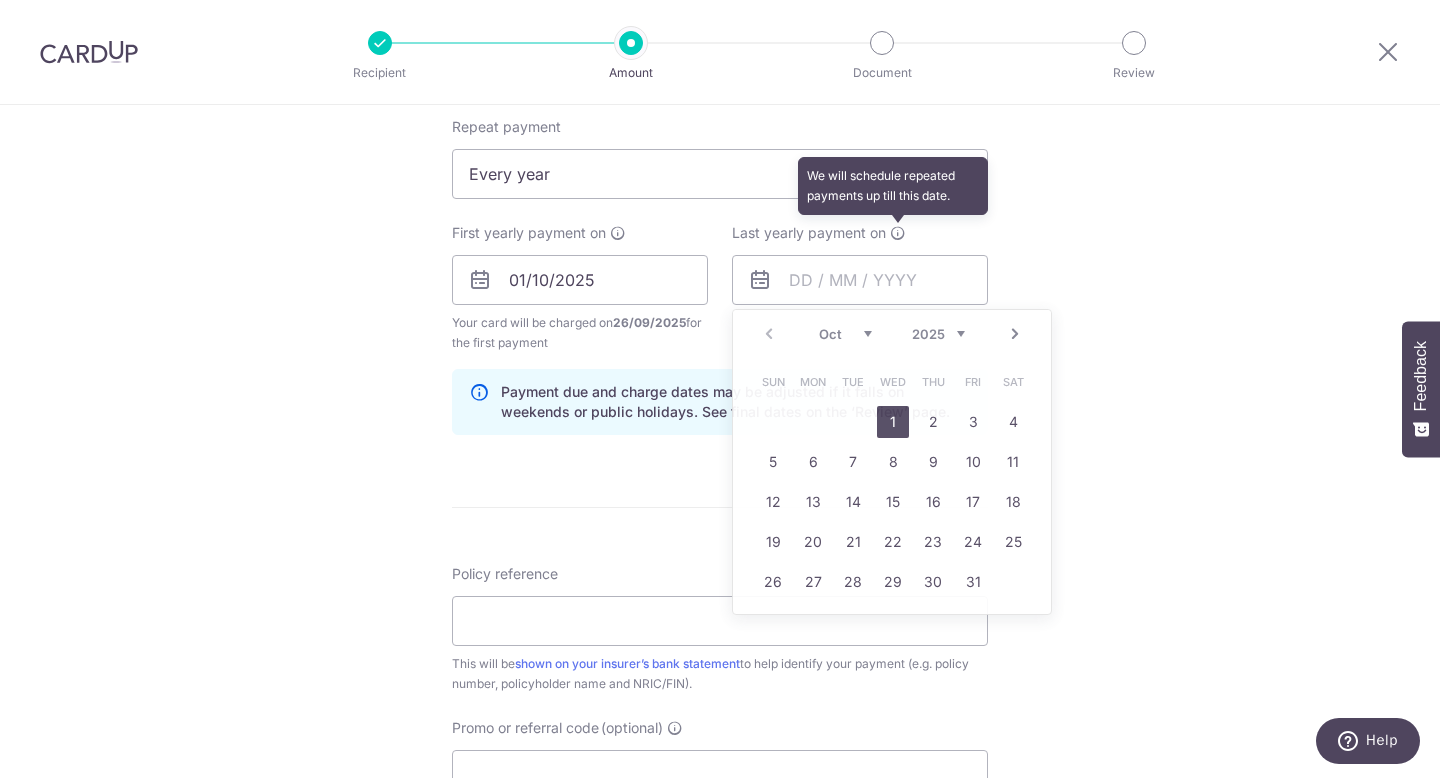 click at bounding box center (898, 233) 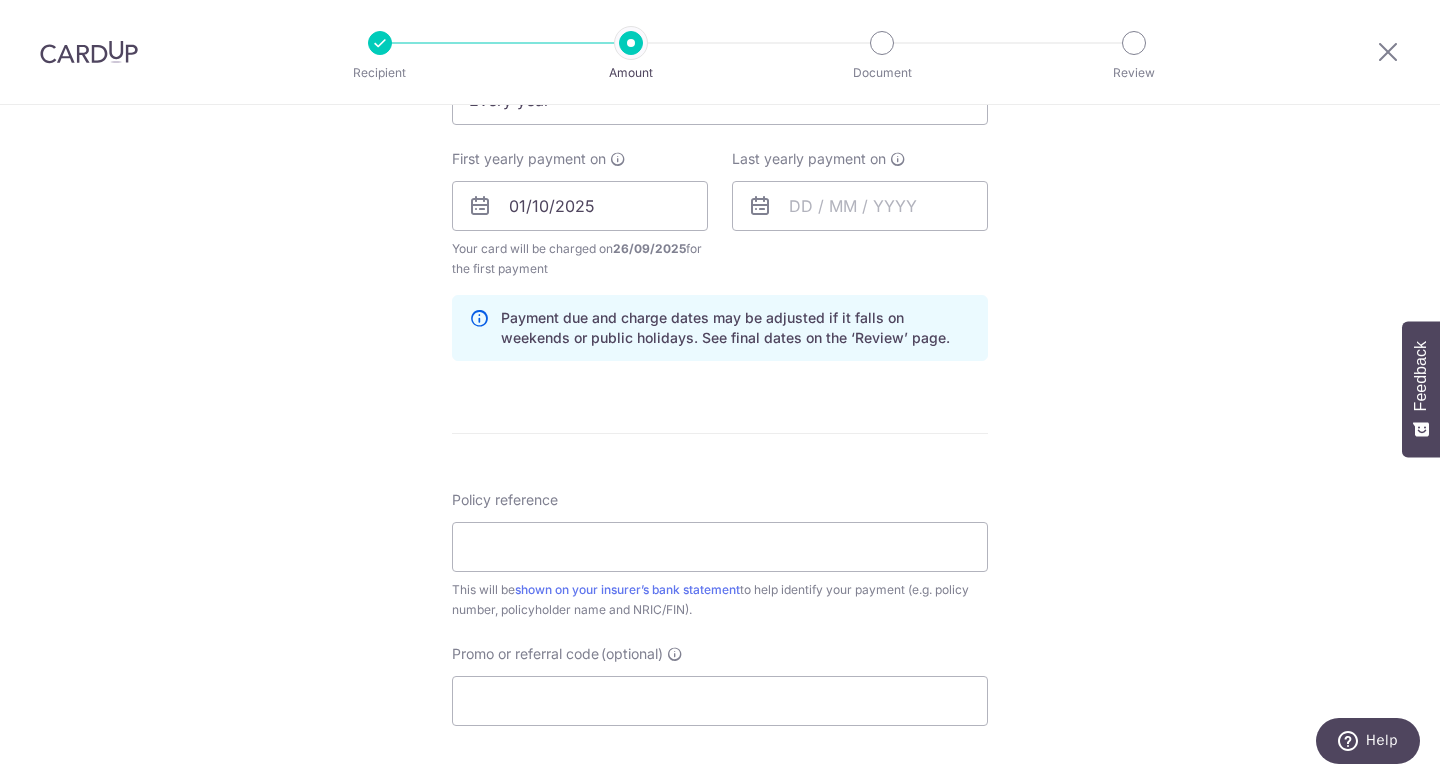 scroll, scrollTop: 968, scrollLeft: 0, axis: vertical 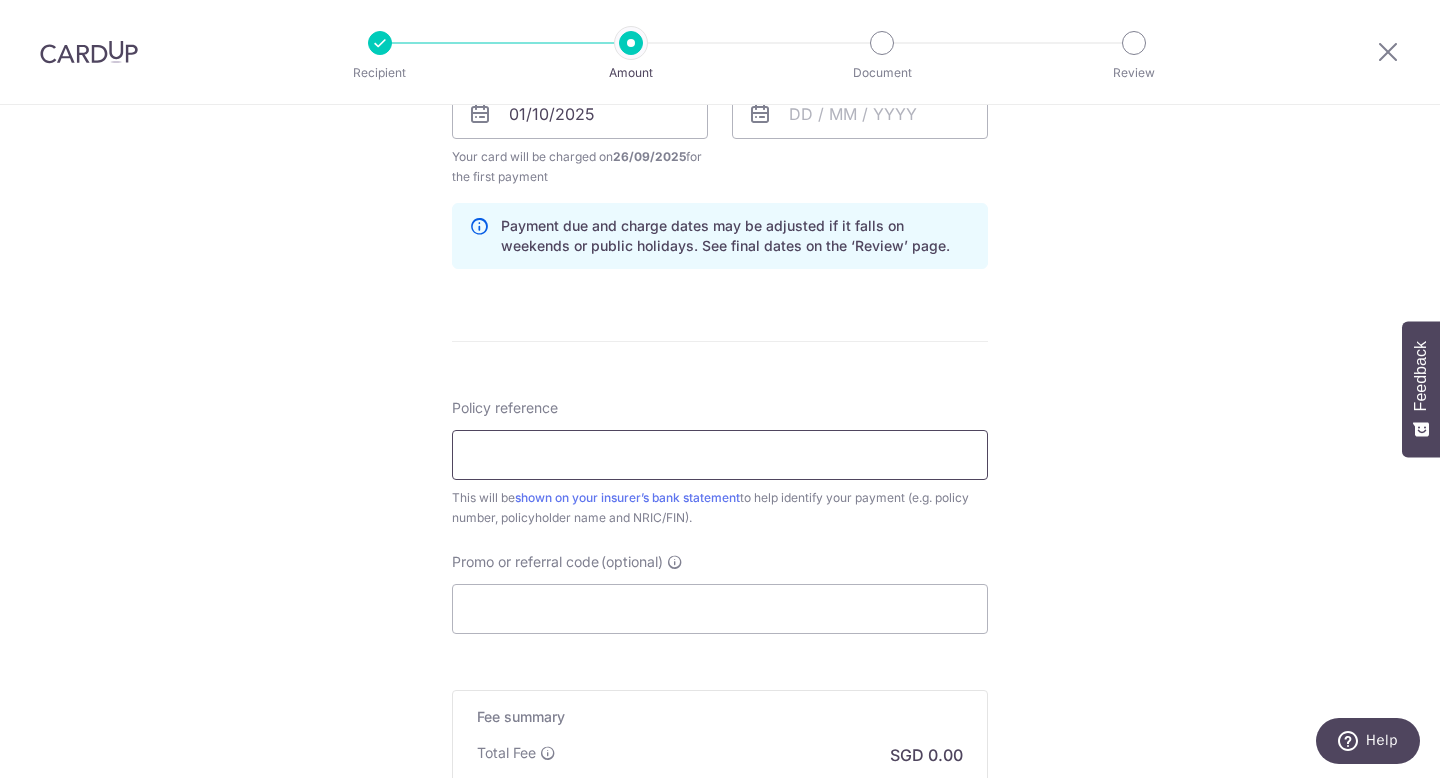 click on "Policy reference" at bounding box center [720, 455] 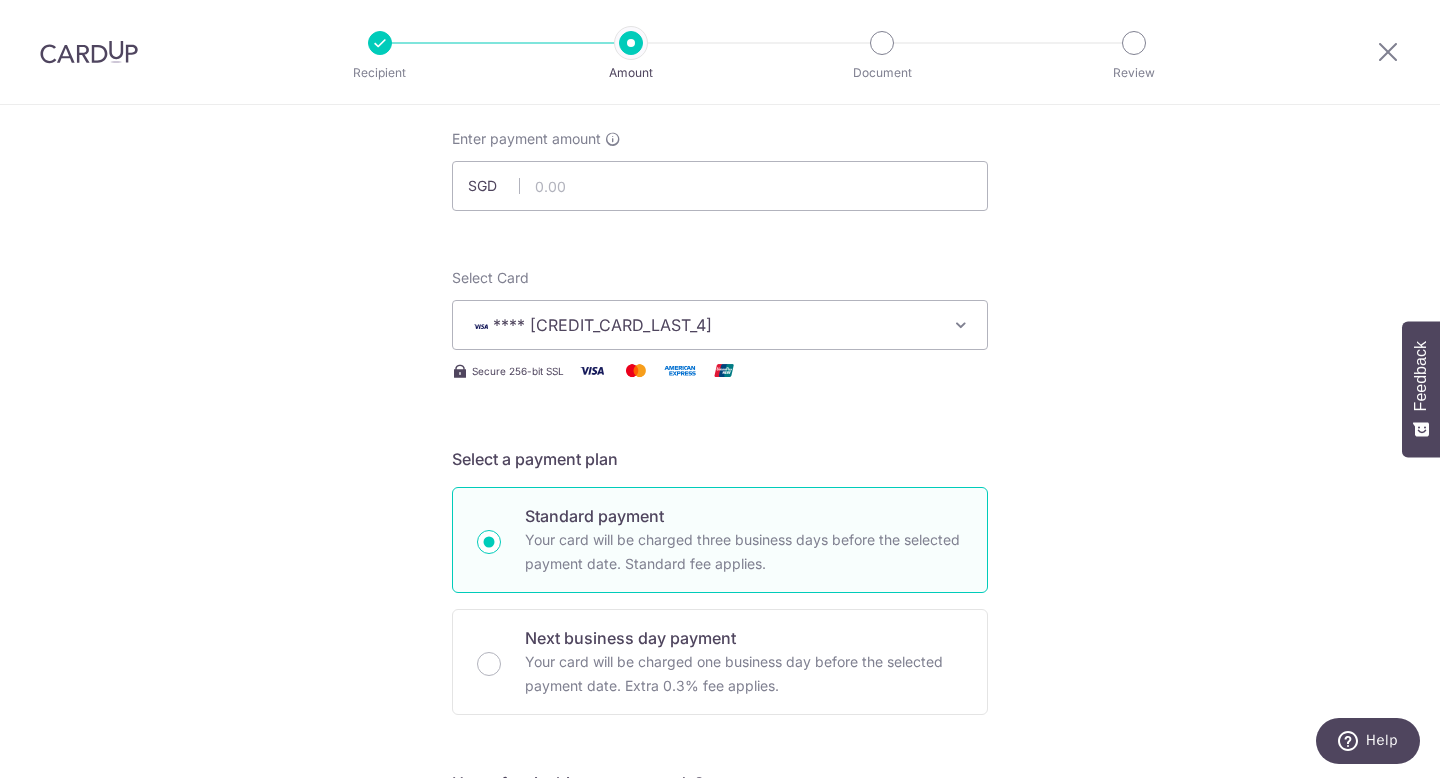 scroll, scrollTop: 0, scrollLeft: 0, axis: both 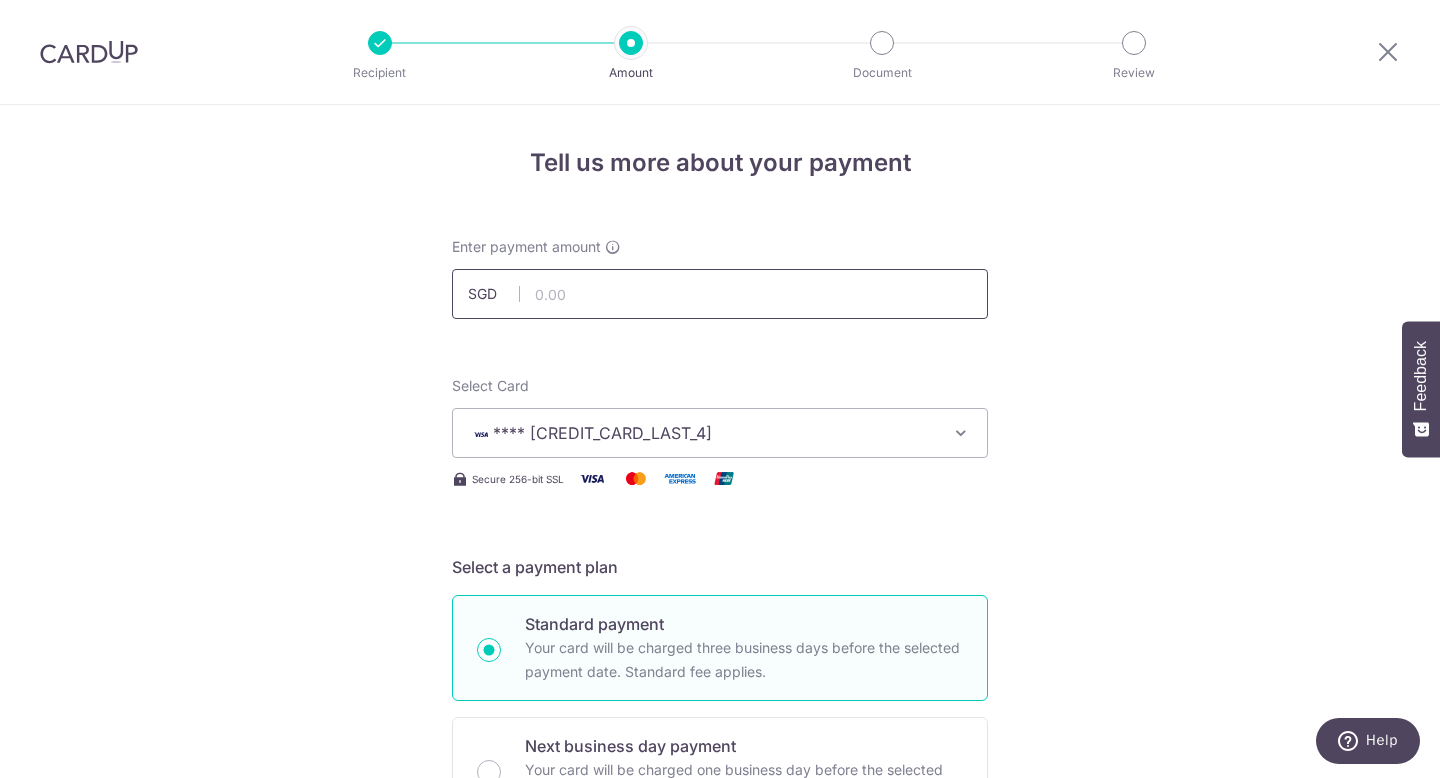 click at bounding box center [720, 294] 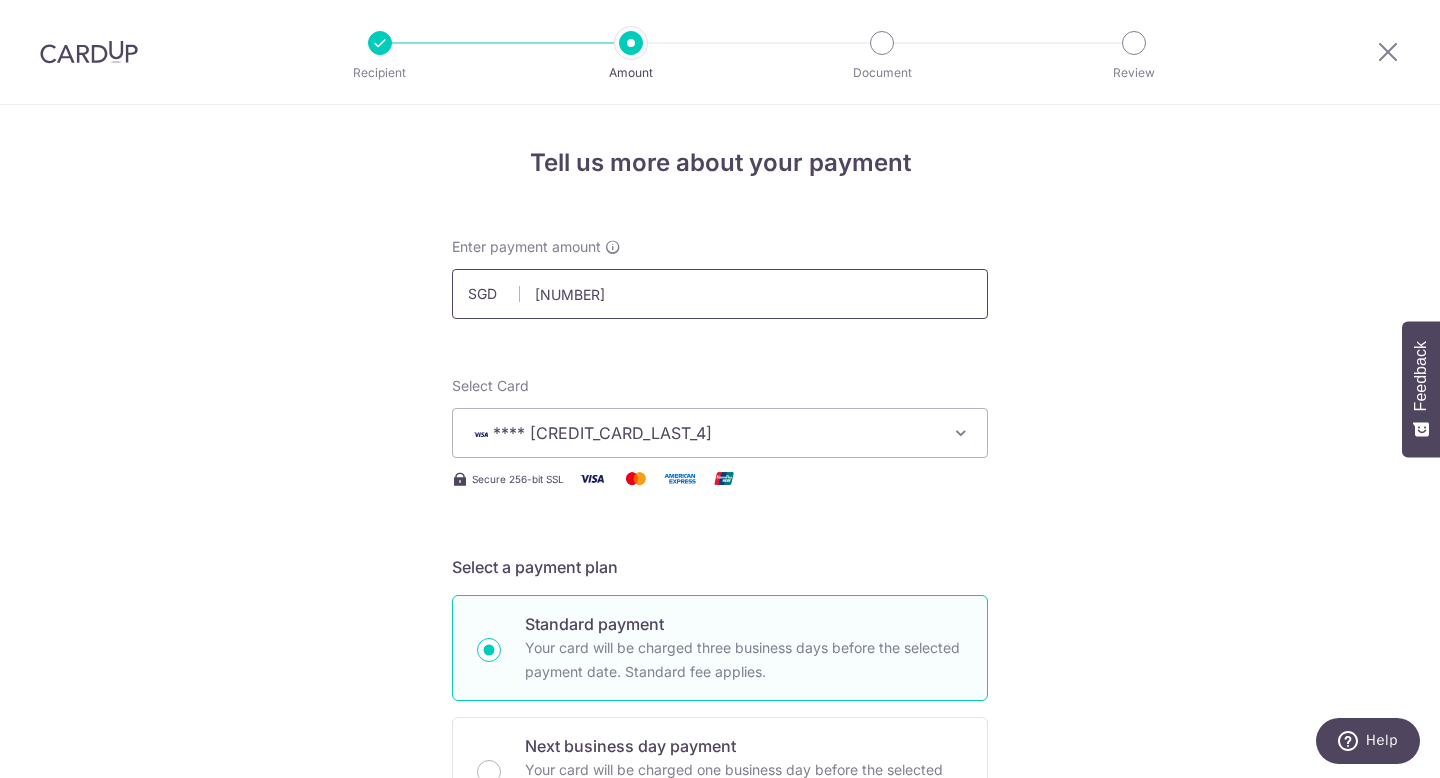 type on "921.57" 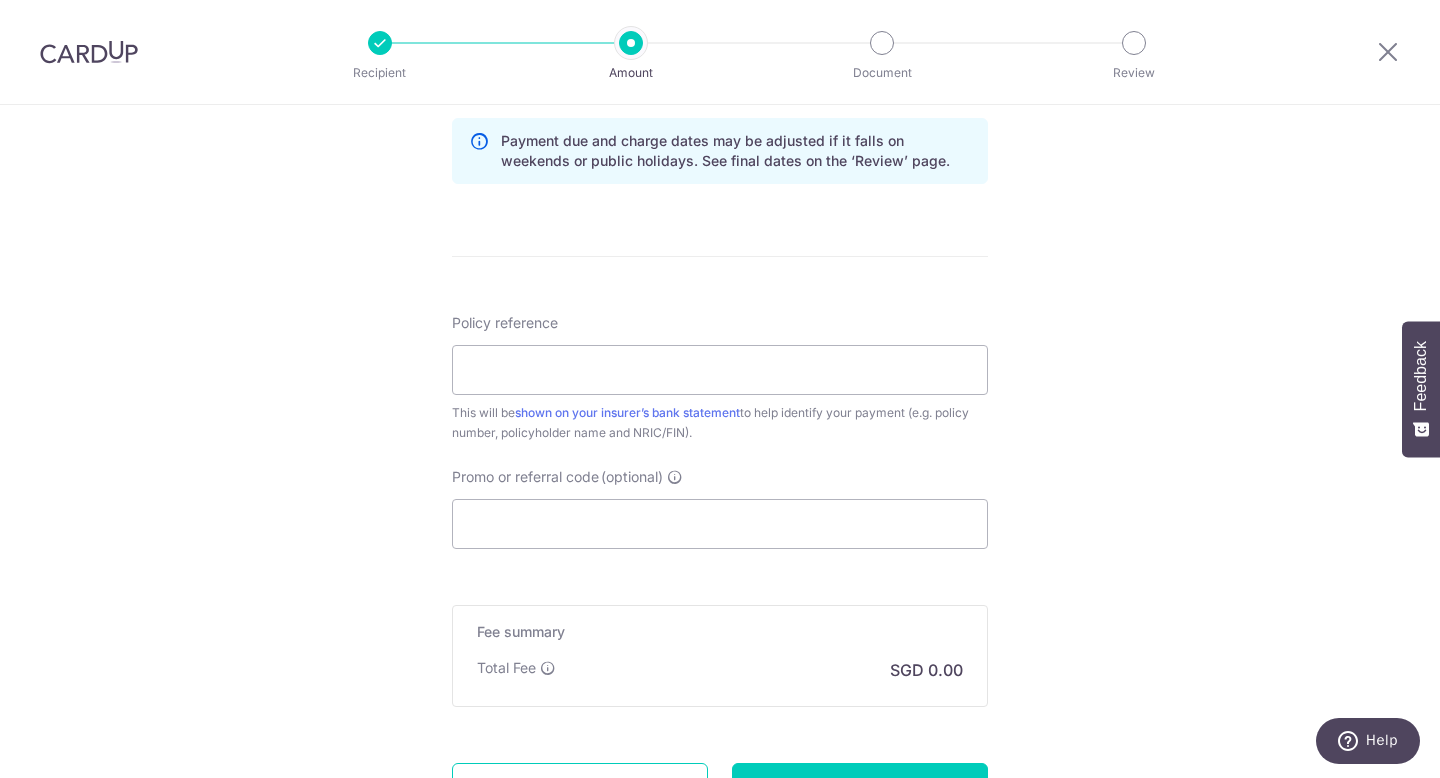 scroll, scrollTop: 1073, scrollLeft: 0, axis: vertical 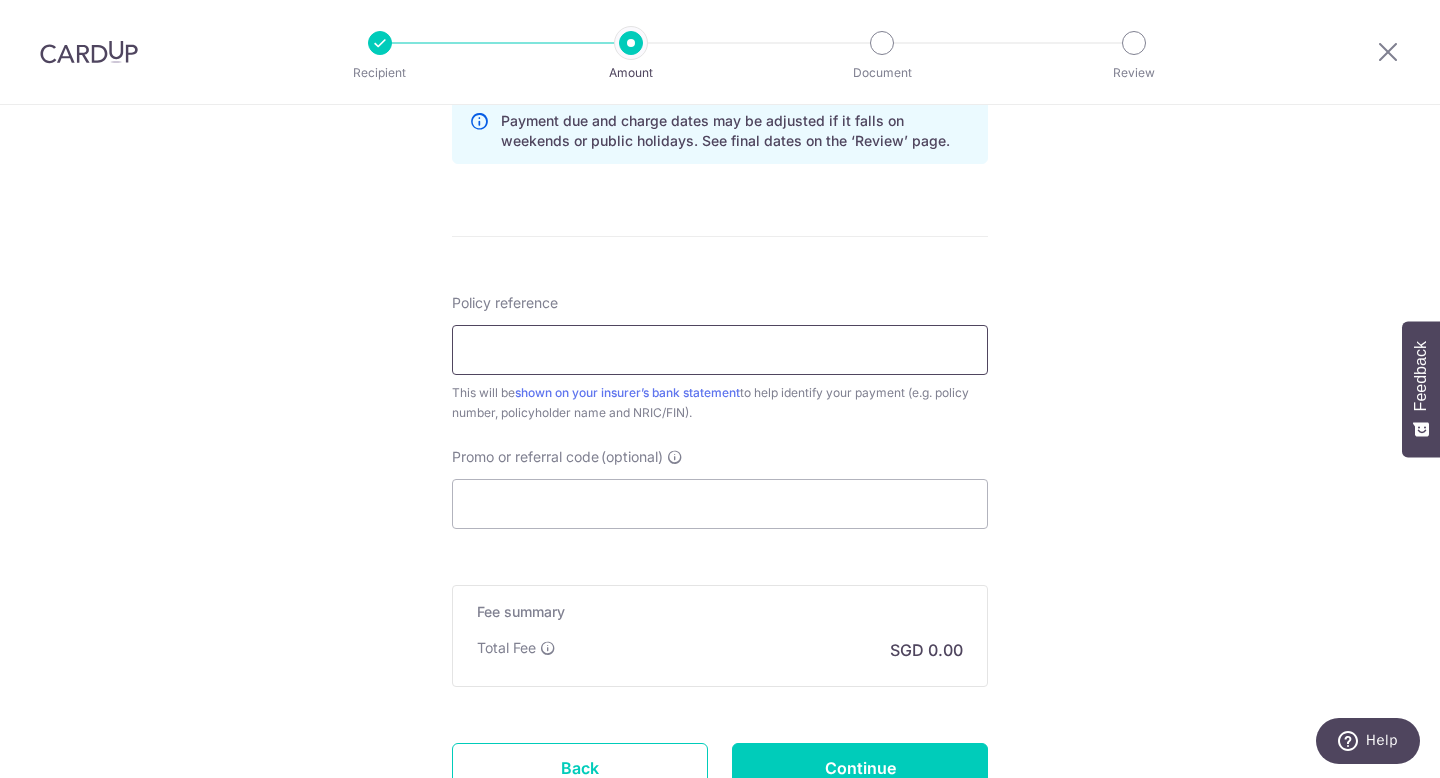 click on "Policy reference" at bounding box center (720, 350) 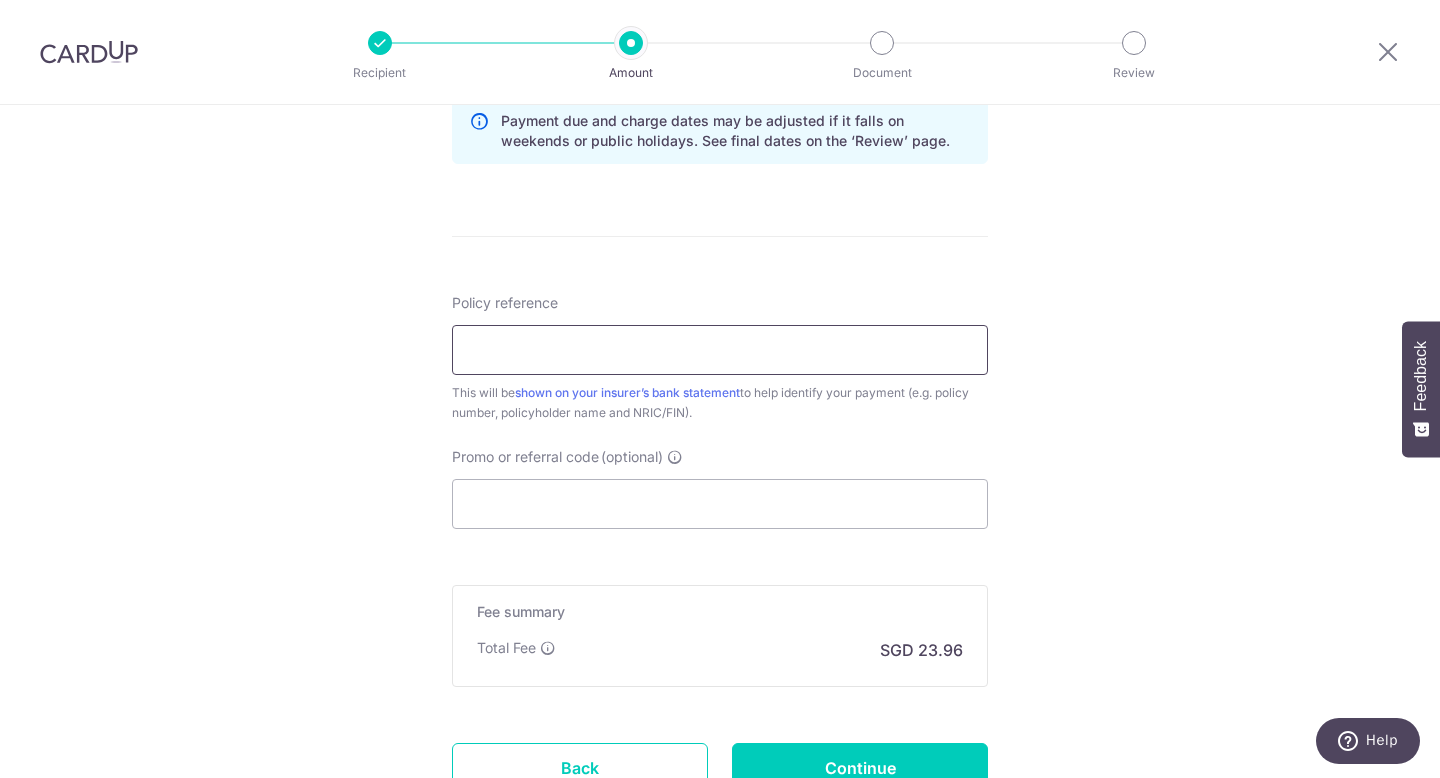 paste on "[PHONE]" 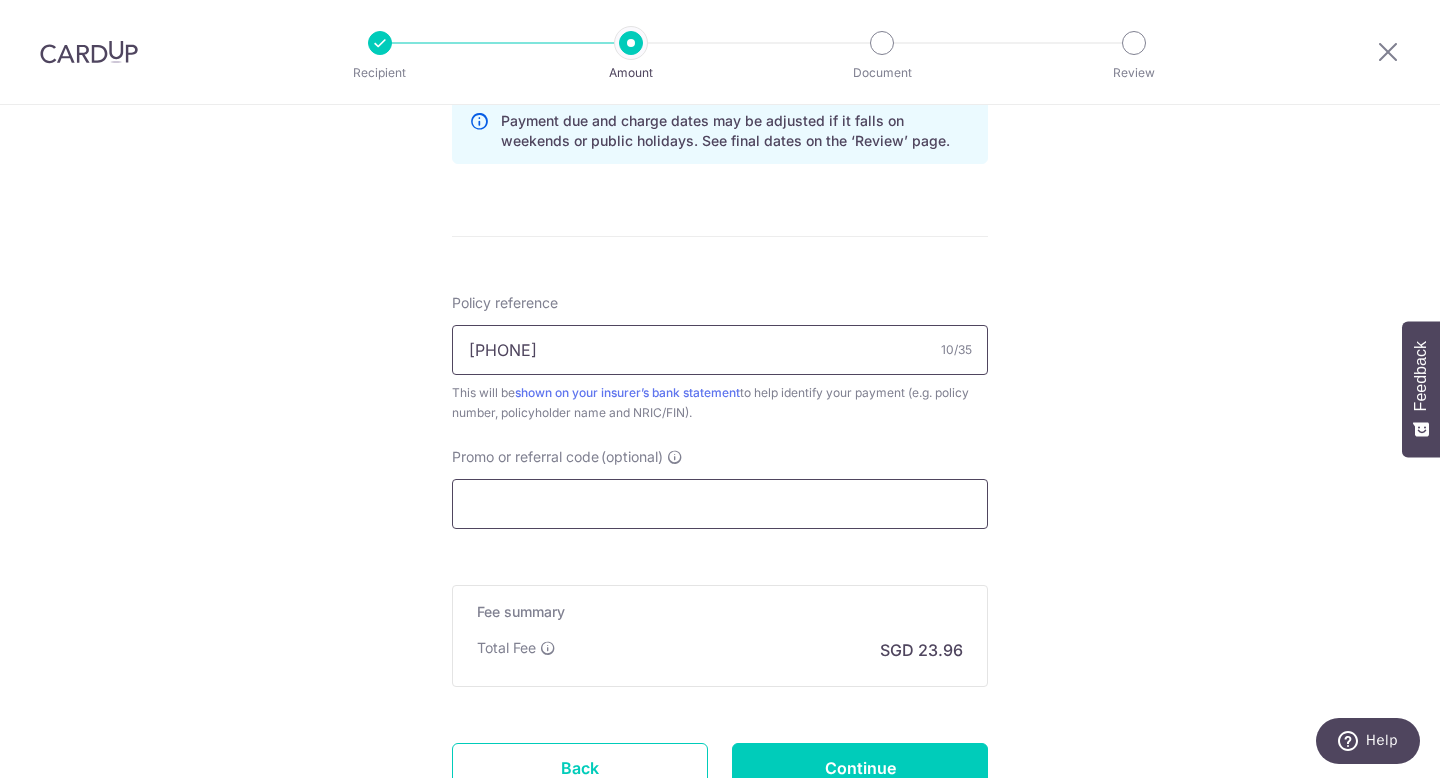 type on "[PHONE]" 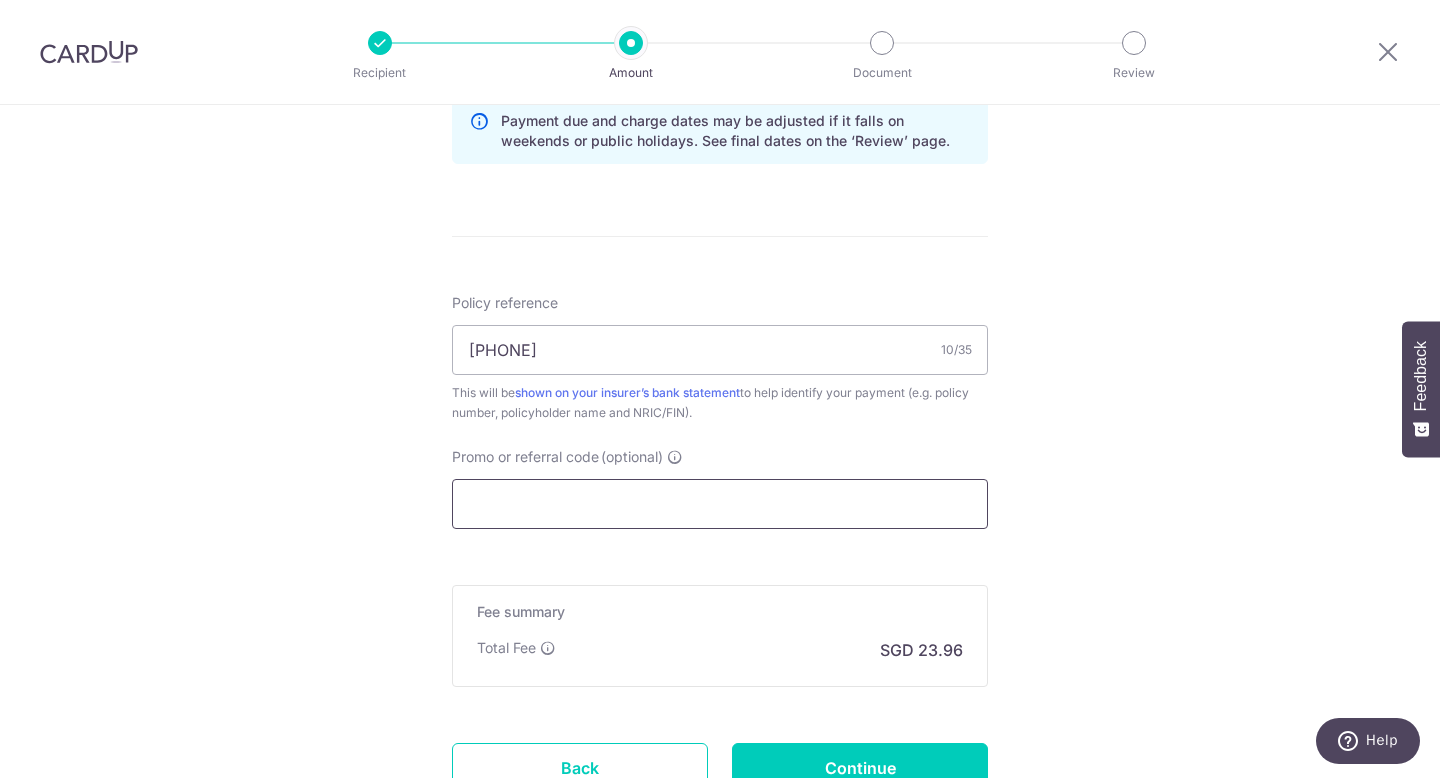 click on "Promo or referral code
(optional)" at bounding box center [720, 504] 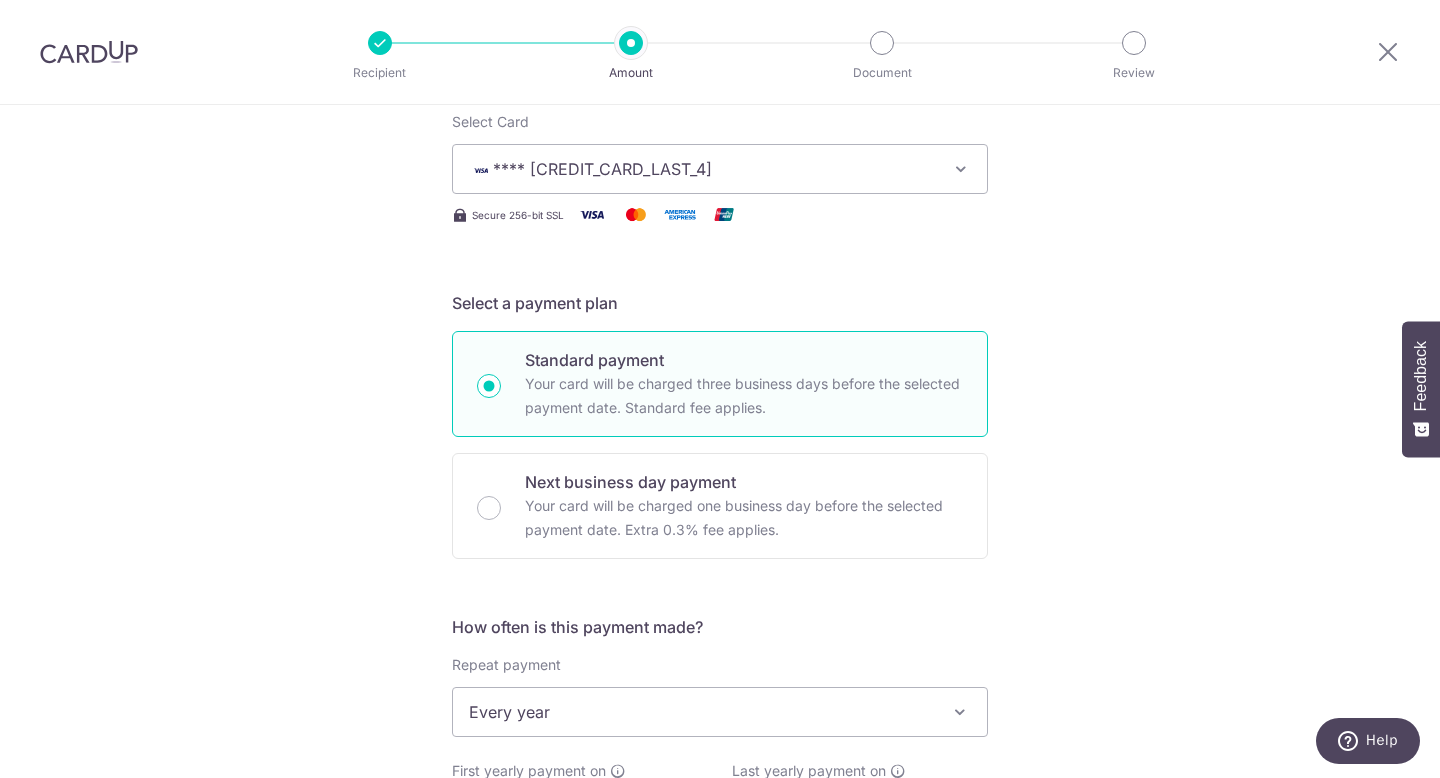 scroll, scrollTop: 0, scrollLeft: 0, axis: both 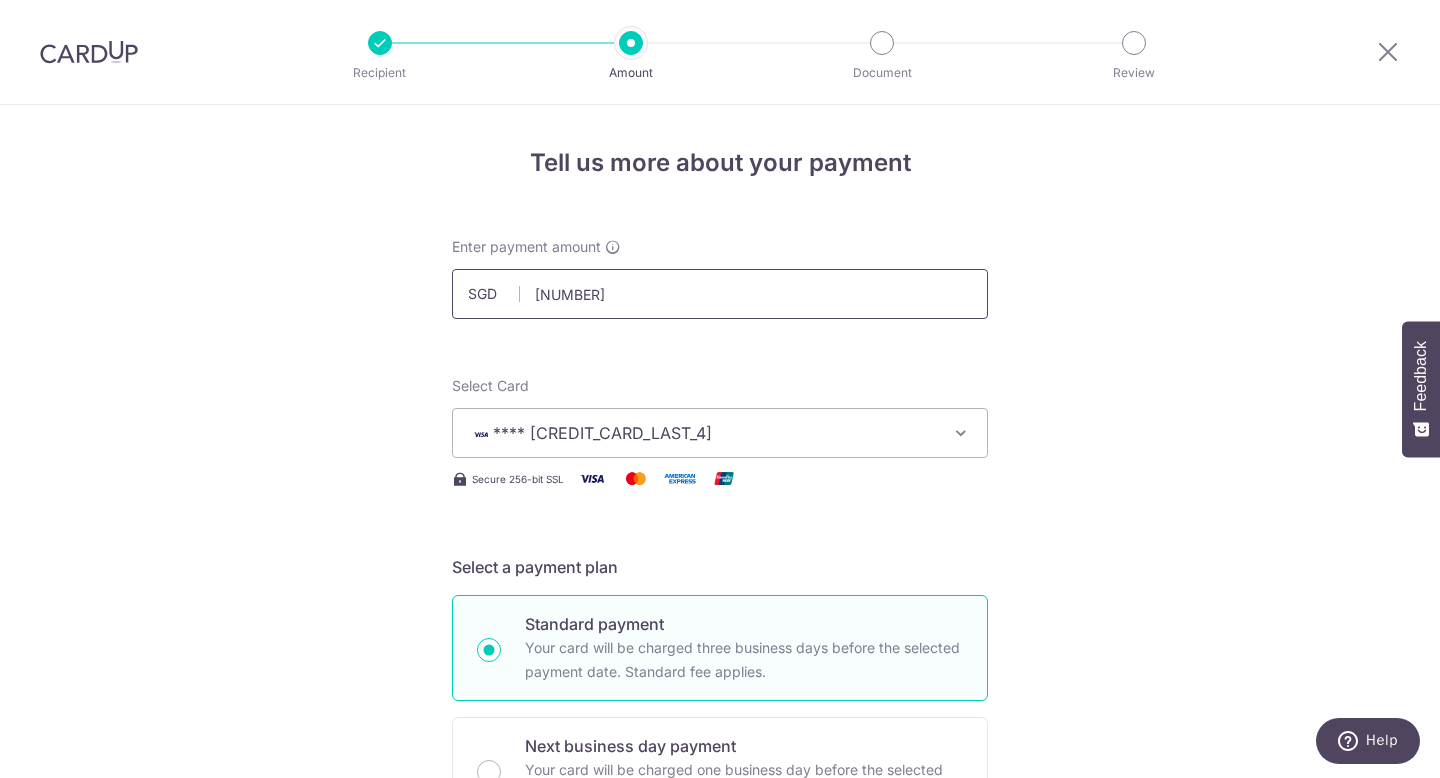 click on "921.57" at bounding box center (720, 294) 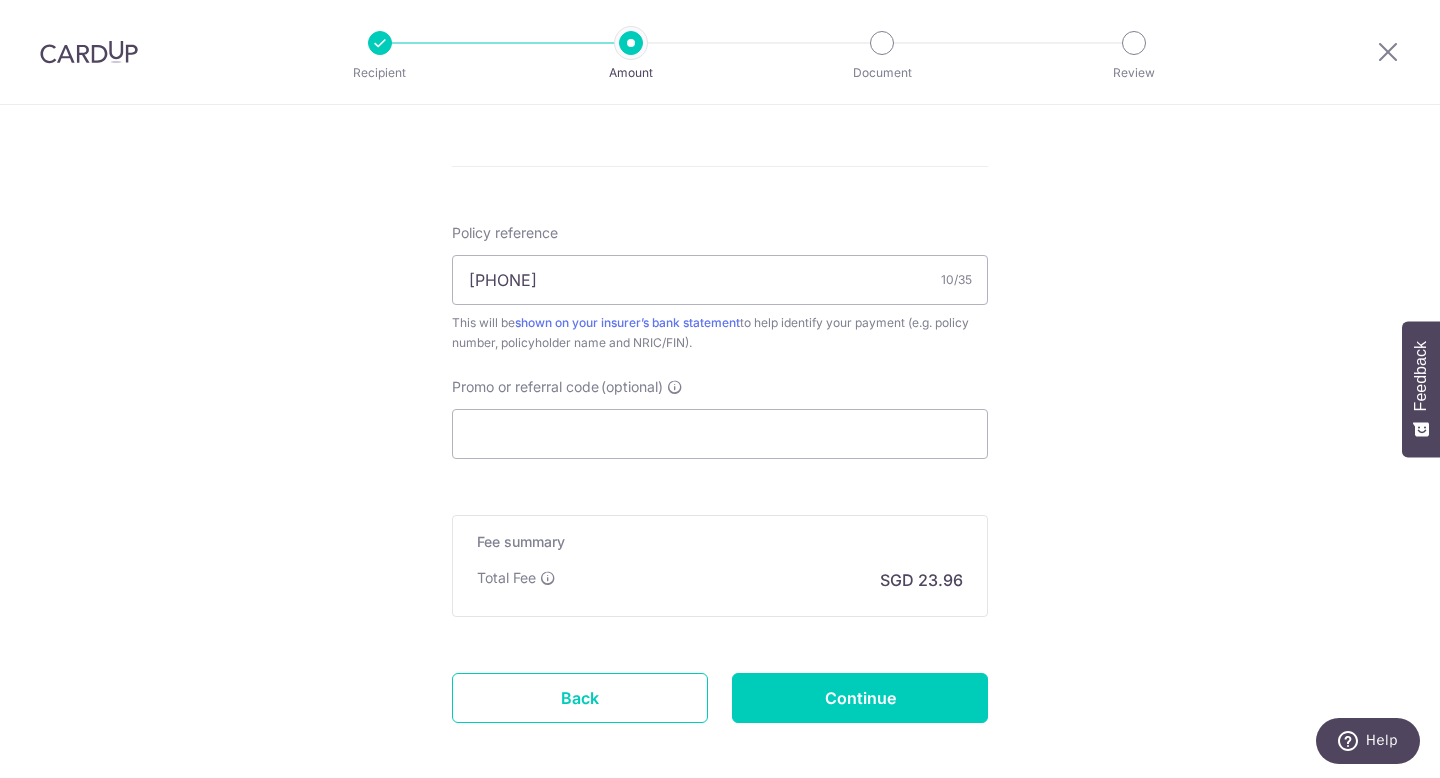 scroll, scrollTop: 1171, scrollLeft: 0, axis: vertical 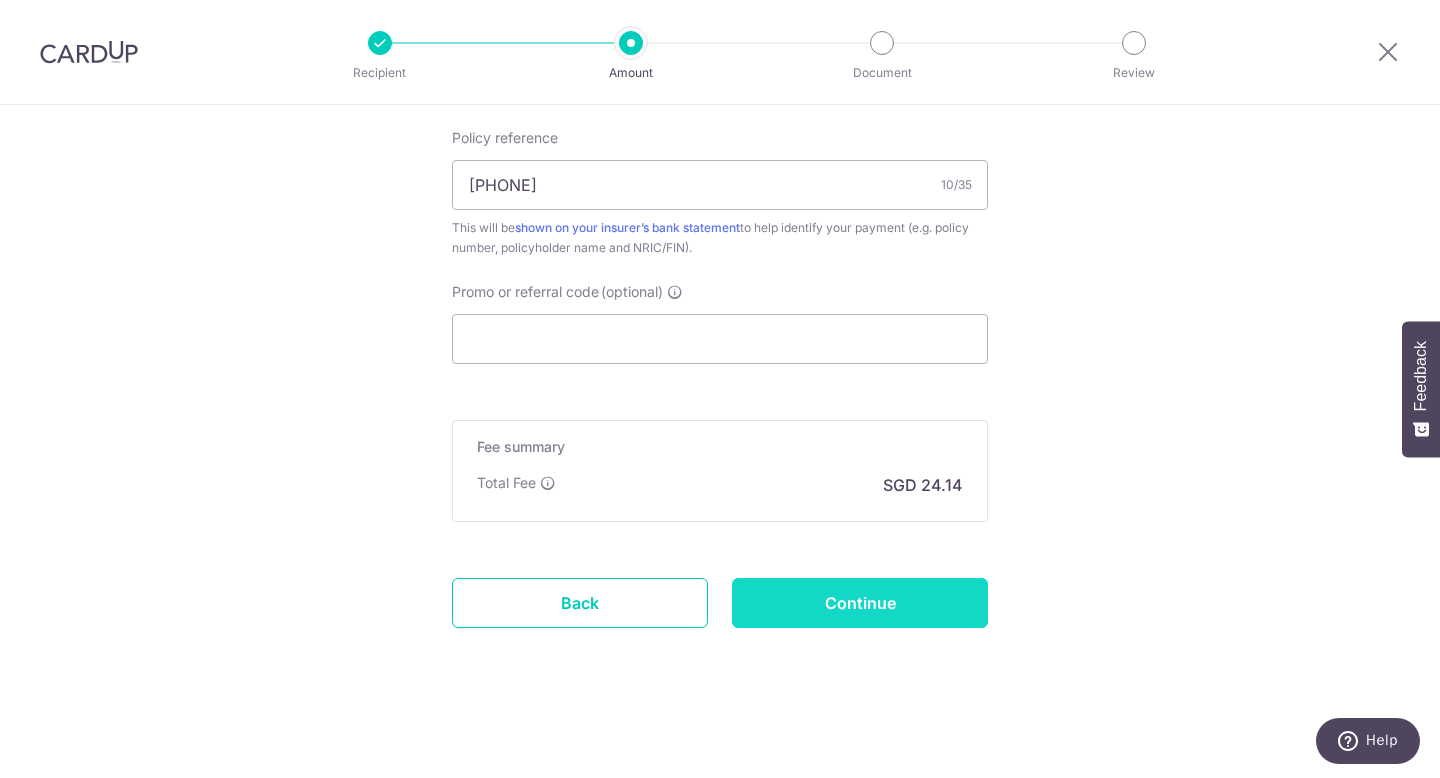 click on "Continue" at bounding box center (860, 603) 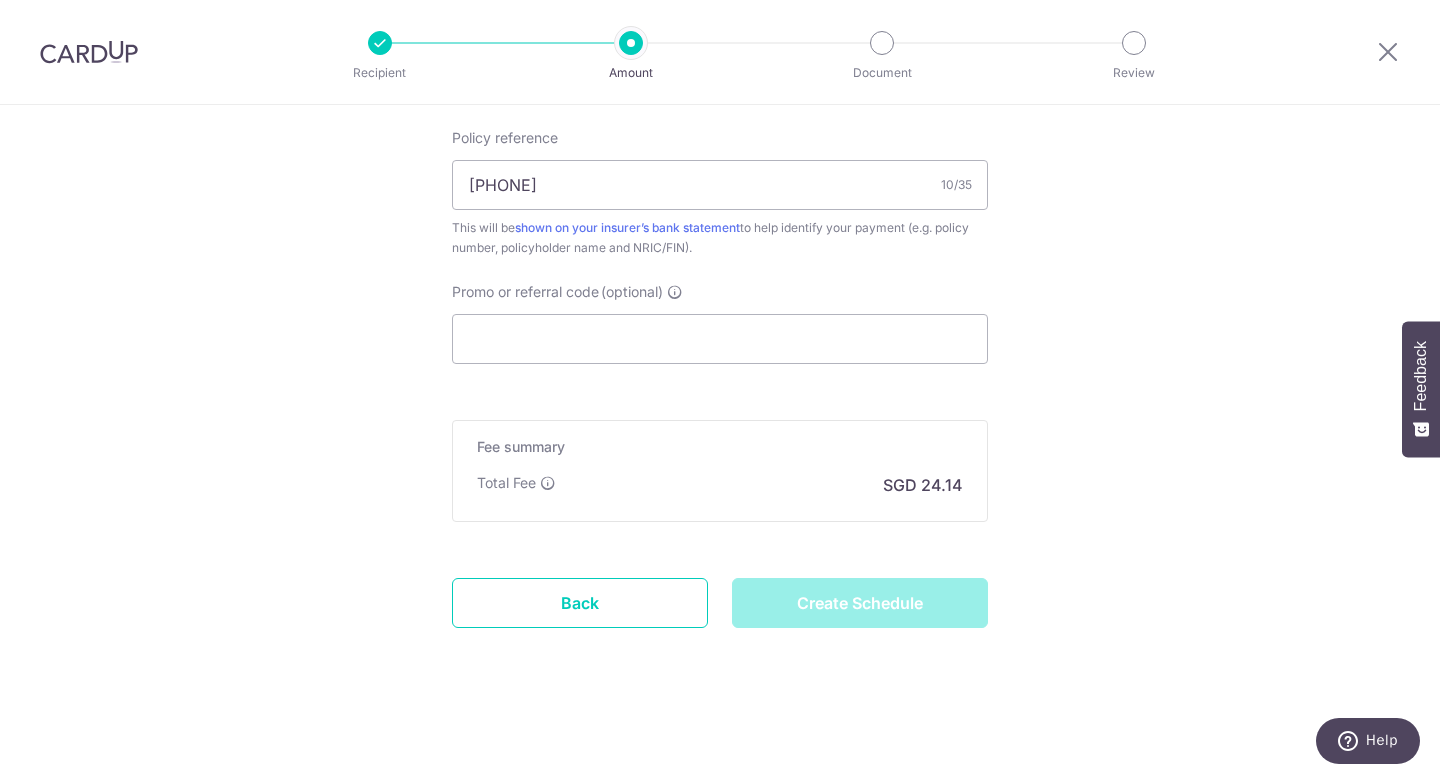 type on "Create Schedule" 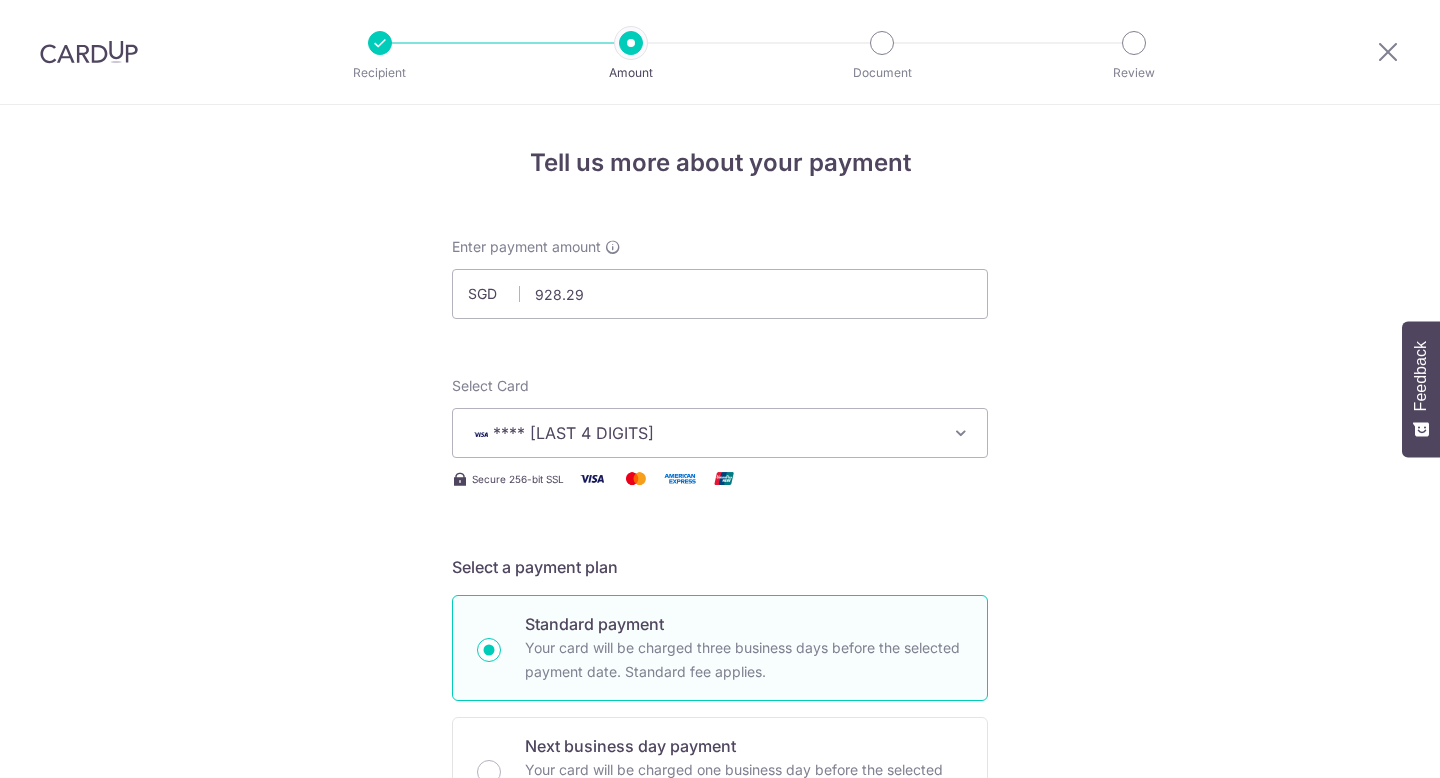 scroll, scrollTop: 0, scrollLeft: 0, axis: both 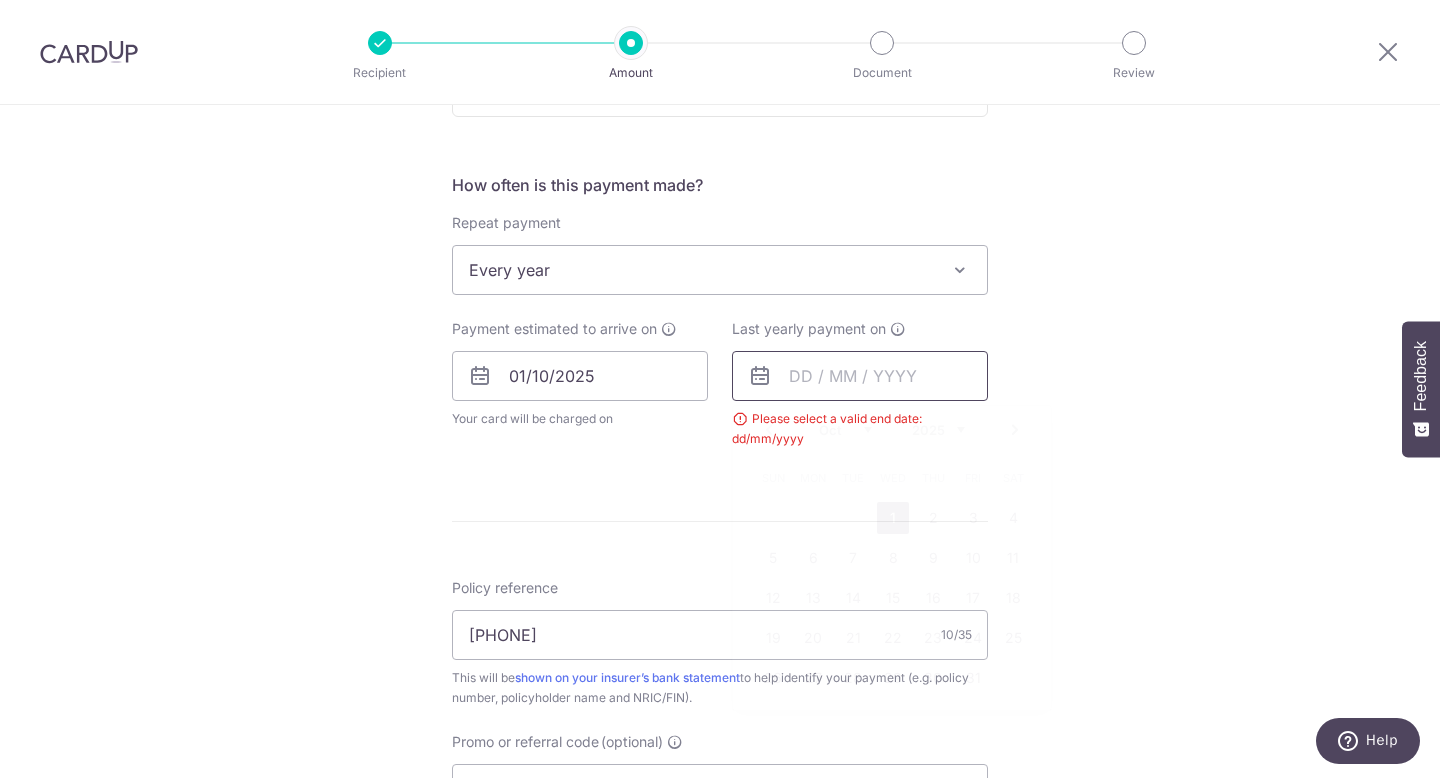 click at bounding box center (860, 376) 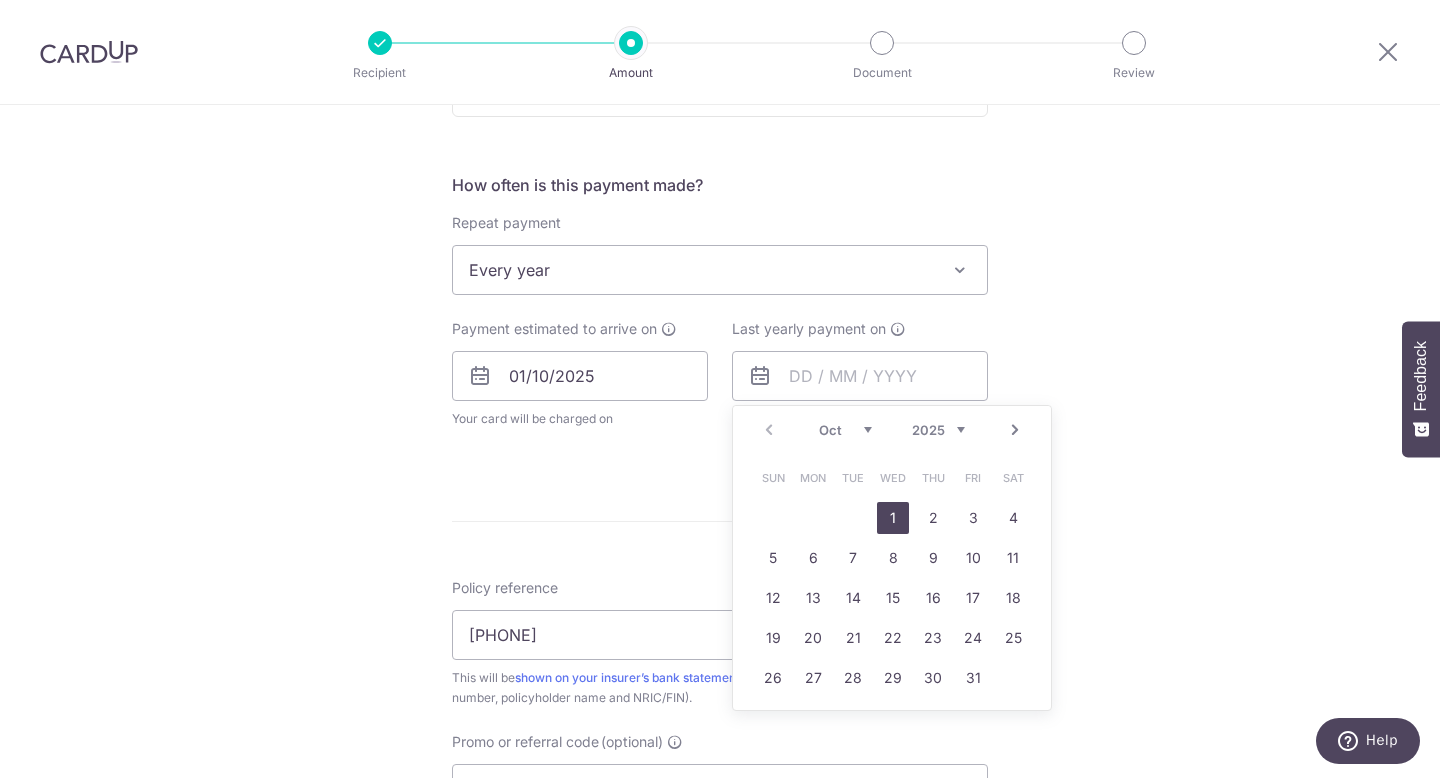 click on "Next" at bounding box center [1015, 430] 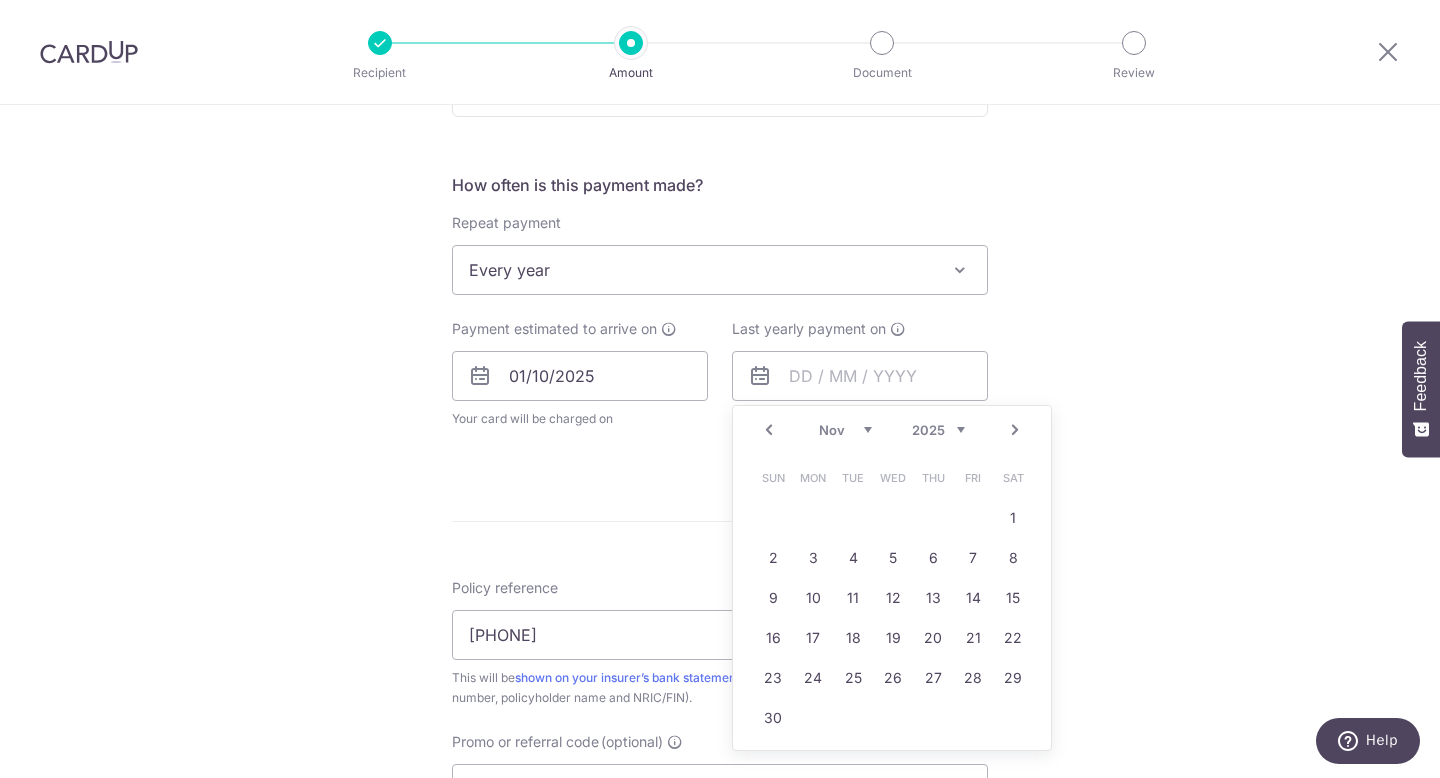 click on "Next" at bounding box center (1015, 430) 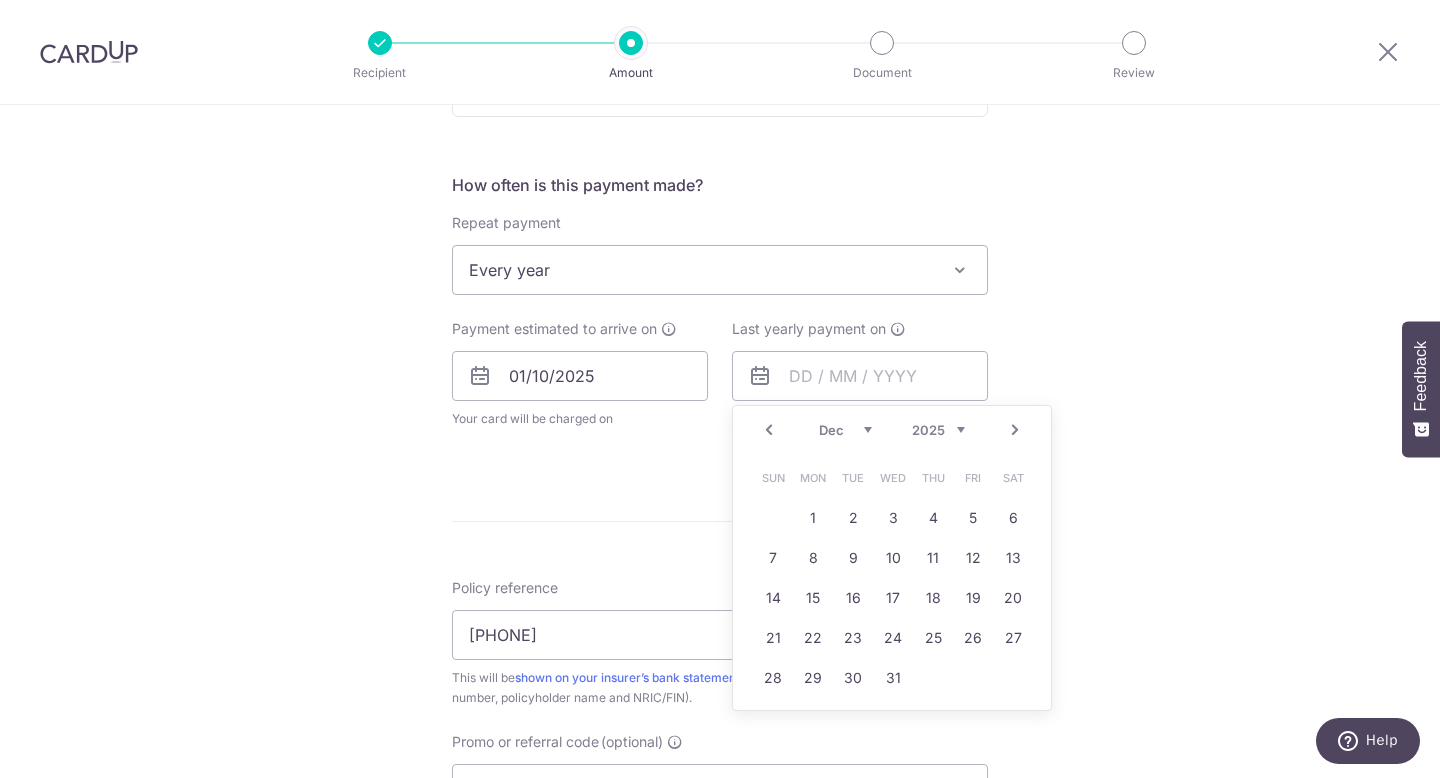 click on "Next" at bounding box center (1015, 430) 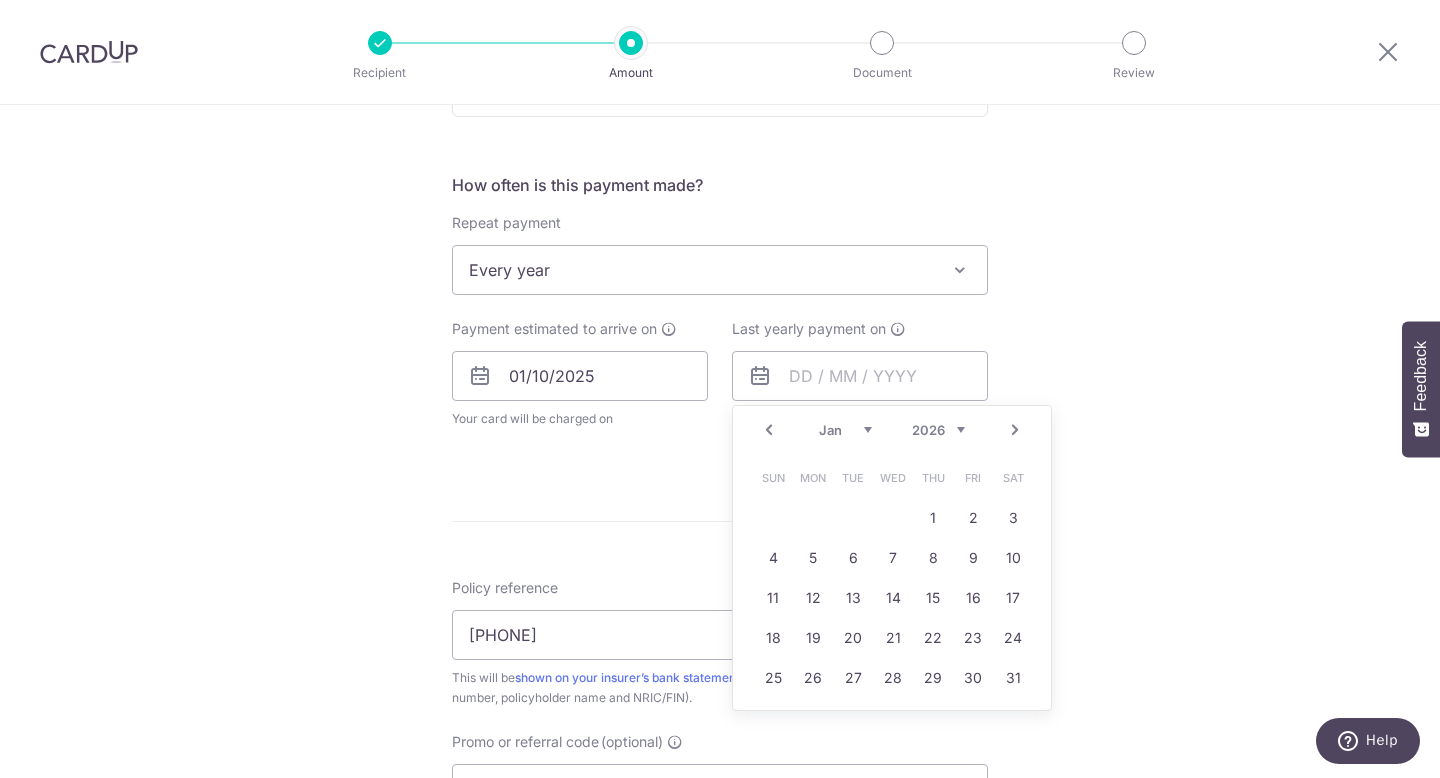 click on "Next" at bounding box center [1015, 430] 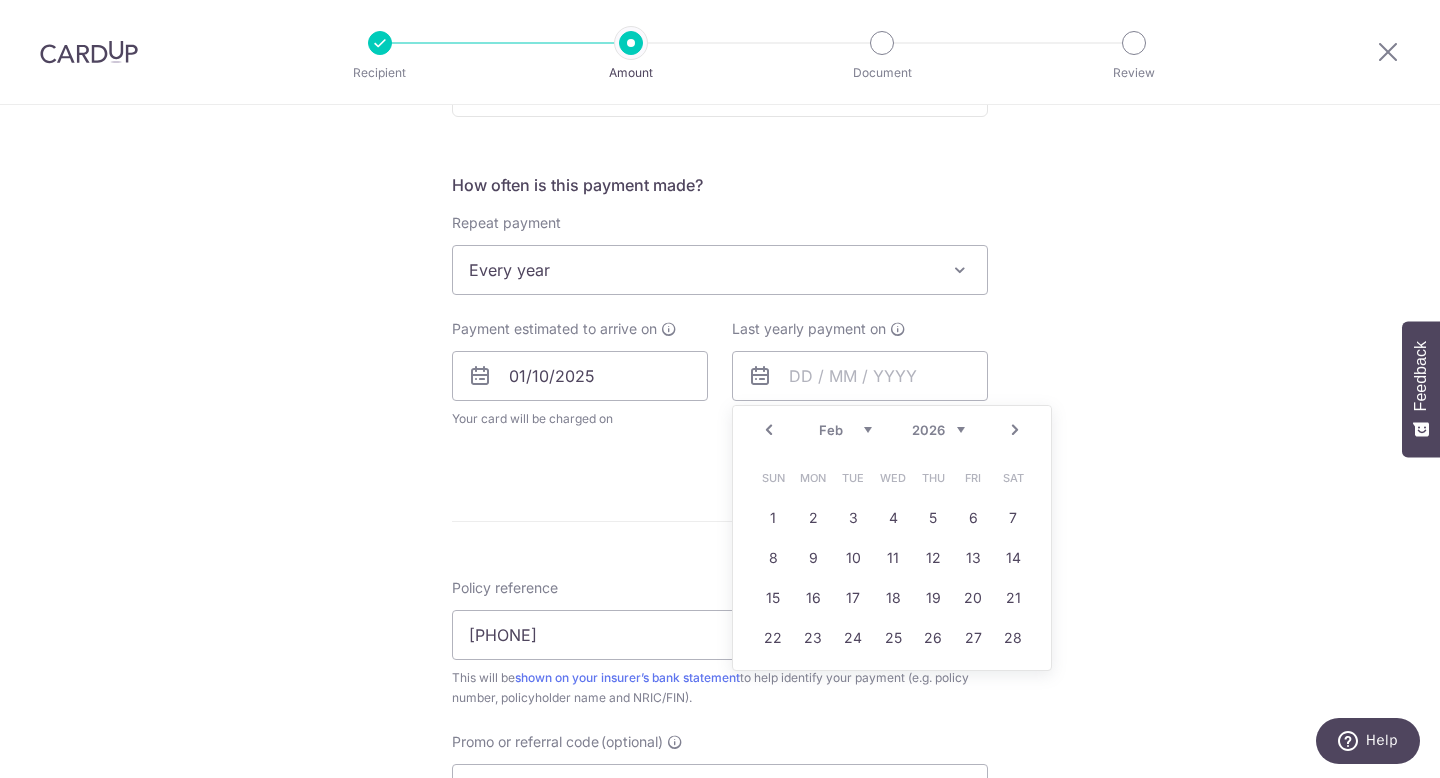 click on "Next" at bounding box center (1015, 430) 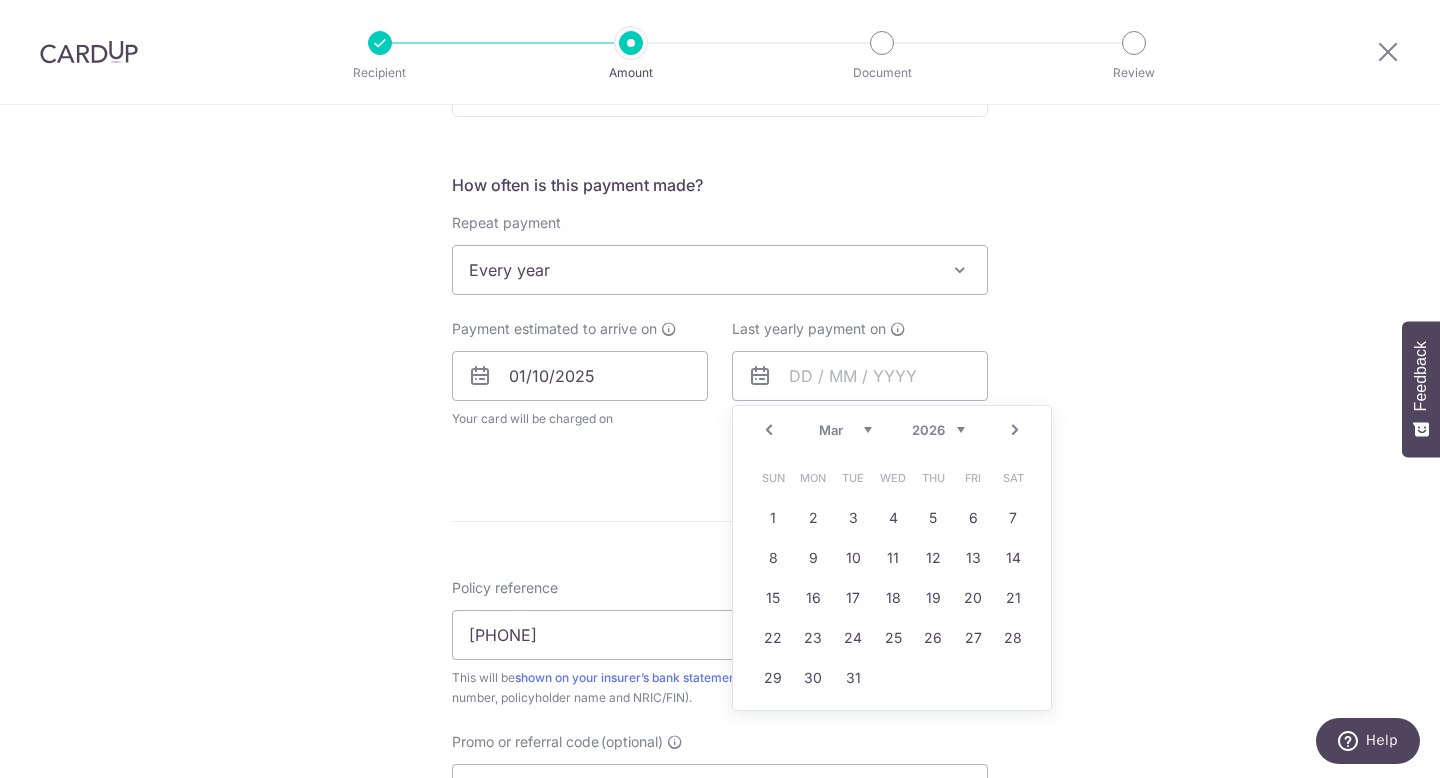 click on "Next" at bounding box center [1015, 430] 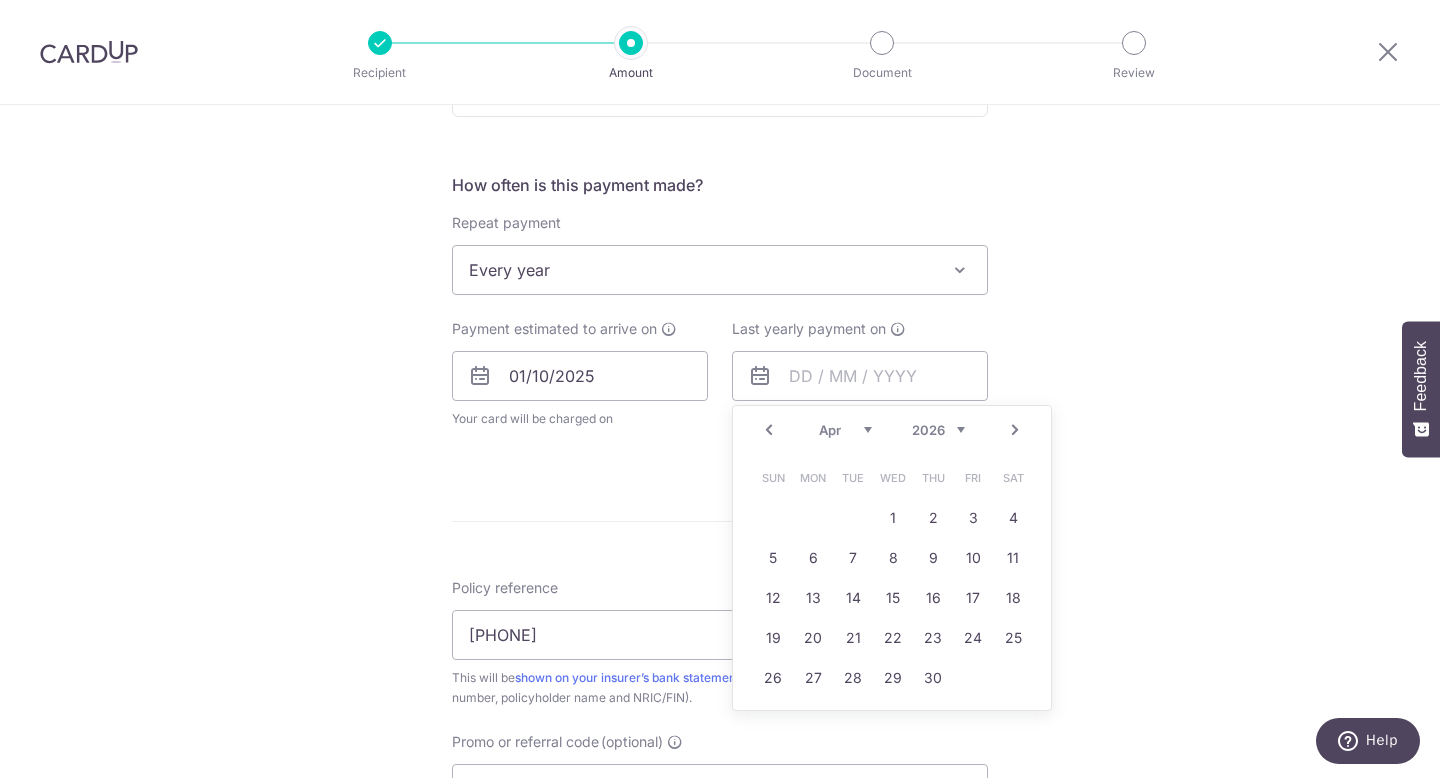 click on "Next" at bounding box center (1015, 430) 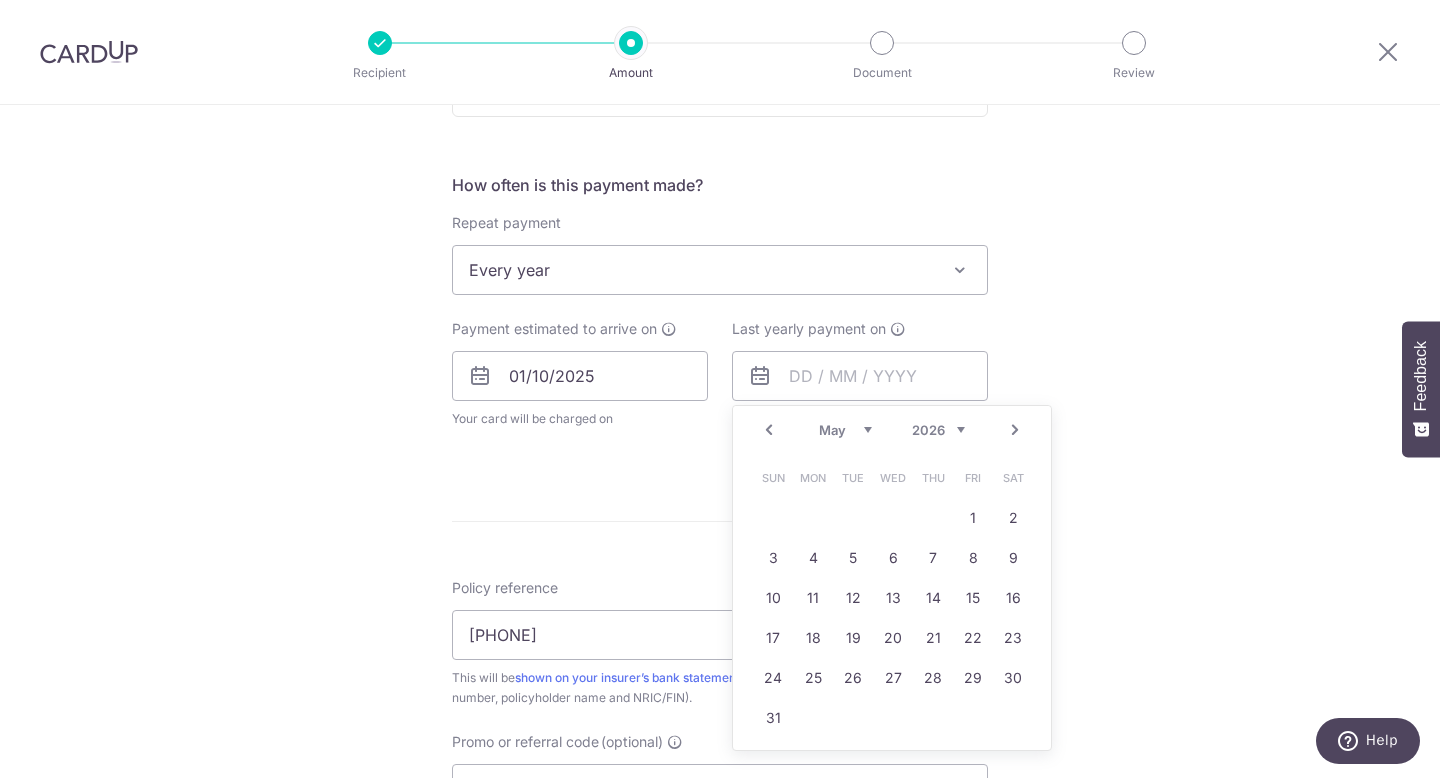 click on "2025 2026 2027 2028 2029 2030 2031 2032 2033 2034 2035" at bounding box center (938, 430) 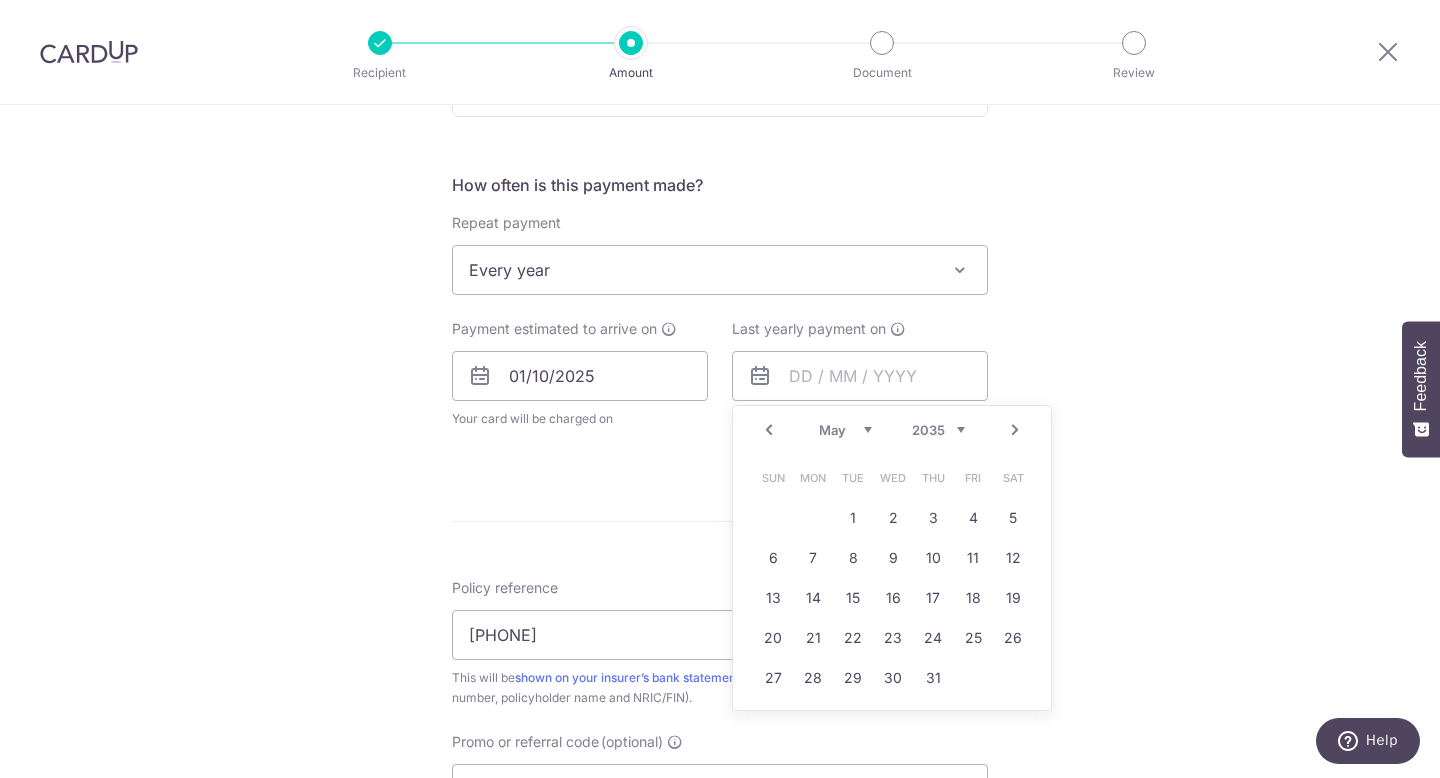 click on "Jan Feb Mar Apr May Jun Jul Aug Sep Oct Nov Dec" at bounding box center (845, 430) 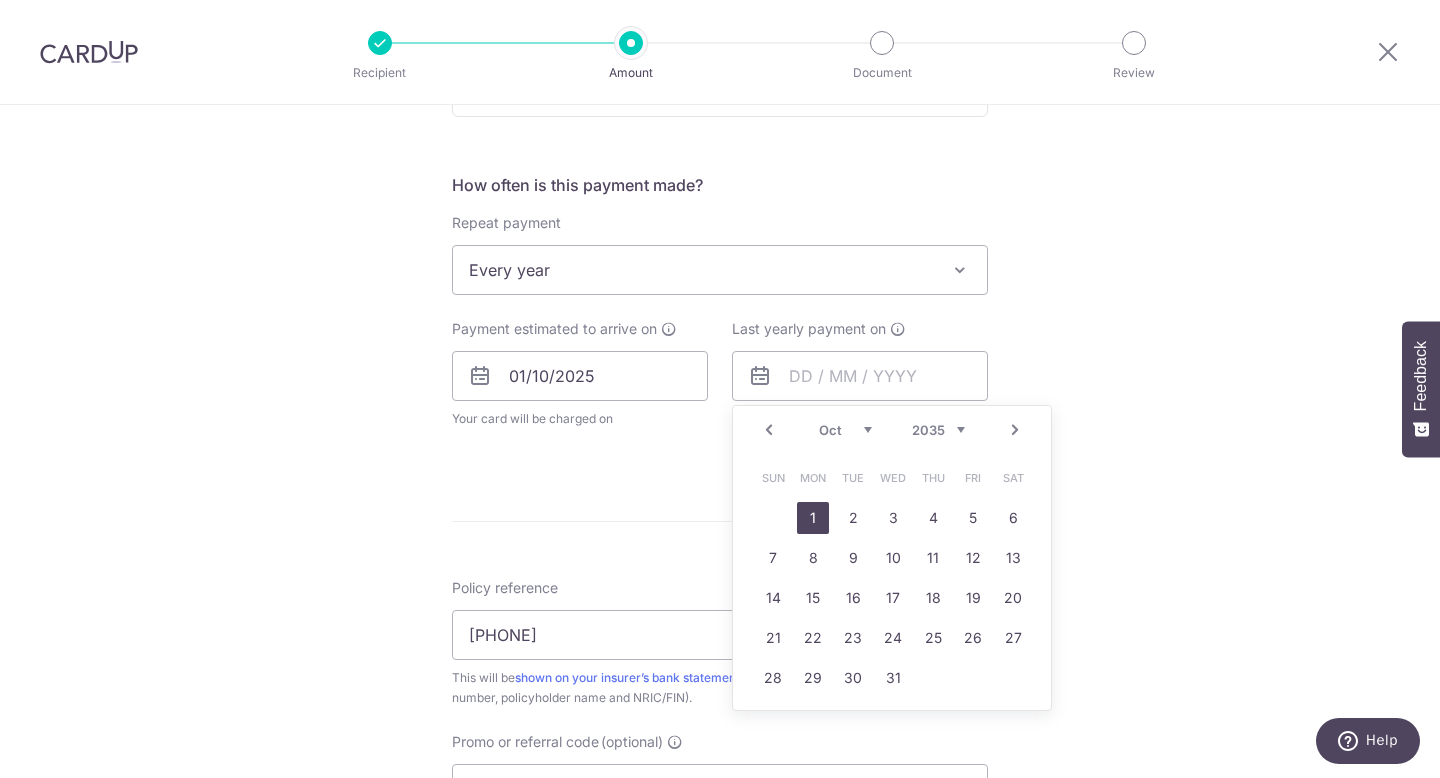 click on "1" at bounding box center (813, 518) 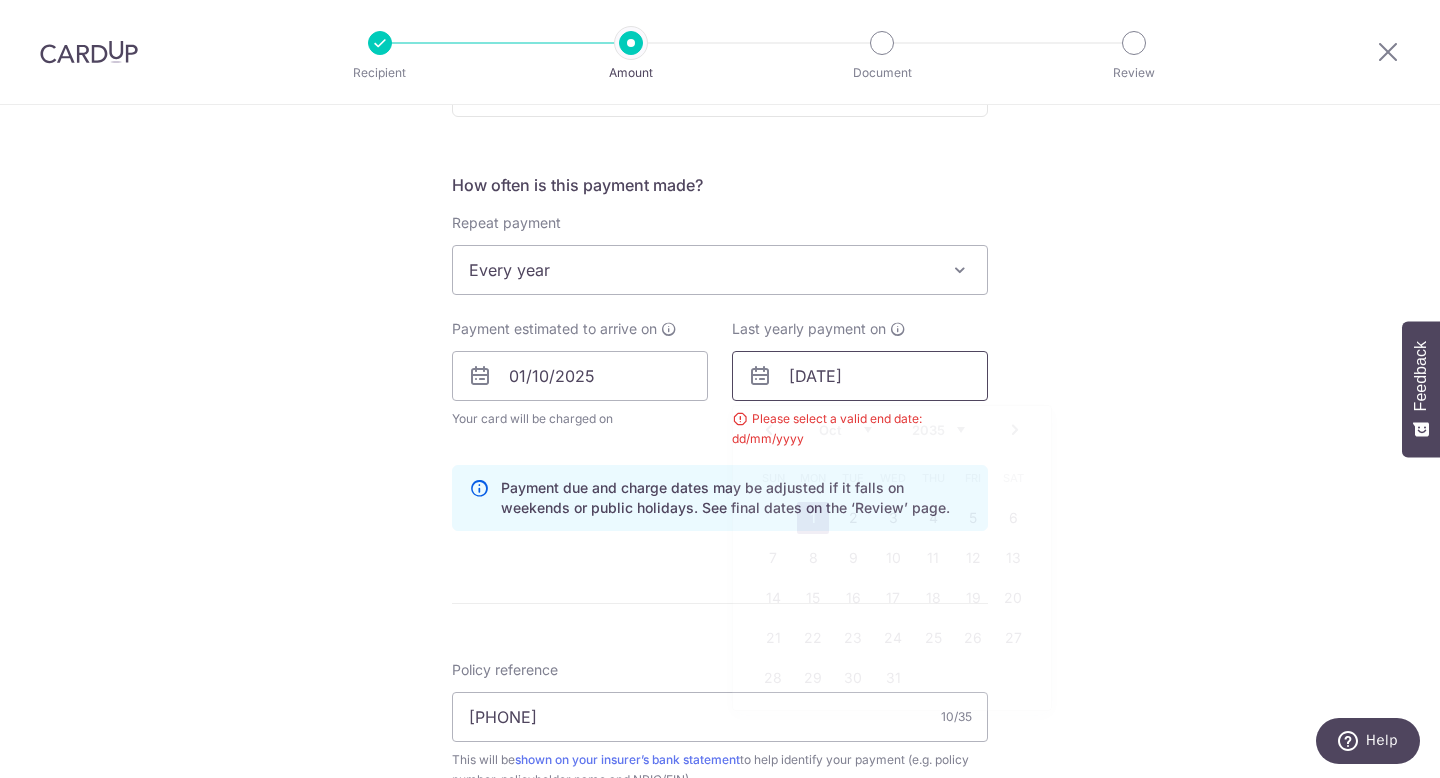 click on "[DATE]" at bounding box center [860, 376] 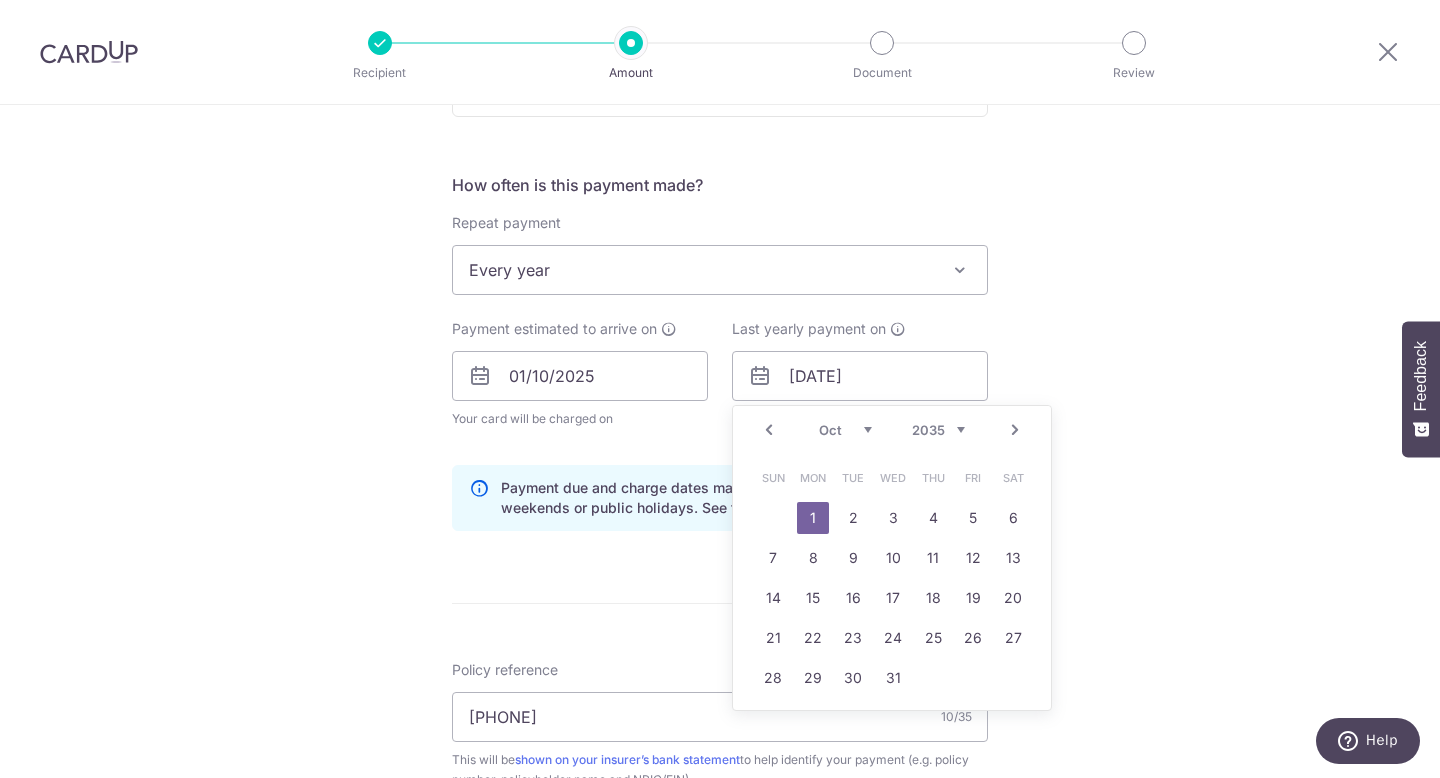 click on "2025 2026 2027 2028 2029 2030 2031 2032 2033 2034 2035" at bounding box center [938, 430] 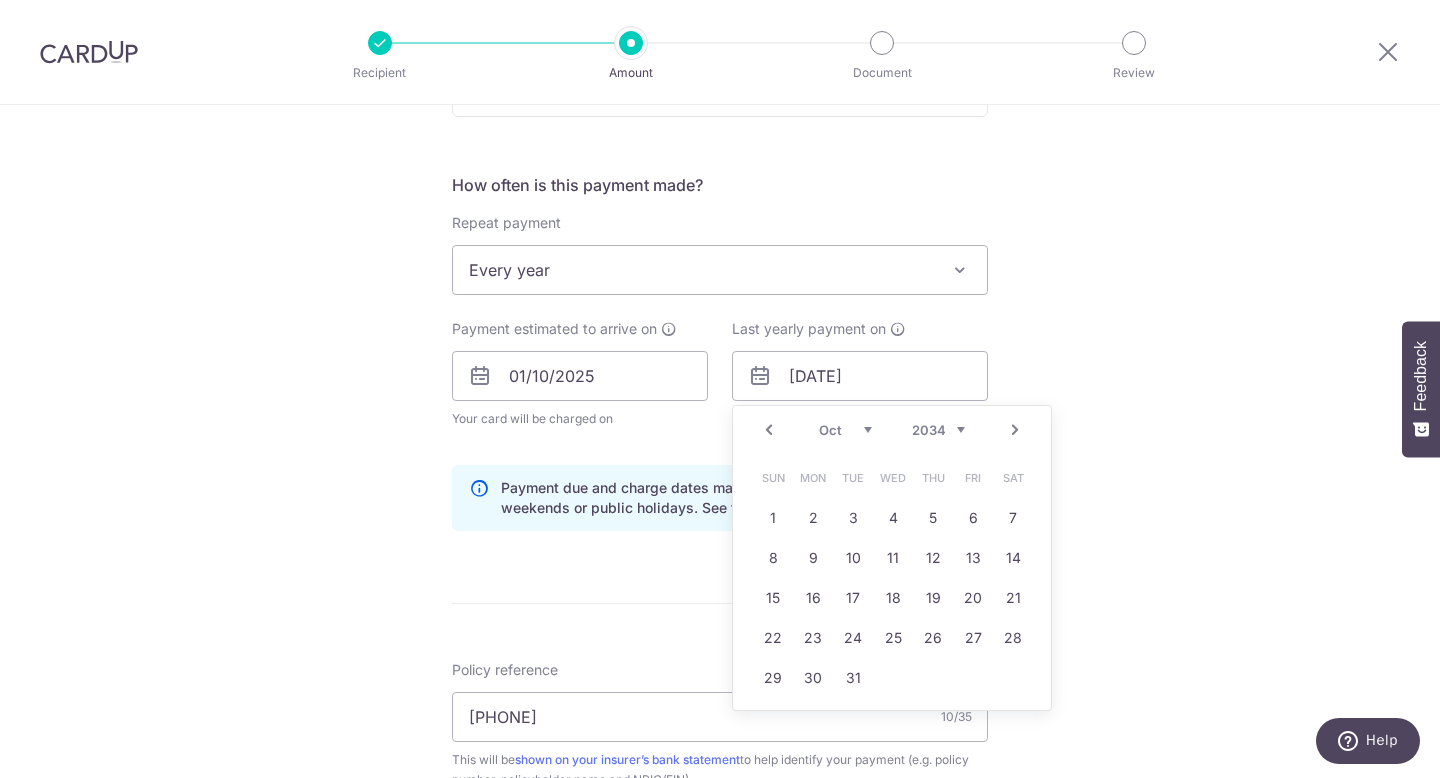 click on "Tell us more about your payment
Enter payment amount
SGD
928.29
928.29
Select Card
**** 3269
Add credit card
Your Cards
**** 3269
Secure 256-bit SSL
Text
New card details
Card
Secure 256-bit SSL" at bounding box center (720, 354) 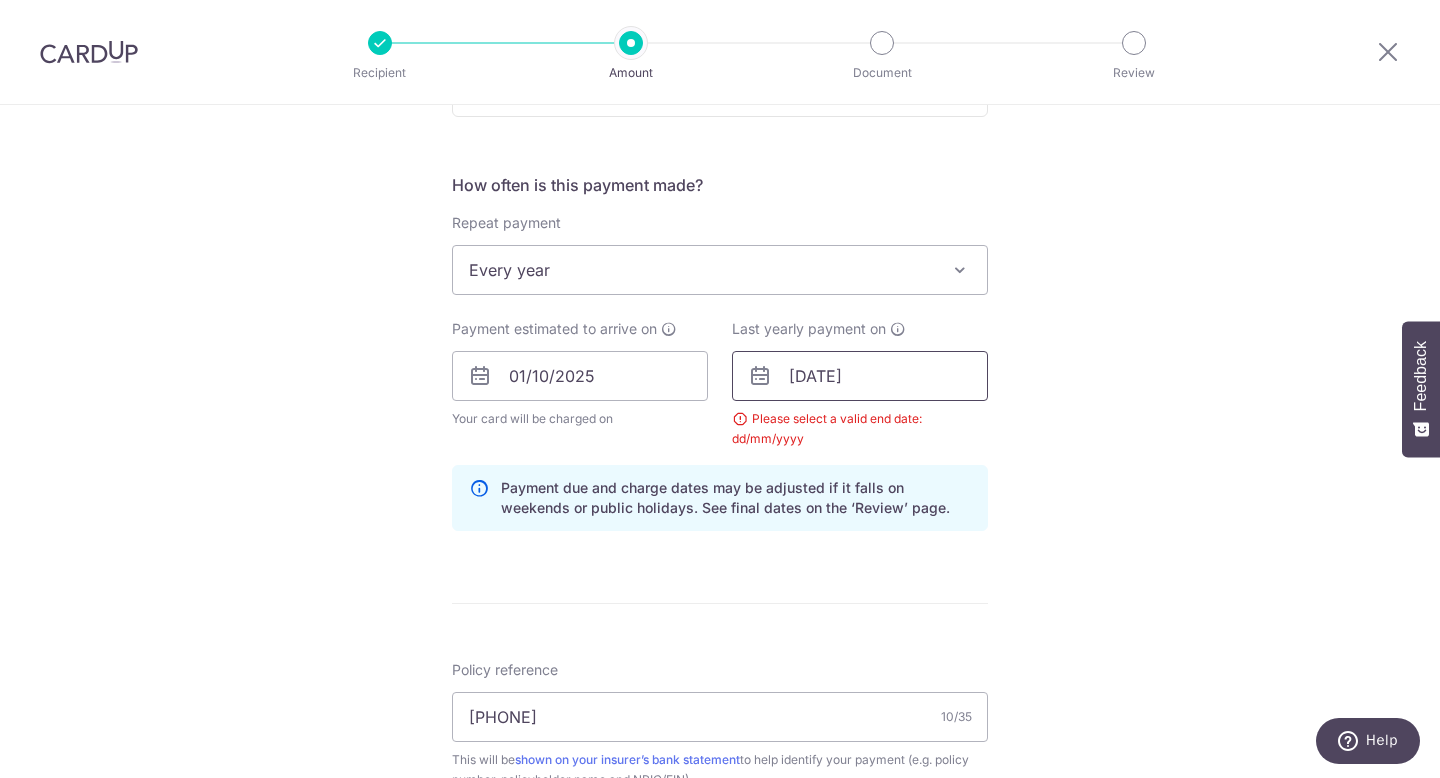 click on "[DATE]" at bounding box center (860, 376) 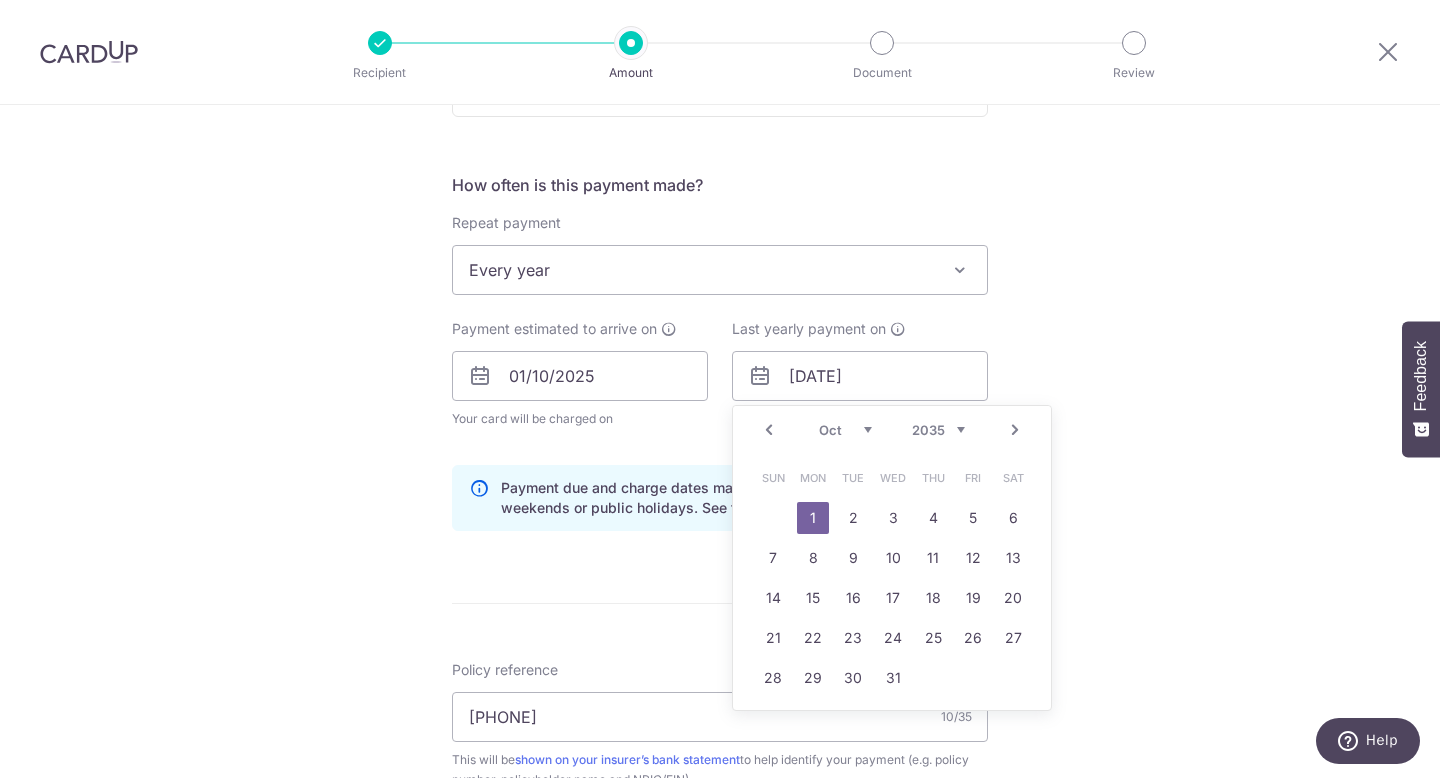 click on "2025 2026 2027 2028 2029 2030 2031 2032 2033 2034 2035" at bounding box center (938, 430) 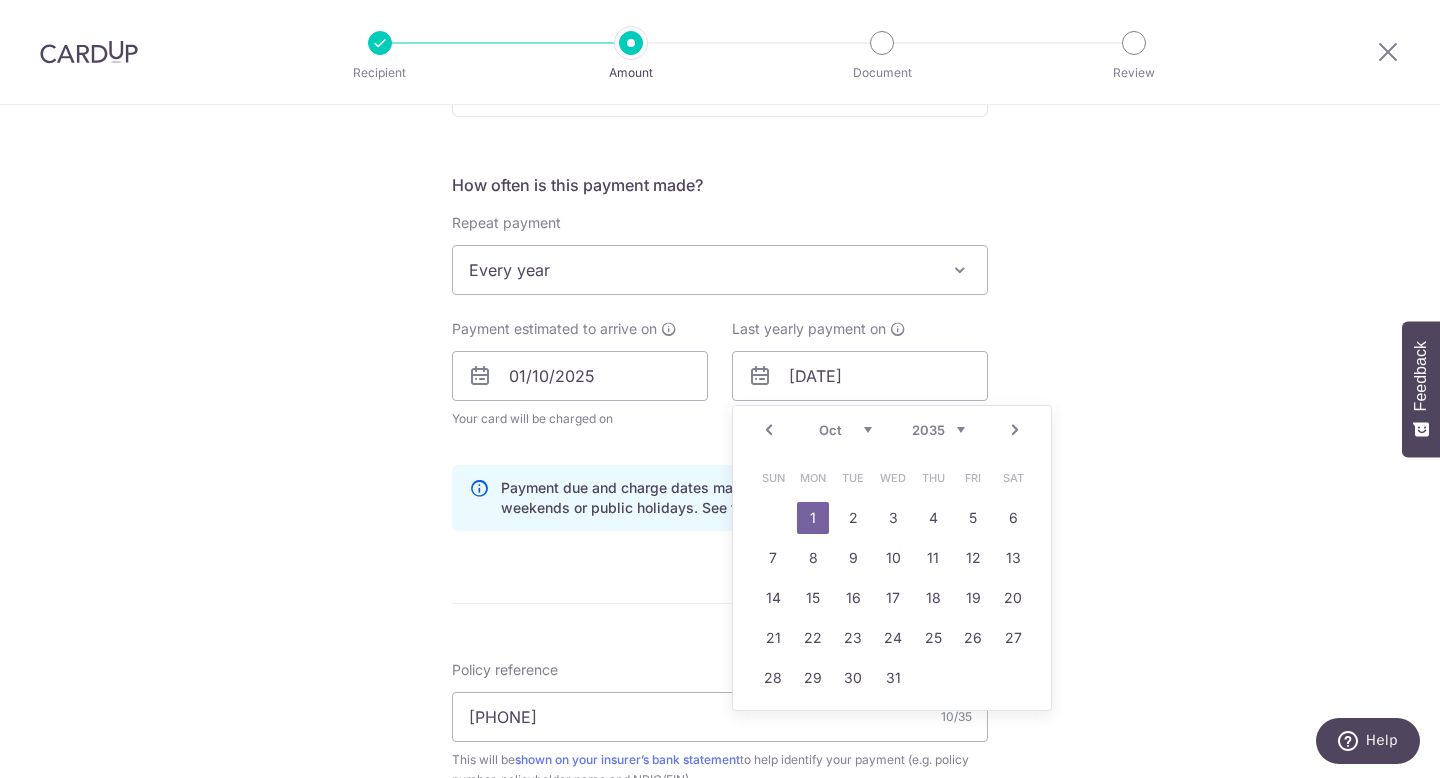 click on "Tell us more about your payment
Enter payment amount
SGD
928.29
928.29
Select Card
**** 3269
Add credit card
Your Cards
**** 3269
Secure 256-bit SSL
Text
New card details
Card
Secure 256-bit SSL" at bounding box center [720, 354] 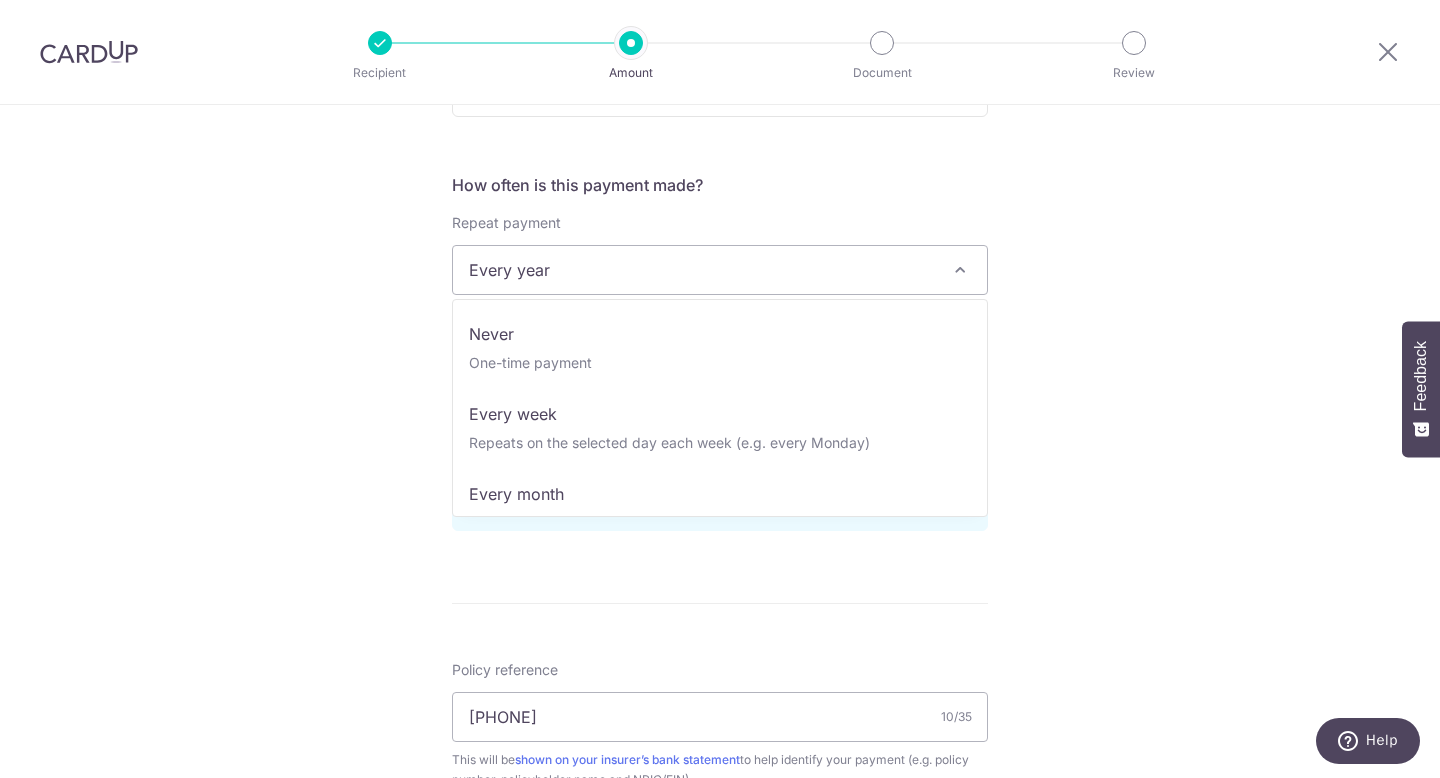 click on "Every year" at bounding box center [720, 270] 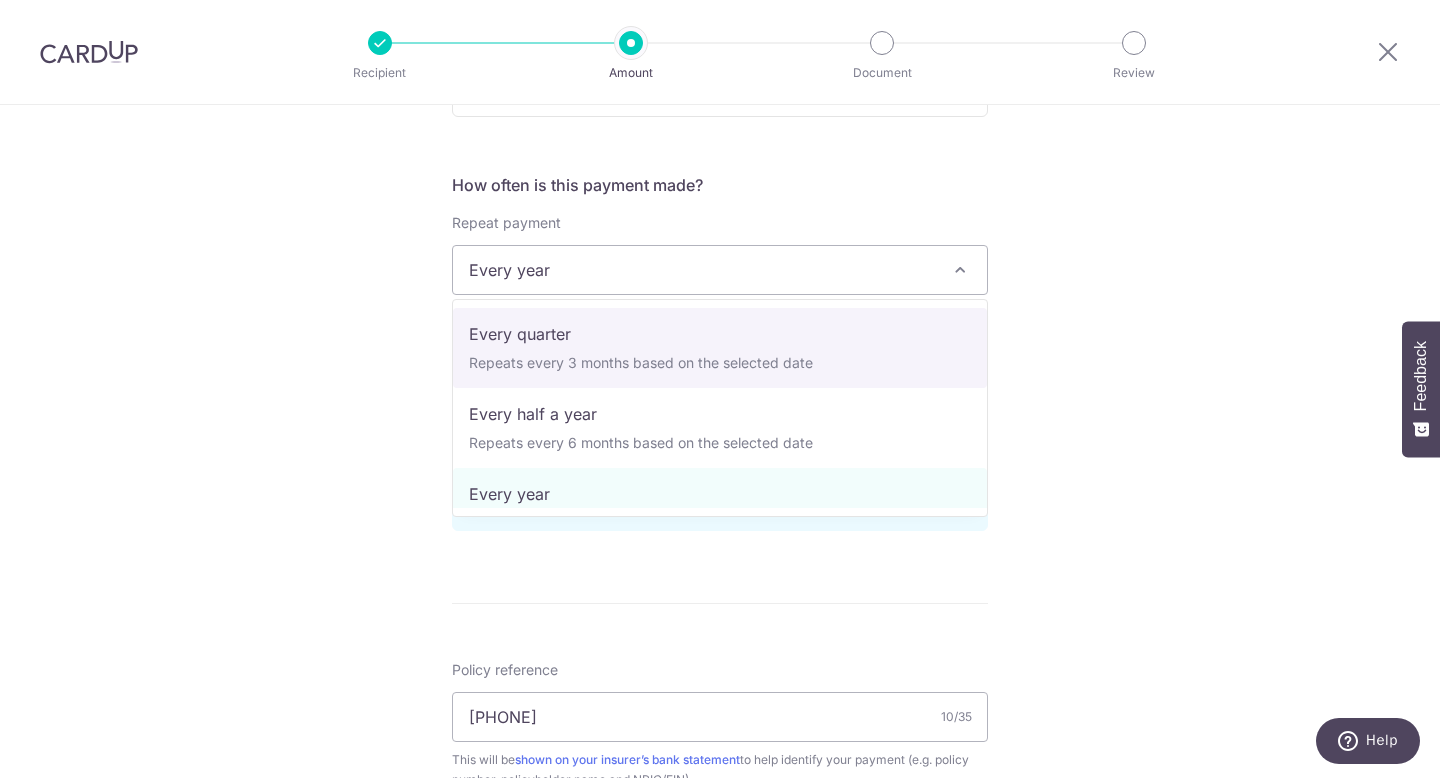 scroll, scrollTop: 280, scrollLeft: 0, axis: vertical 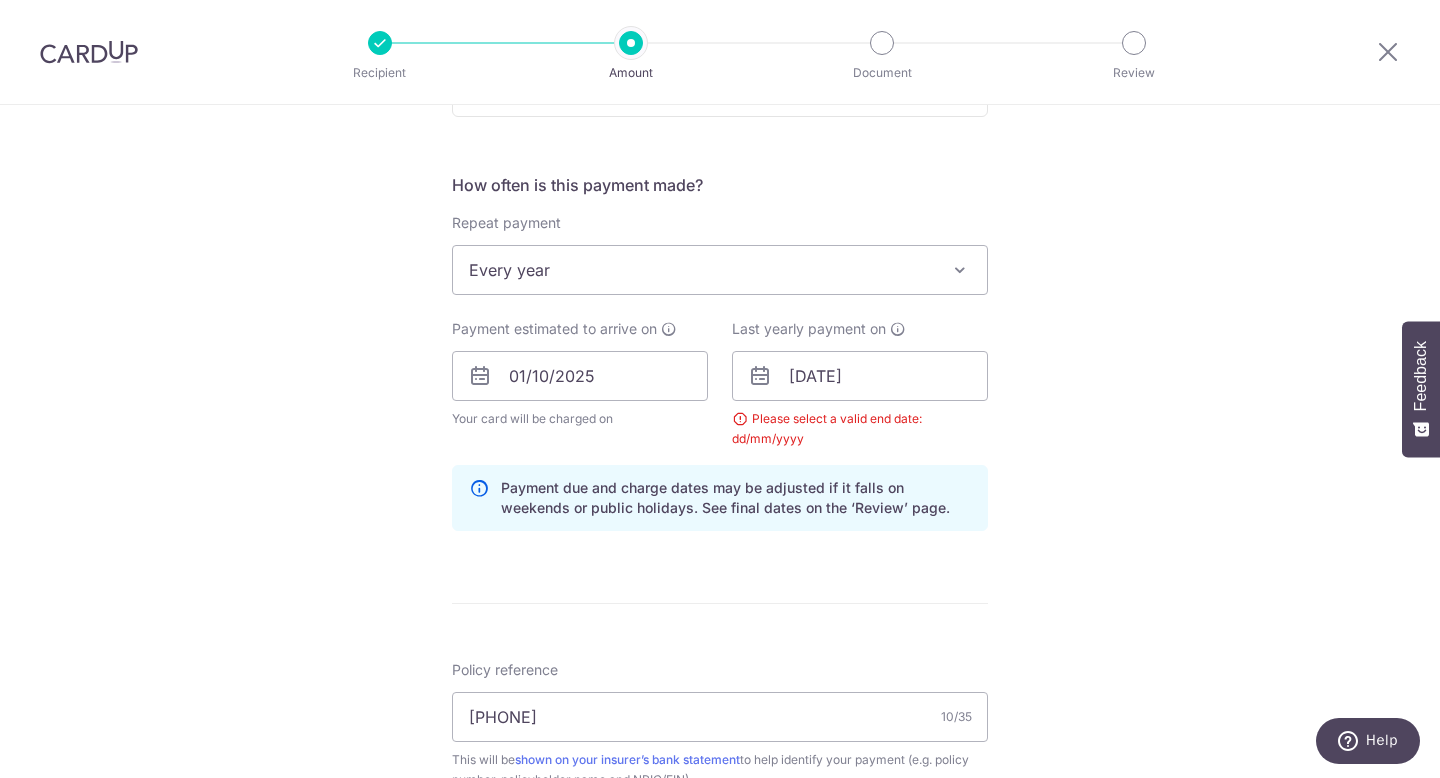 click on "Tell us more about your payment
Enter payment amount
SGD
928.29
928.29
Select Card
**** 3269
Add credit card
Your Cards
**** 3269
Secure 256-bit SSL
Text
New card details
Card
Secure 256-bit SSL" at bounding box center [720, 354] 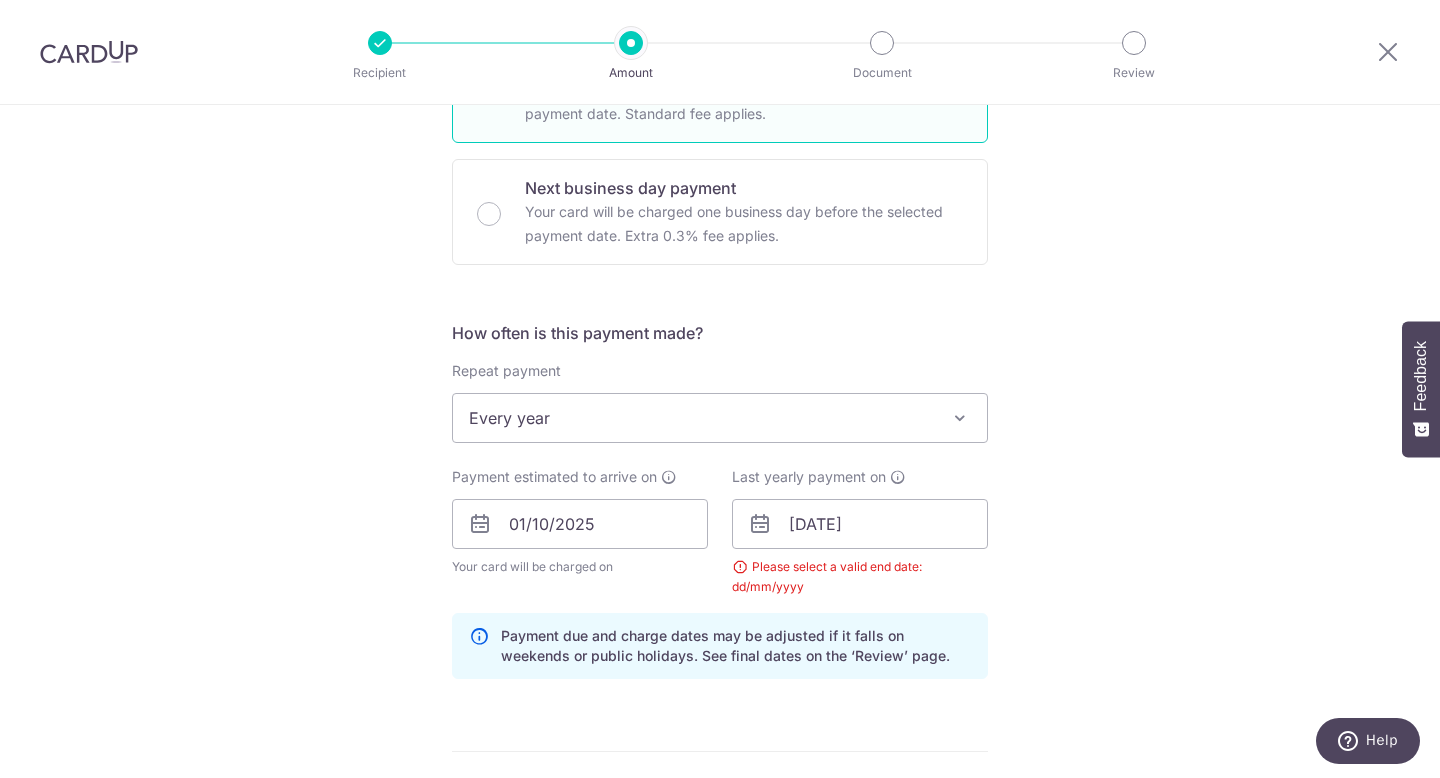scroll, scrollTop: 599, scrollLeft: 0, axis: vertical 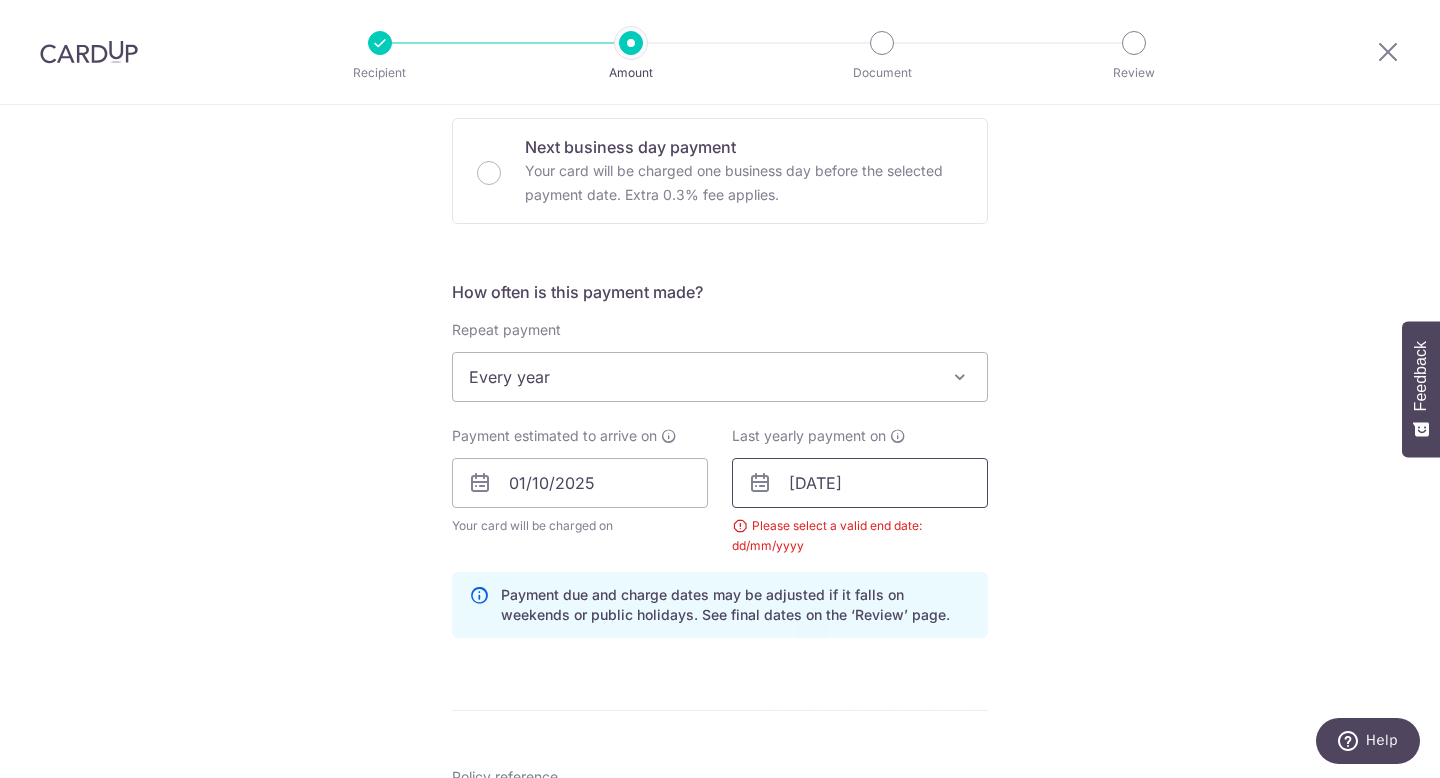 click on "[DATE]" at bounding box center (860, 483) 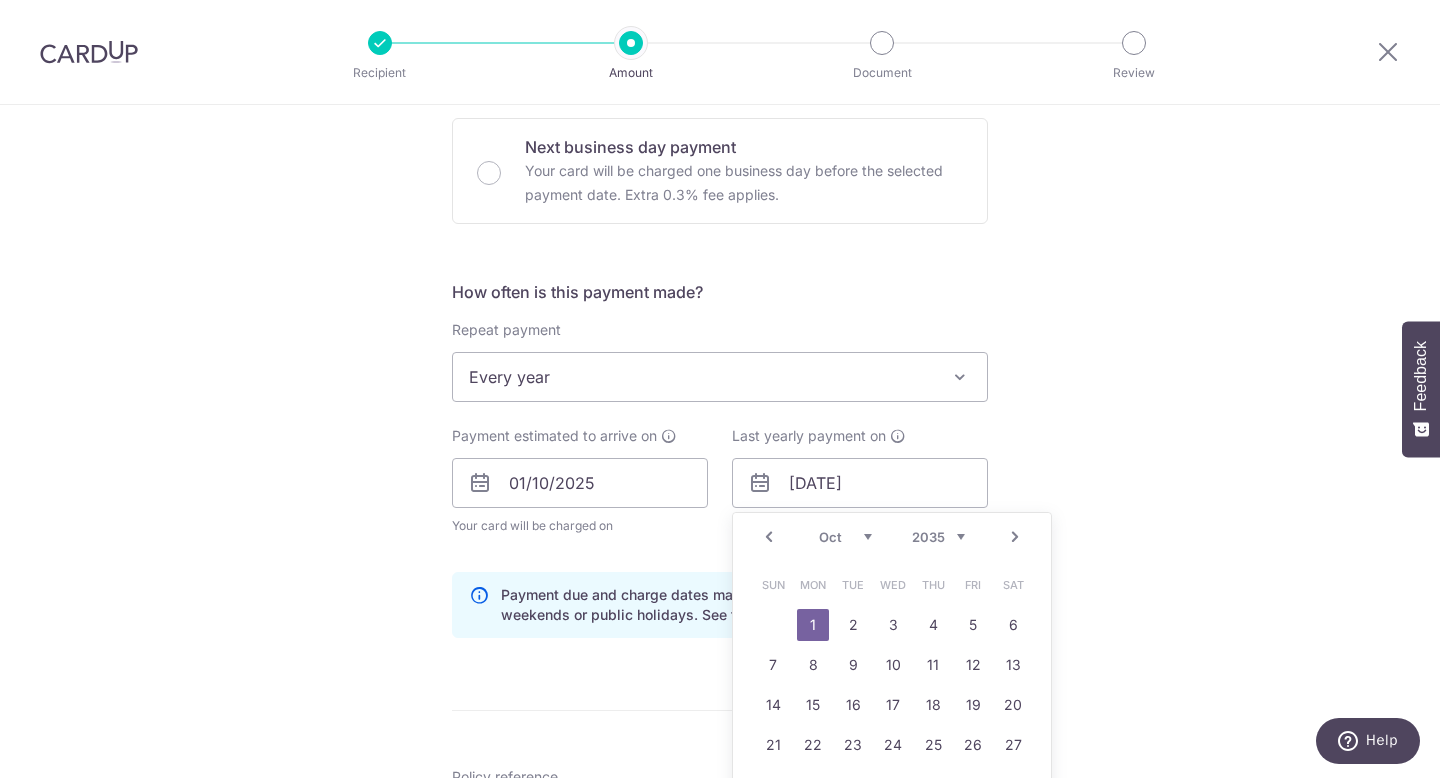 click on "2025 2026 2027 2028 2029 2030 2031 2032 2033 2034 2035" at bounding box center [938, 537] 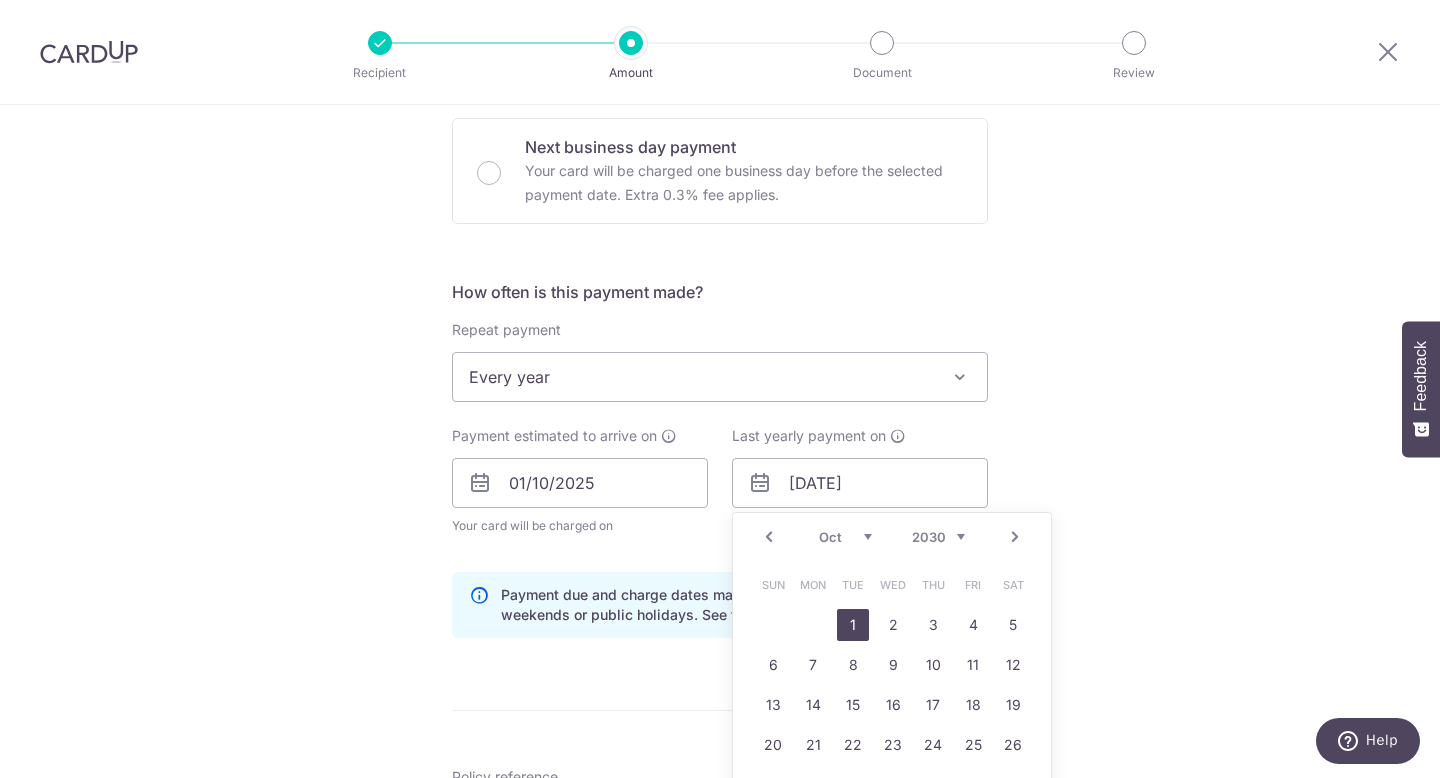 click on "1" at bounding box center (853, 625) 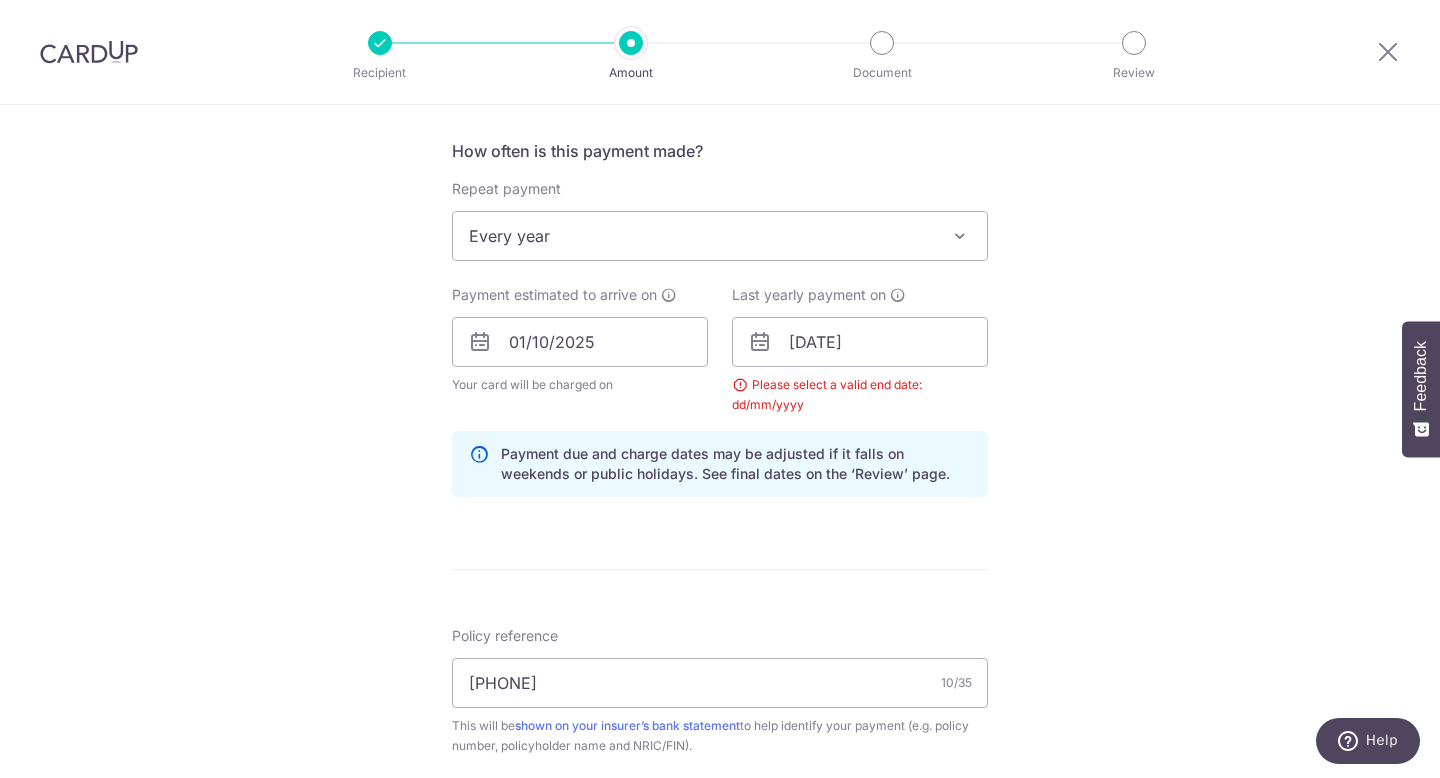 scroll, scrollTop: 777, scrollLeft: 0, axis: vertical 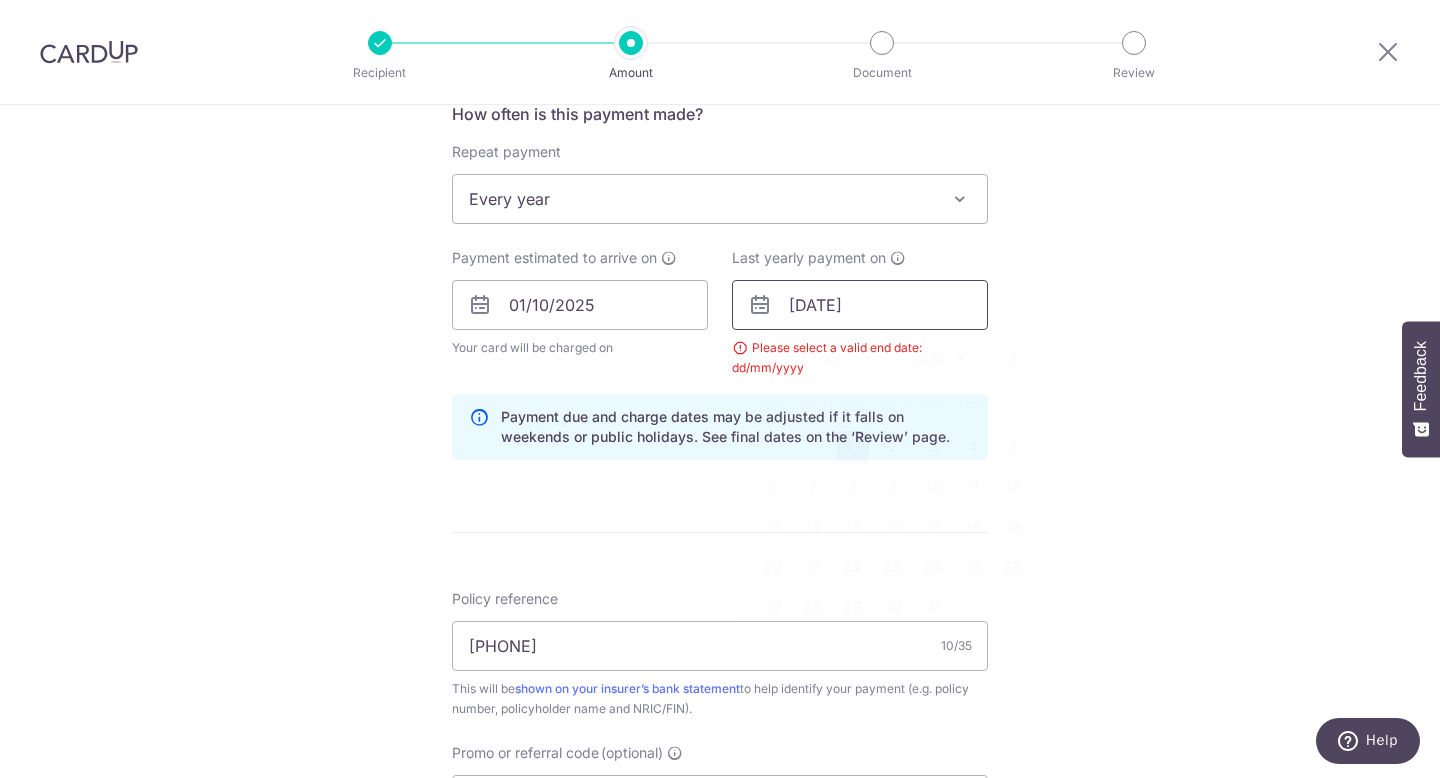 click on "[DATE]" at bounding box center [860, 305] 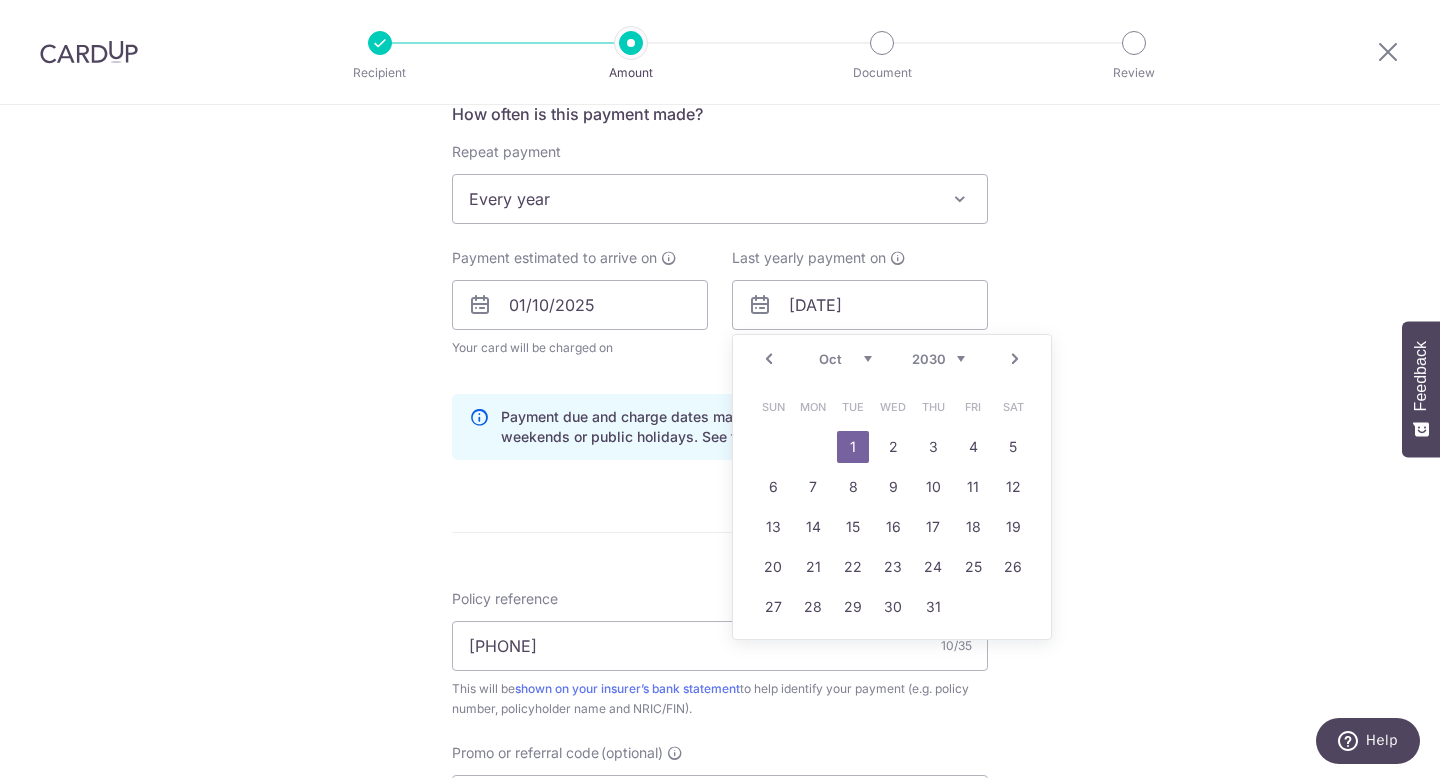 click on "2025 2026 2027 2028 2029 2030 2031 2032 2033 2034 2035" at bounding box center [938, 359] 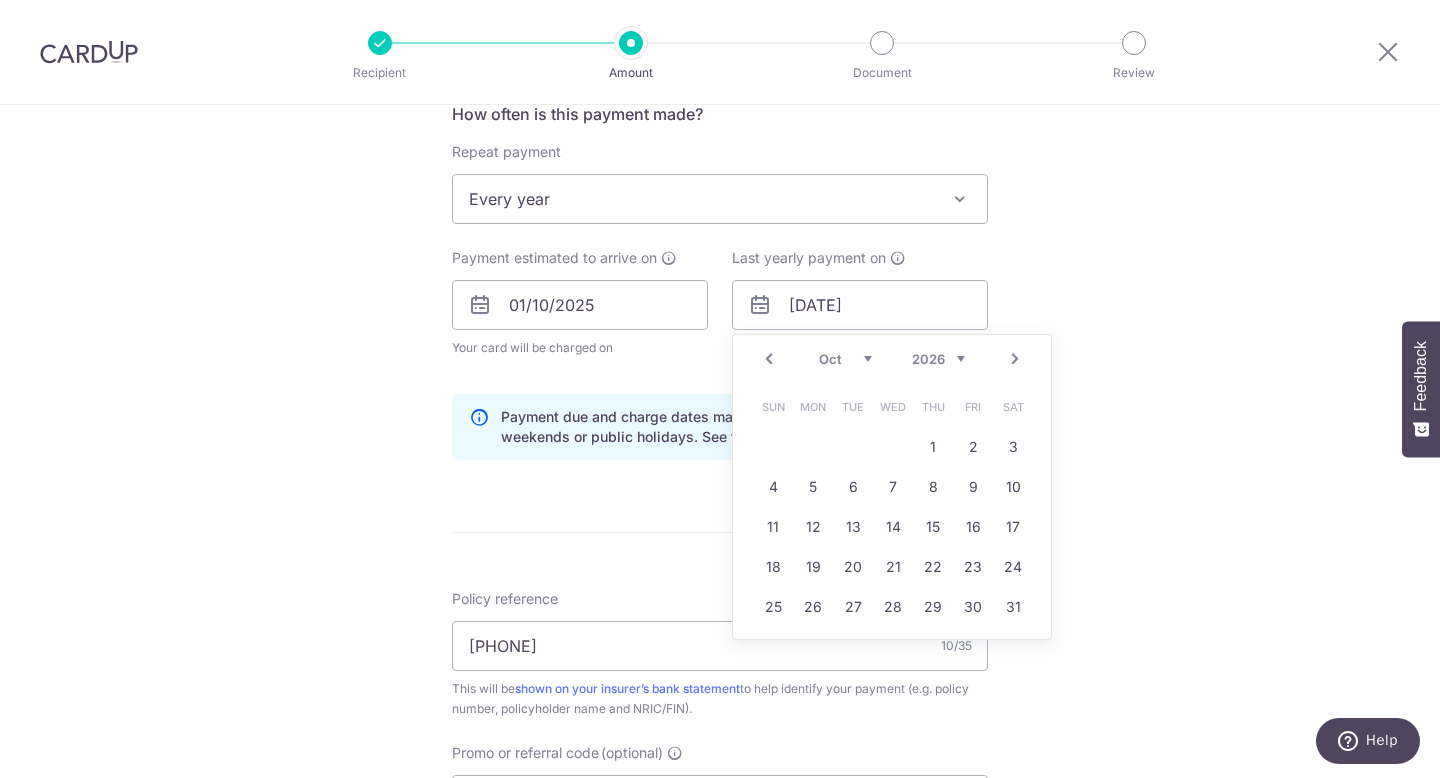 click on "Tell us more about your payment
Enter payment amount
SGD
928.29
928.29
Select Card
**** 3269
Add credit card
Your Cards
**** 3269
Secure 256-bit SSL
Text
New card details
Card
Secure 256-bit SSL" at bounding box center (720, 283) 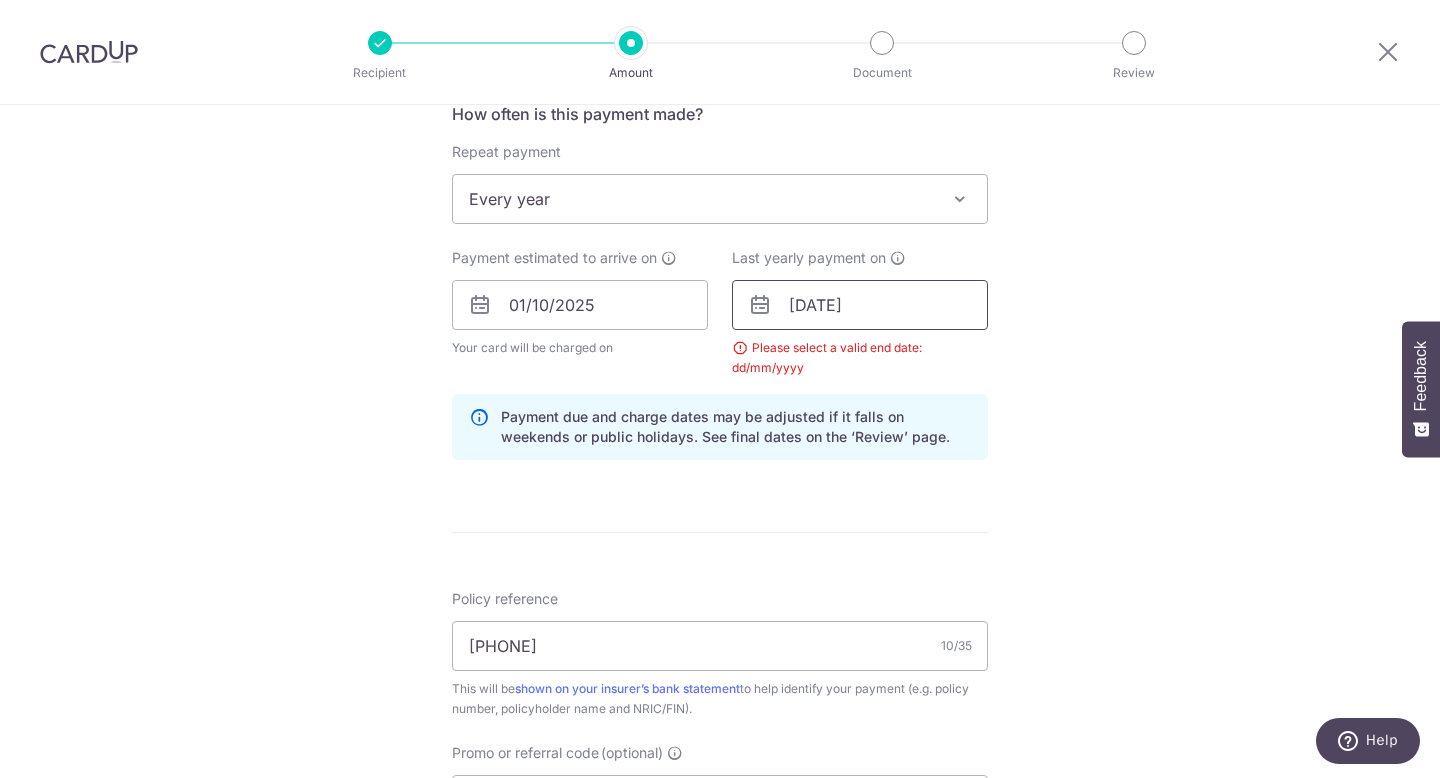 click on "[DATE]" at bounding box center (860, 305) 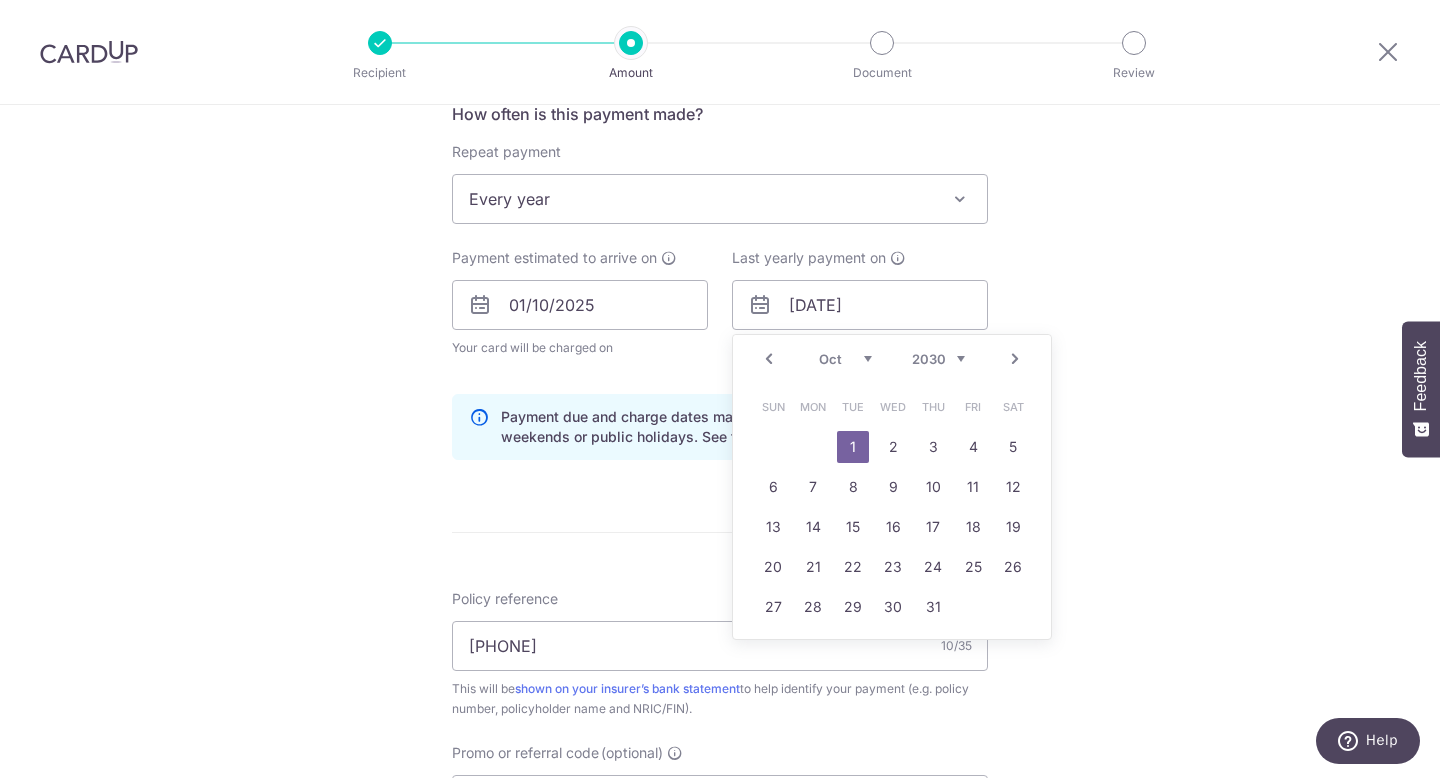 click on "2025 2026 2027 2028 2029 2030 2031 2032 2033 2034 2035" at bounding box center [938, 359] 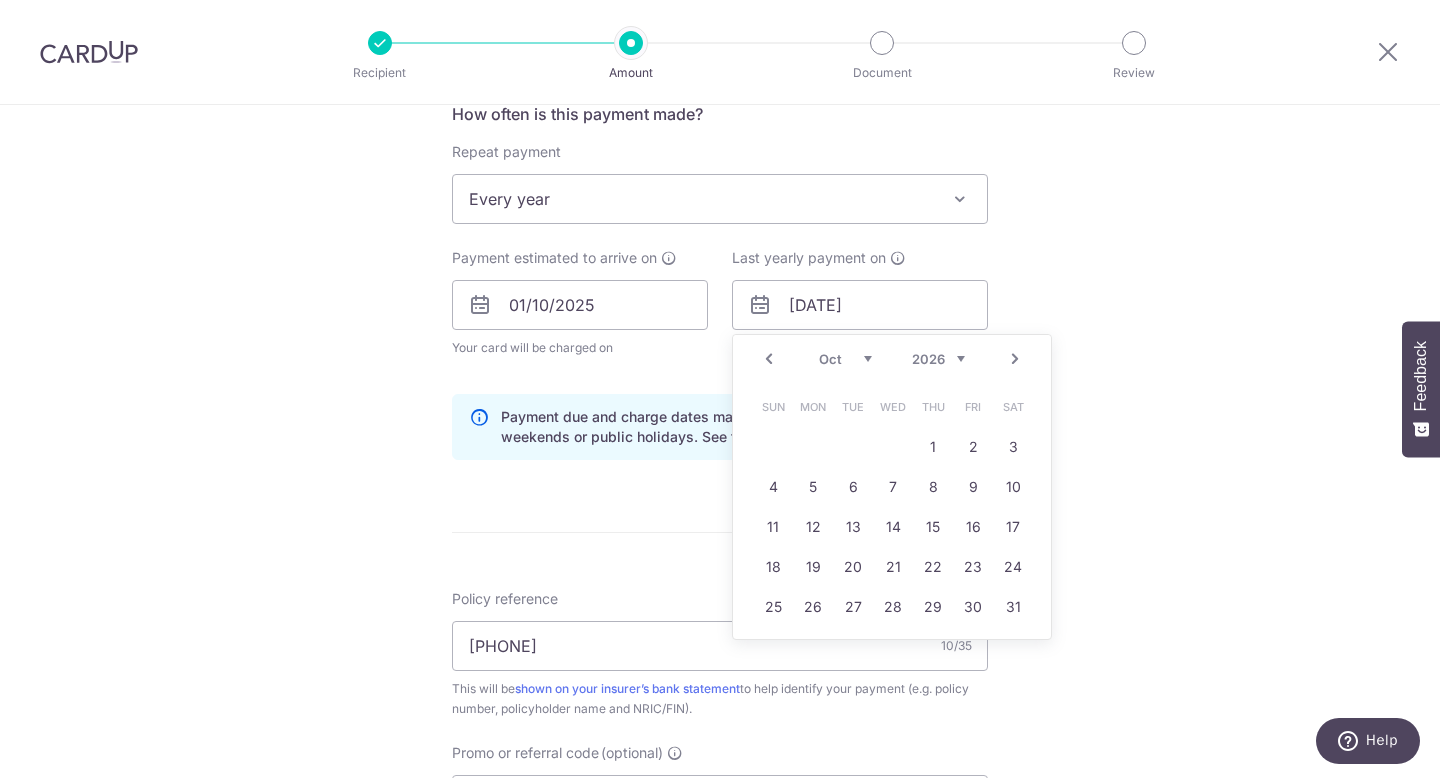 click on "2025 2026 2027 2028 2029 2030 2031 2032 2033 2034 2035" at bounding box center (938, 359) 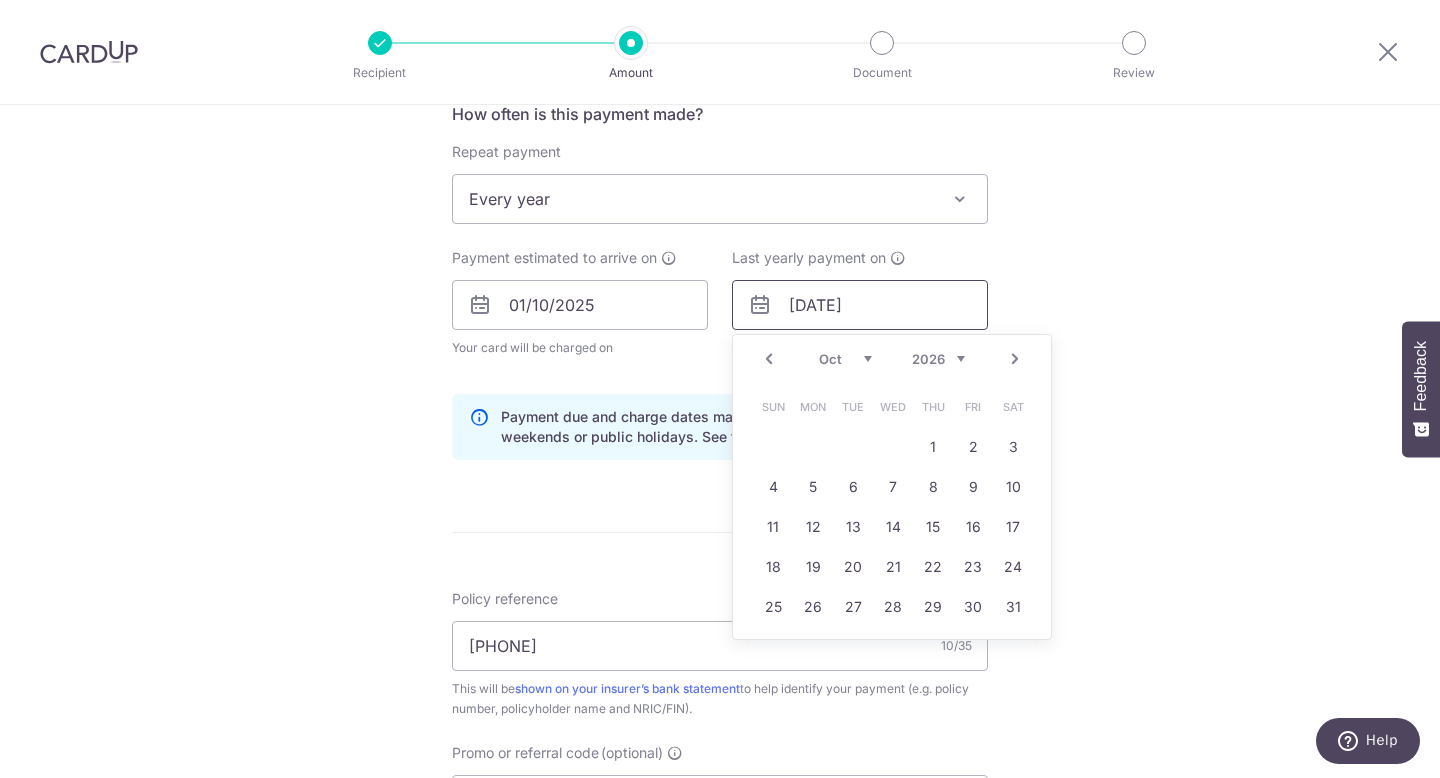 click on "[DATE]" at bounding box center [860, 305] 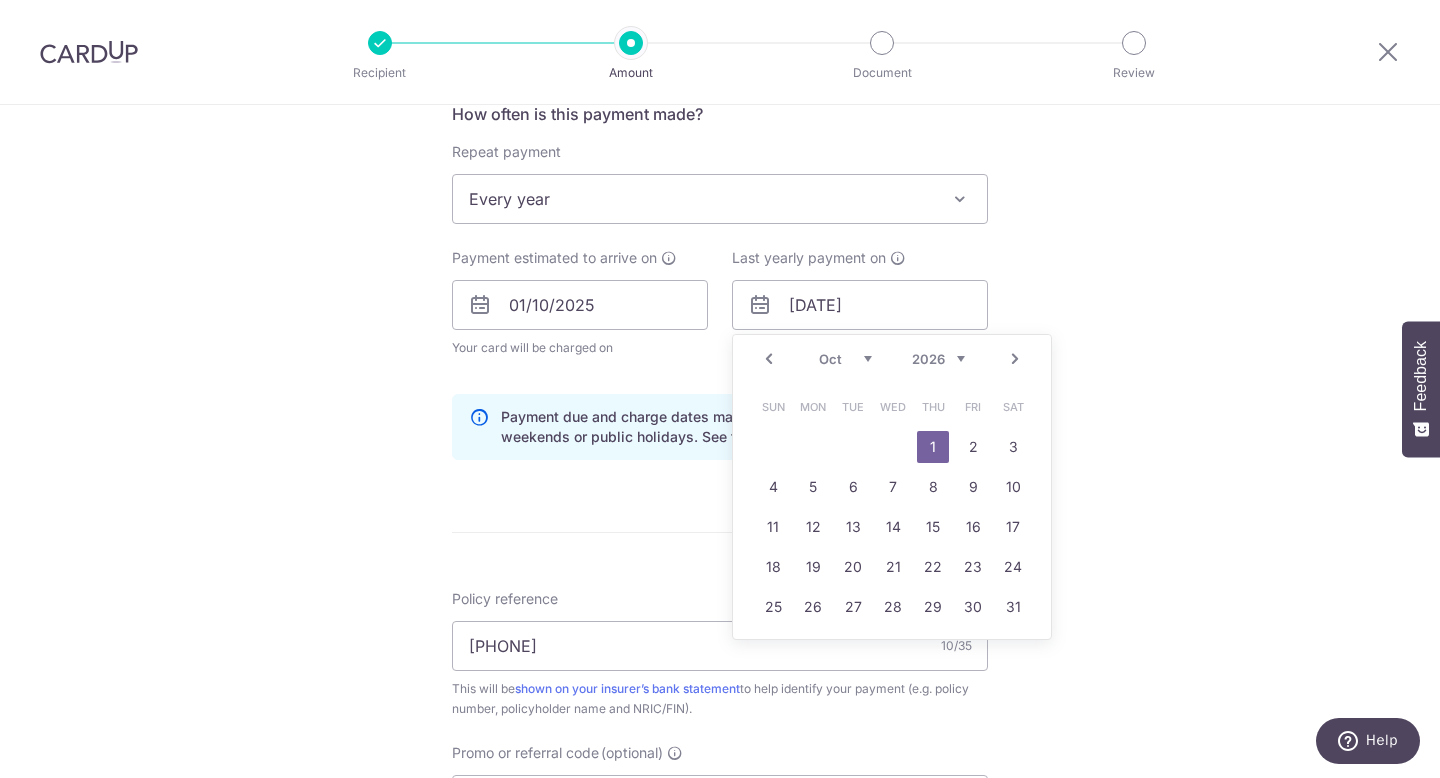 click on "Tell us more about your payment
Enter payment amount
SGD
928.29
928.29
Select Card
**** 3269
Add credit card
Your Cards
**** 3269
Secure 256-bit SSL
Text
New card details
Card
Secure 256-bit SSL" at bounding box center [720, 283] 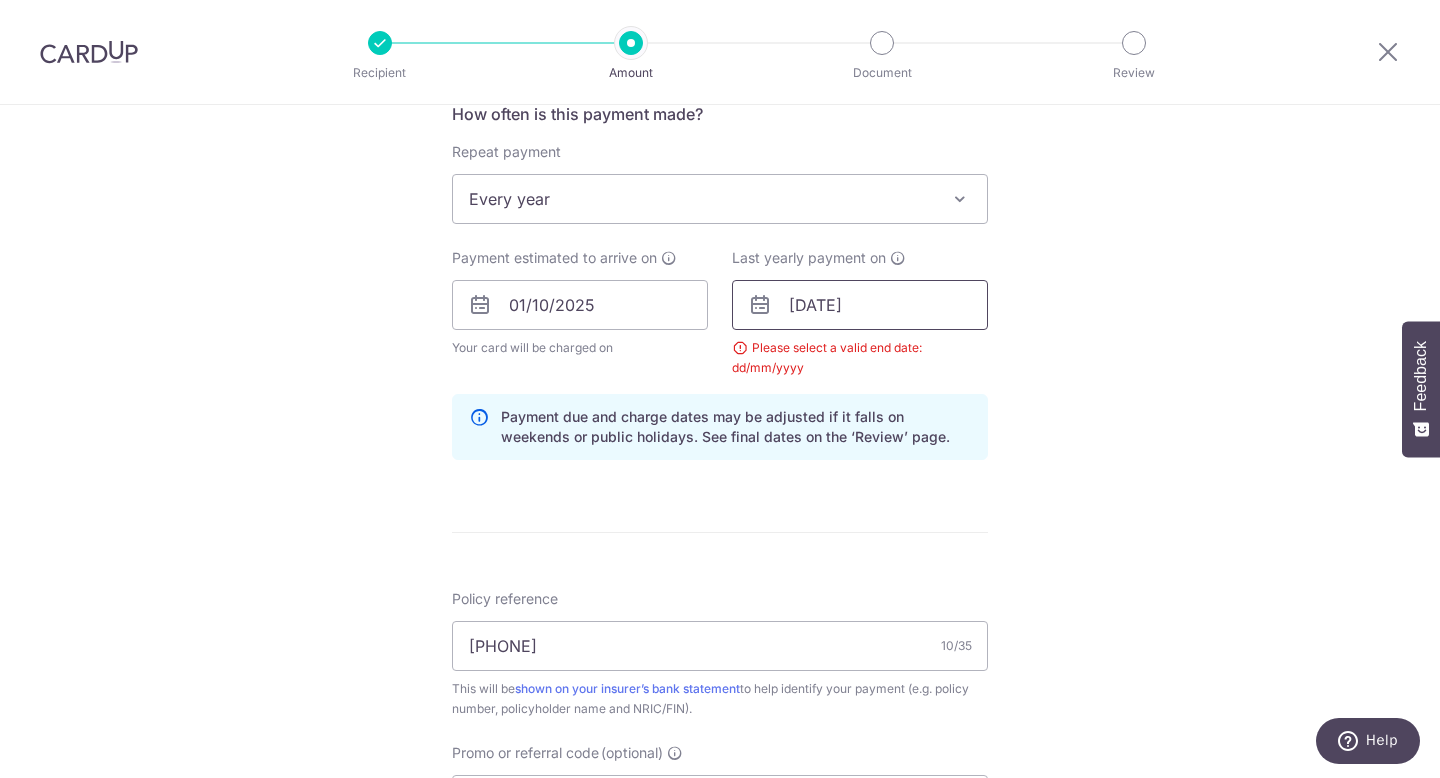 click on "[DATE]" at bounding box center (860, 305) 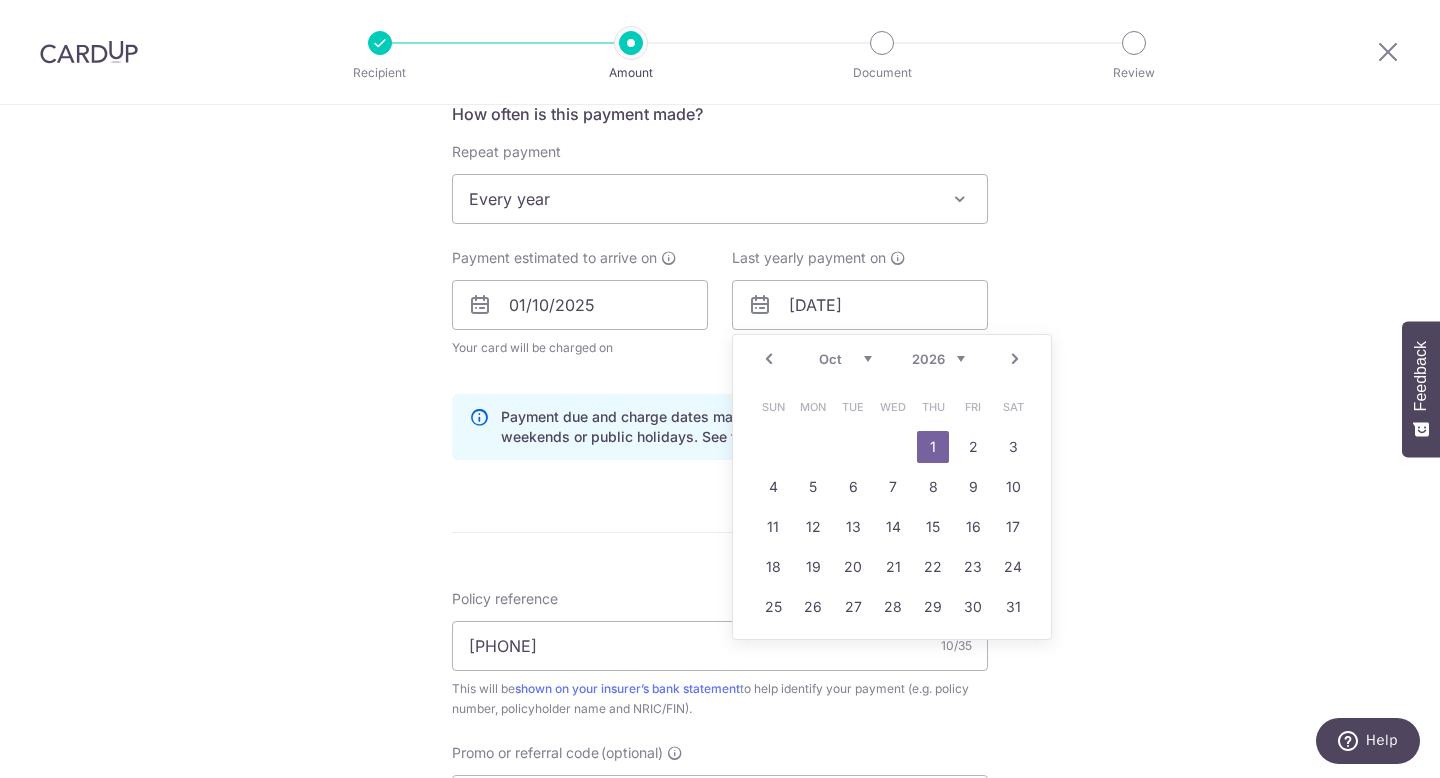 click on "2025 2026 2027 2028 2029 2030 2031 2032 2033 2034 2035" at bounding box center (938, 359) 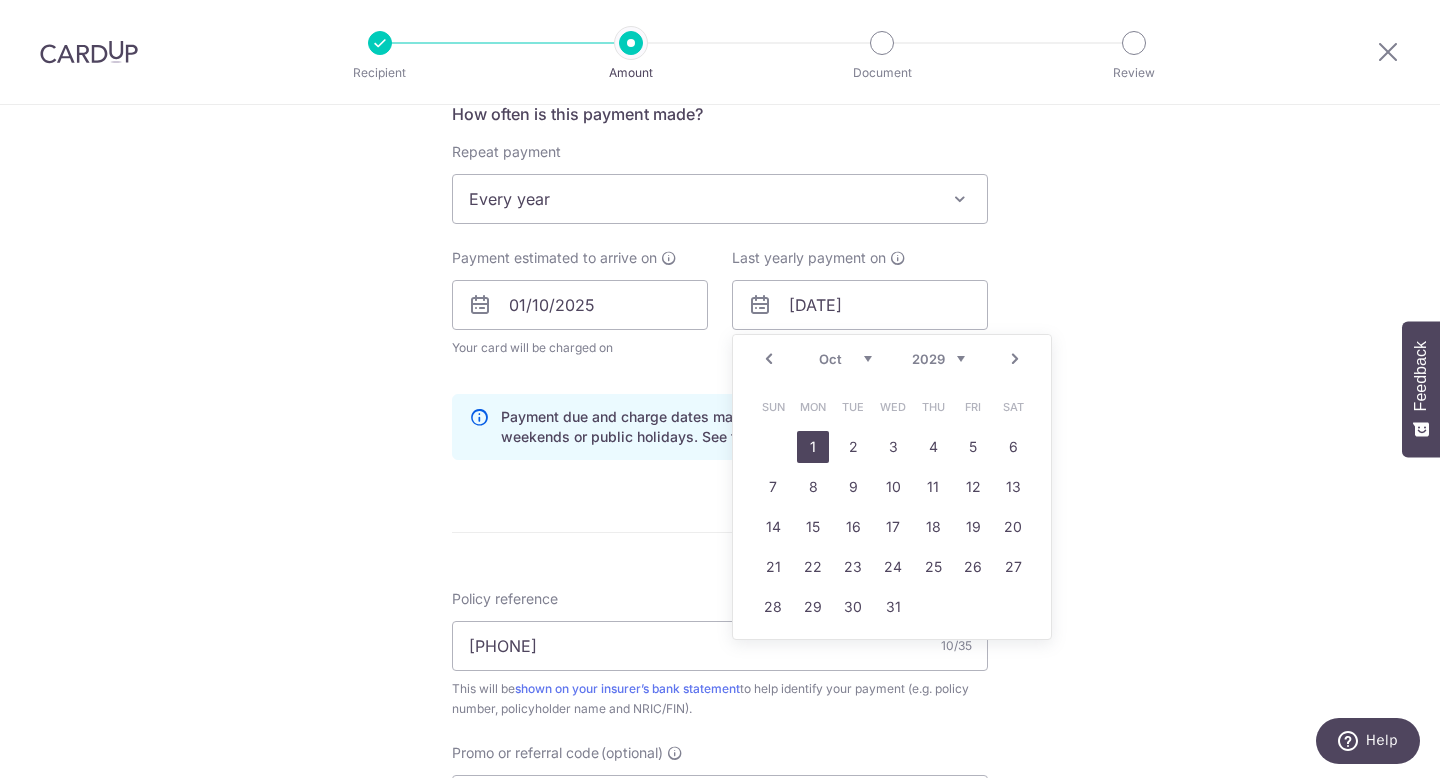 click on "1" at bounding box center [813, 447] 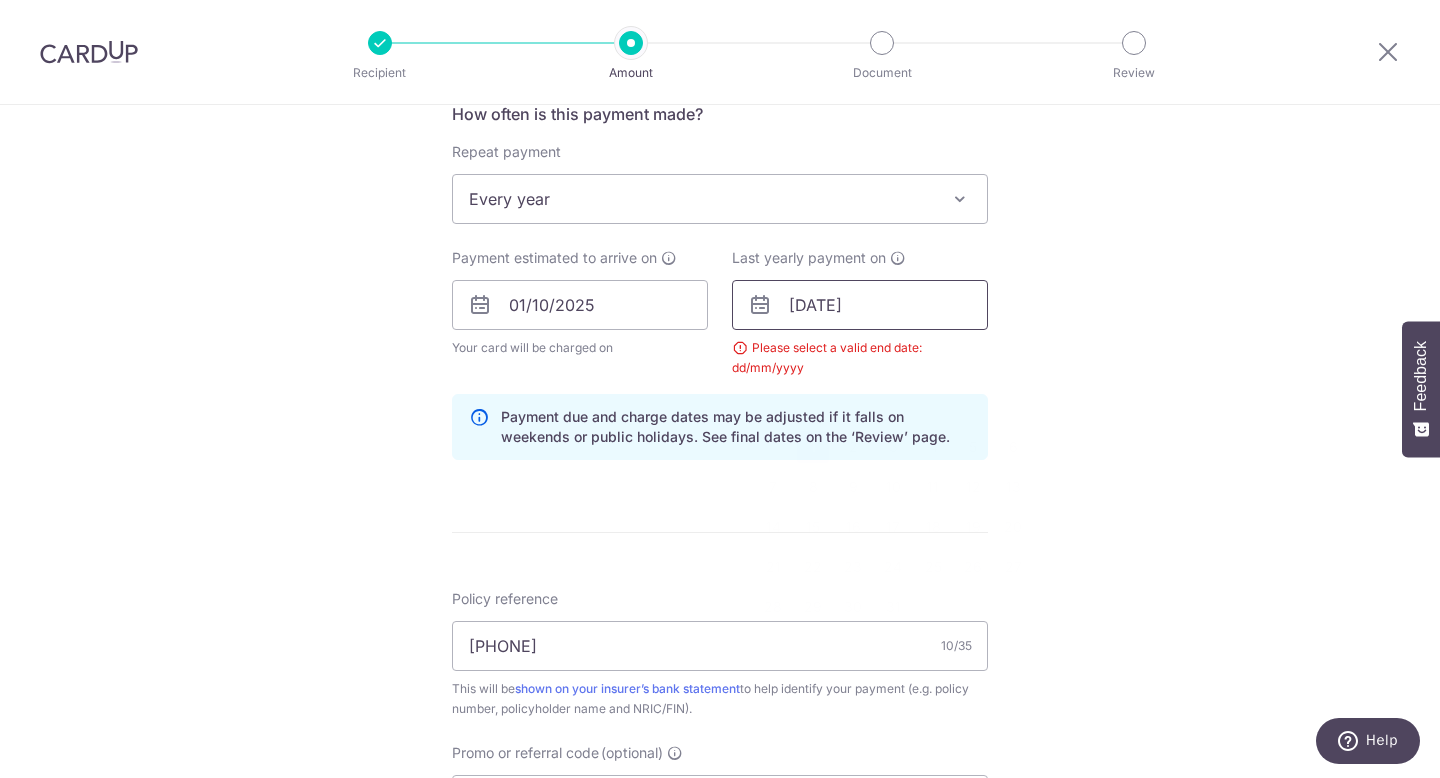 click on "[DATE]" at bounding box center (860, 305) 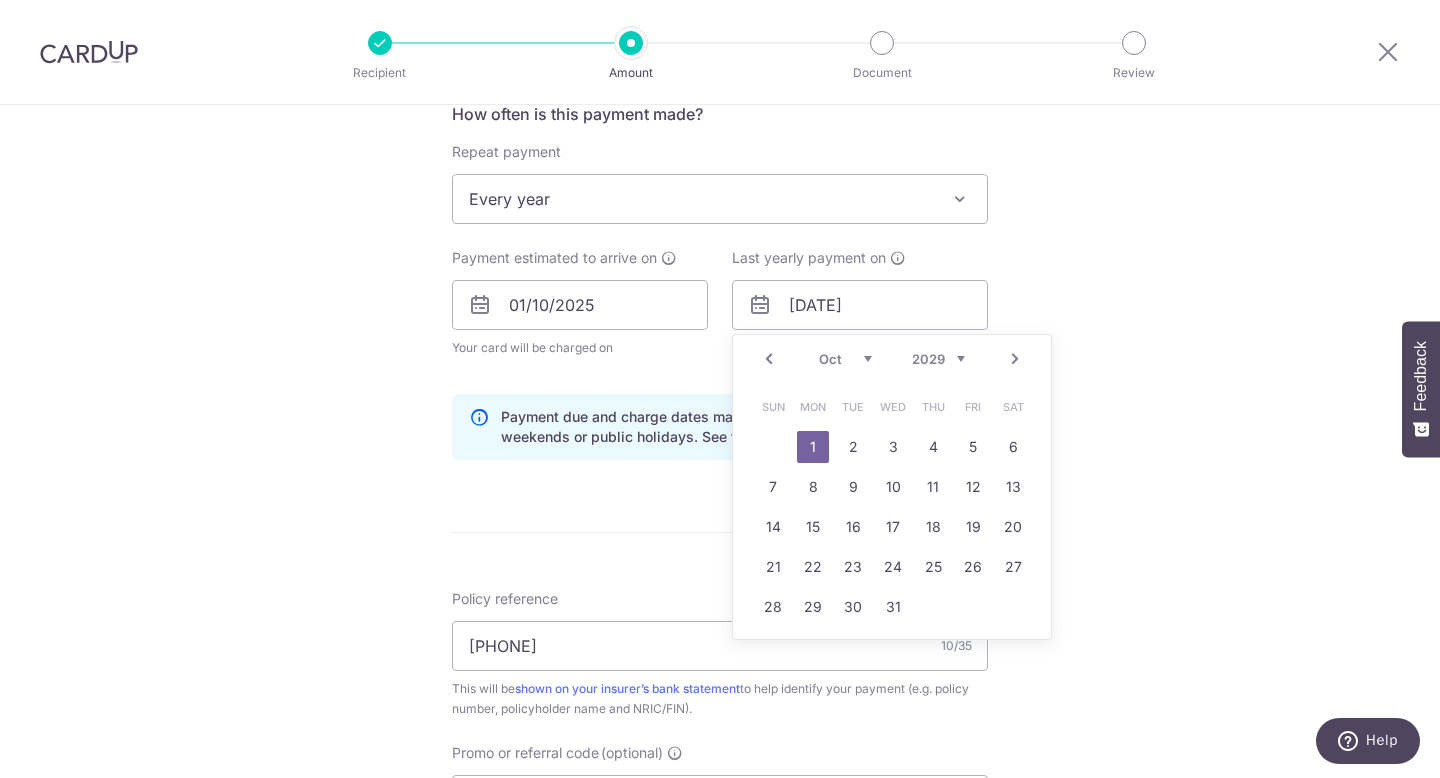 click on "2025 2026 2027 2028 2029 2030 2031 2032 2033 2034 2035" at bounding box center [938, 359] 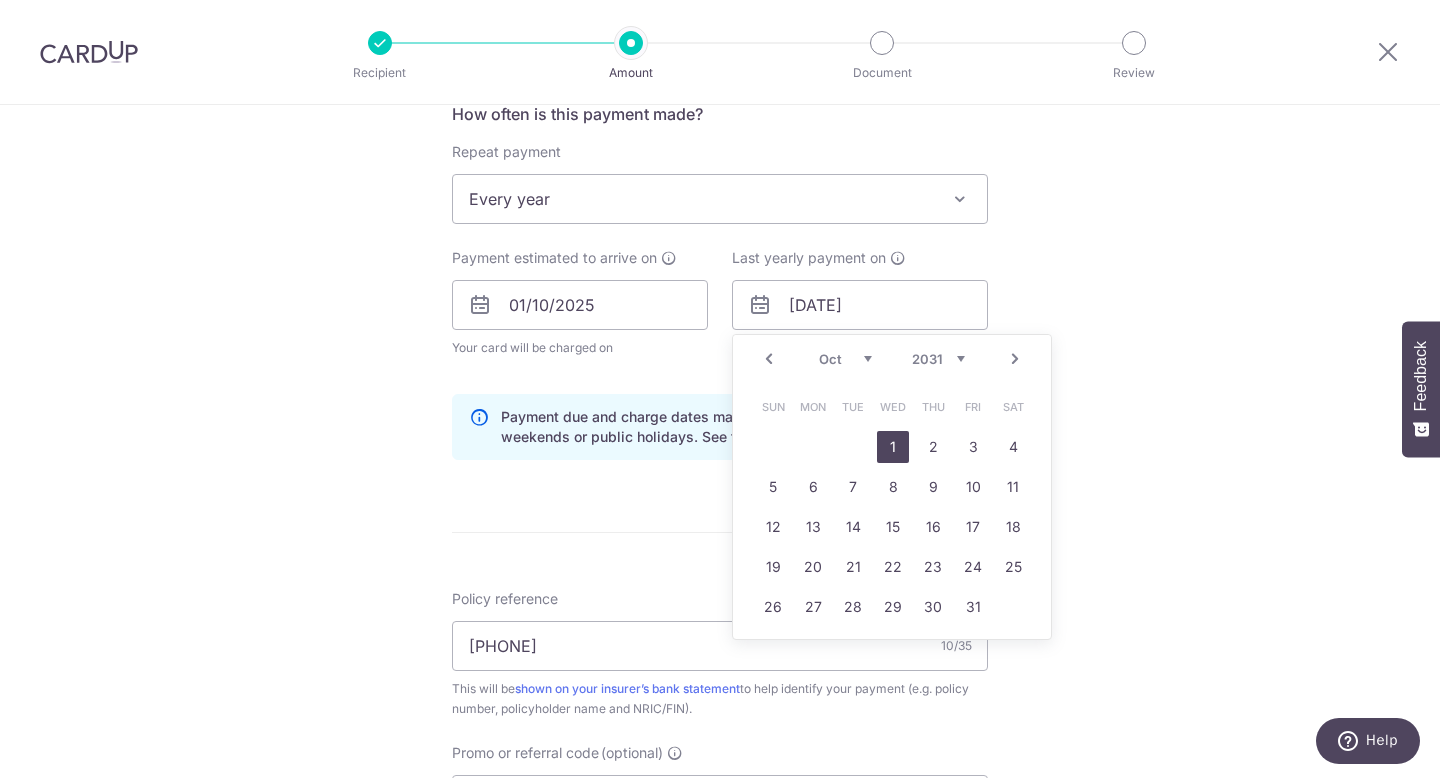 click on "1" at bounding box center (893, 447) 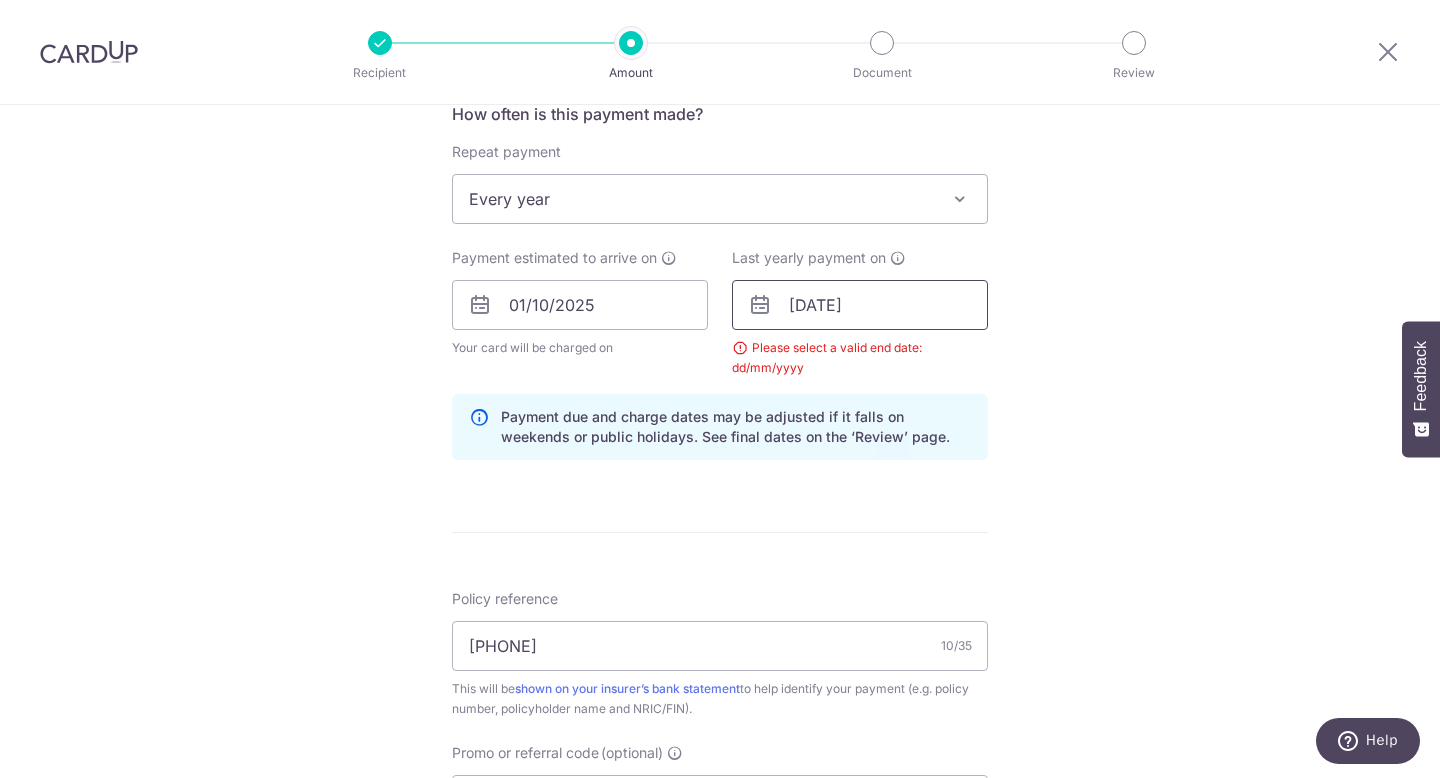 click on "[DATE]" at bounding box center [860, 305] 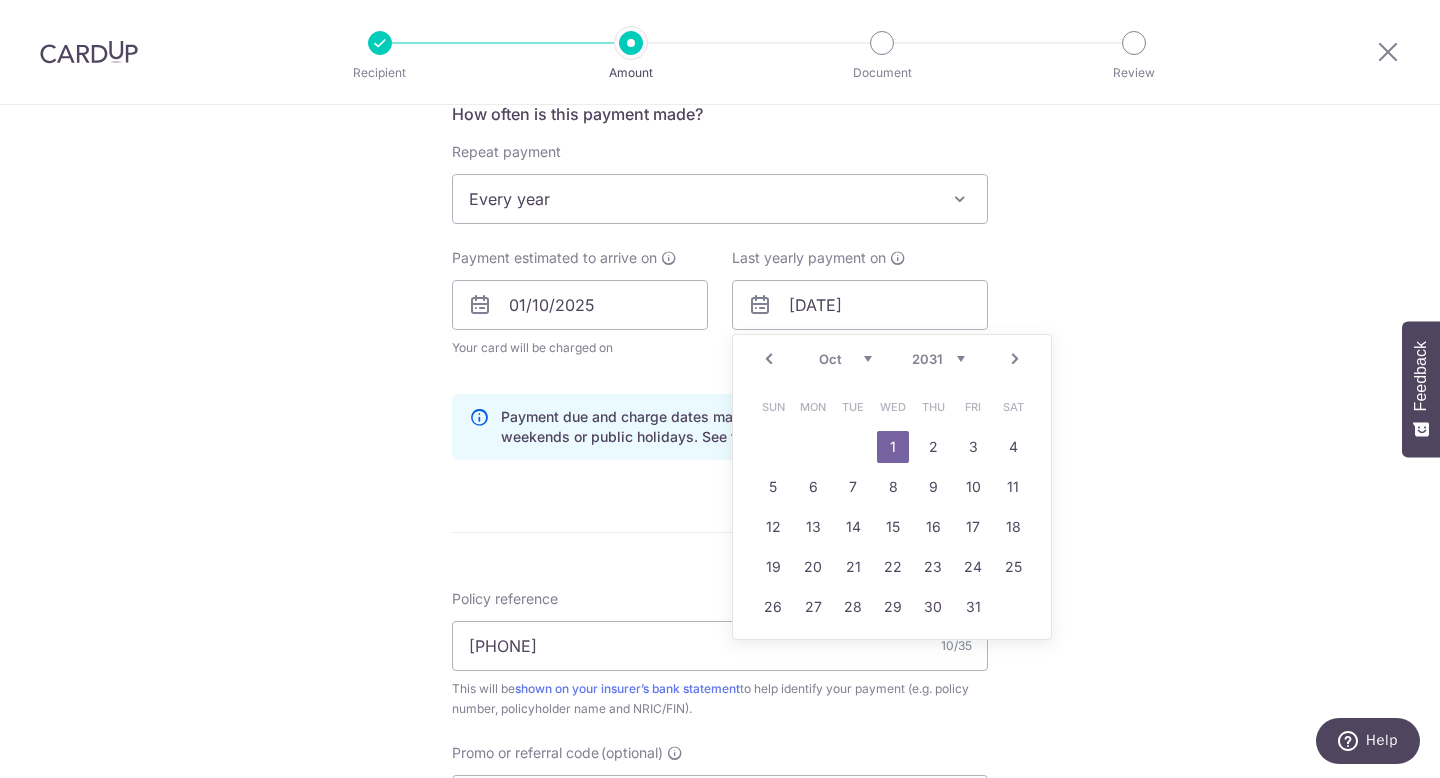 click on "Jan Feb Mar Apr May Jun Jul Aug Sep Oct Nov Dec 2025 2026 2027 2028 2029 2030 2031 2032 2033 2034 2035" at bounding box center (892, 359) 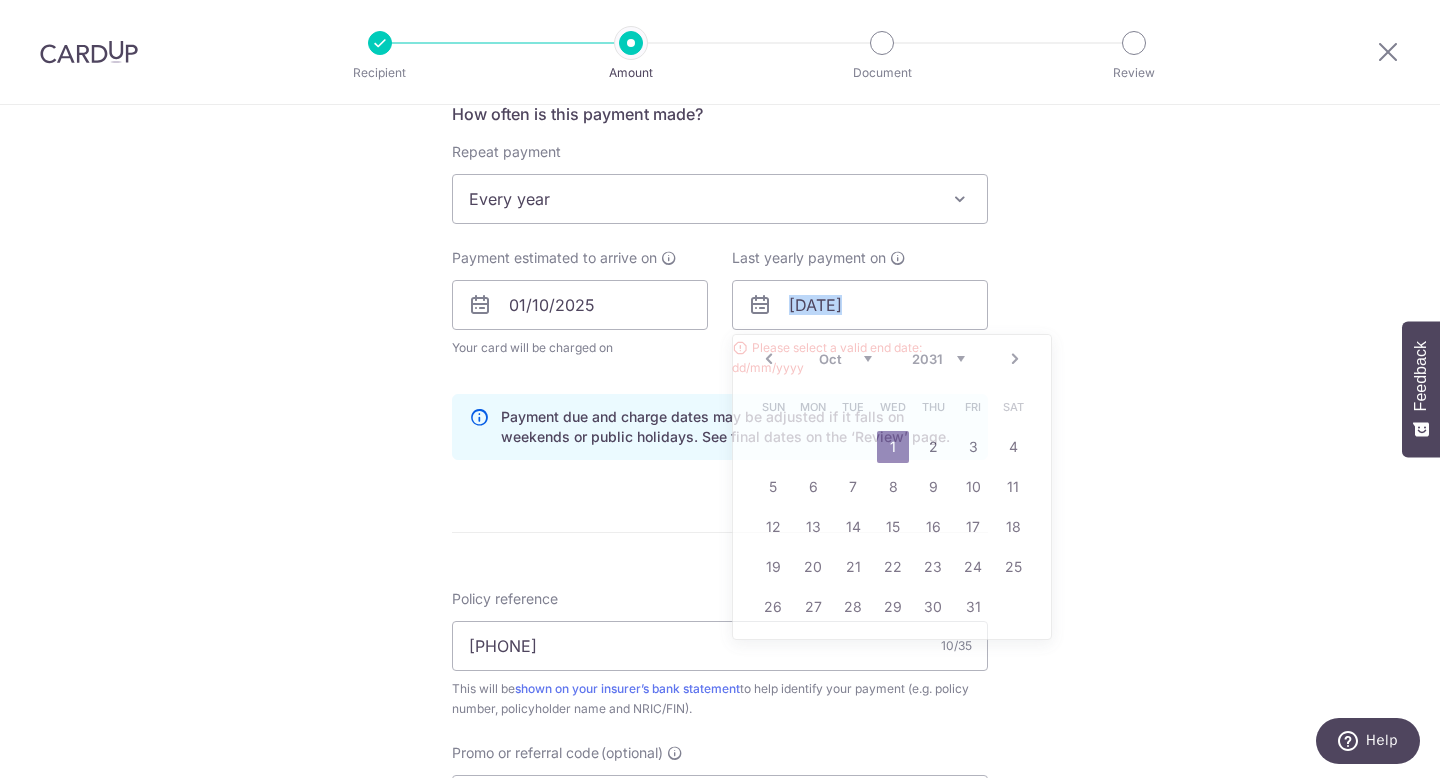 click on "Tell us more about your payment
Enter payment amount
SGD
928.29
928.29
Select Card
**** 3269
Add credit card
Your Cards
**** 3269
Secure 256-bit SSL
Text
New card details
Card
Secure 256-bit SSL" at bounding box center (720, 283) 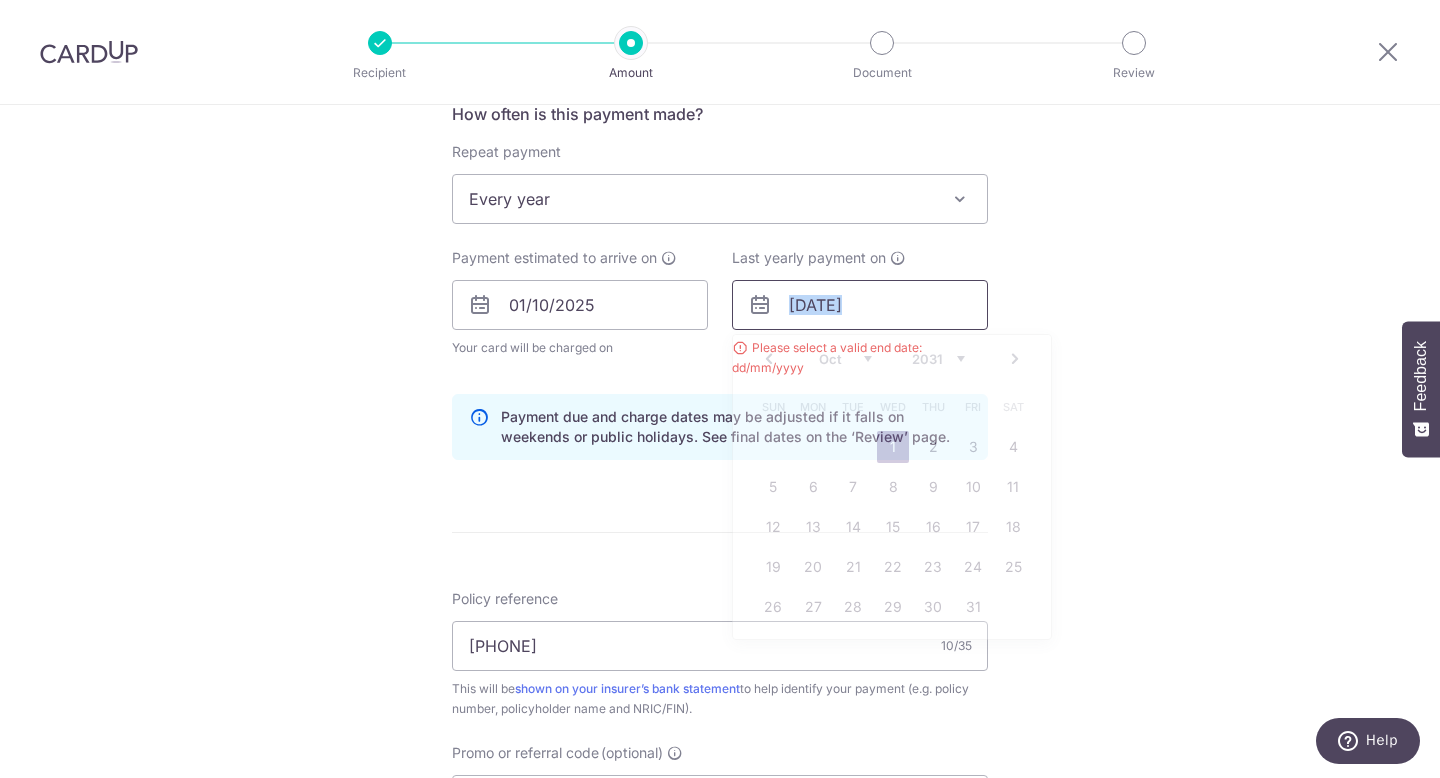 click on "[DATE]" at bounding box center [860, 305] 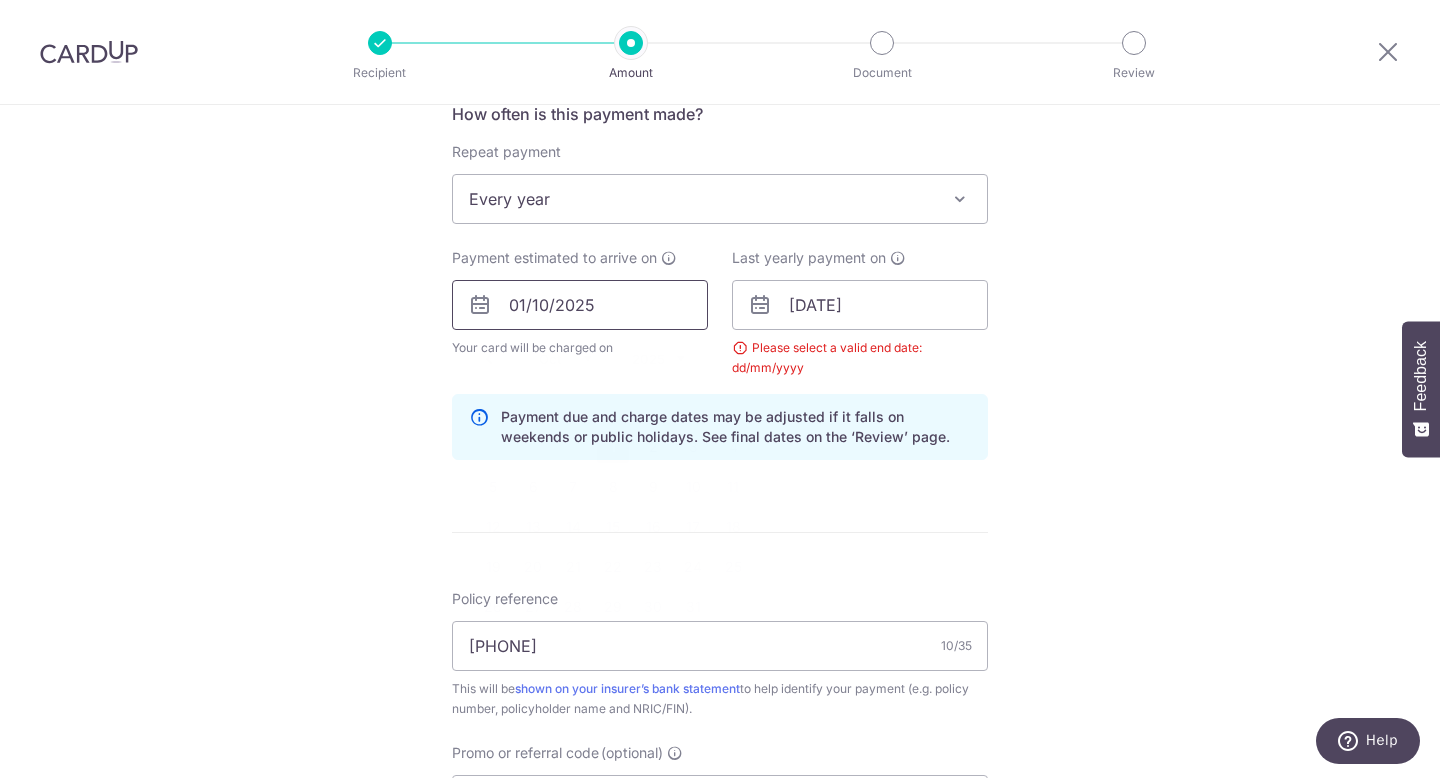 click on "01/10/2025" at bounding box center [580, 305] 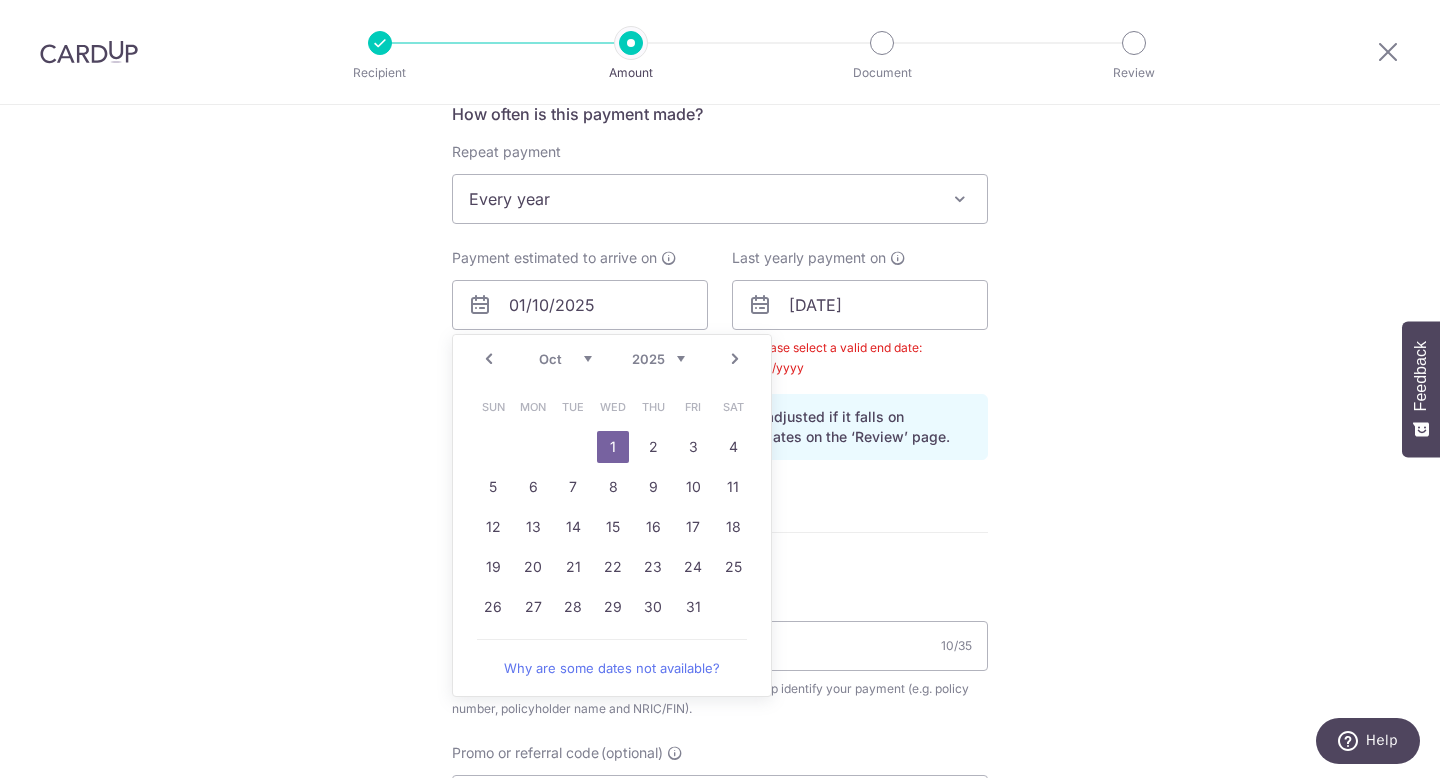 click on "Why are some dates not available?" at bounding box center (612, 668) 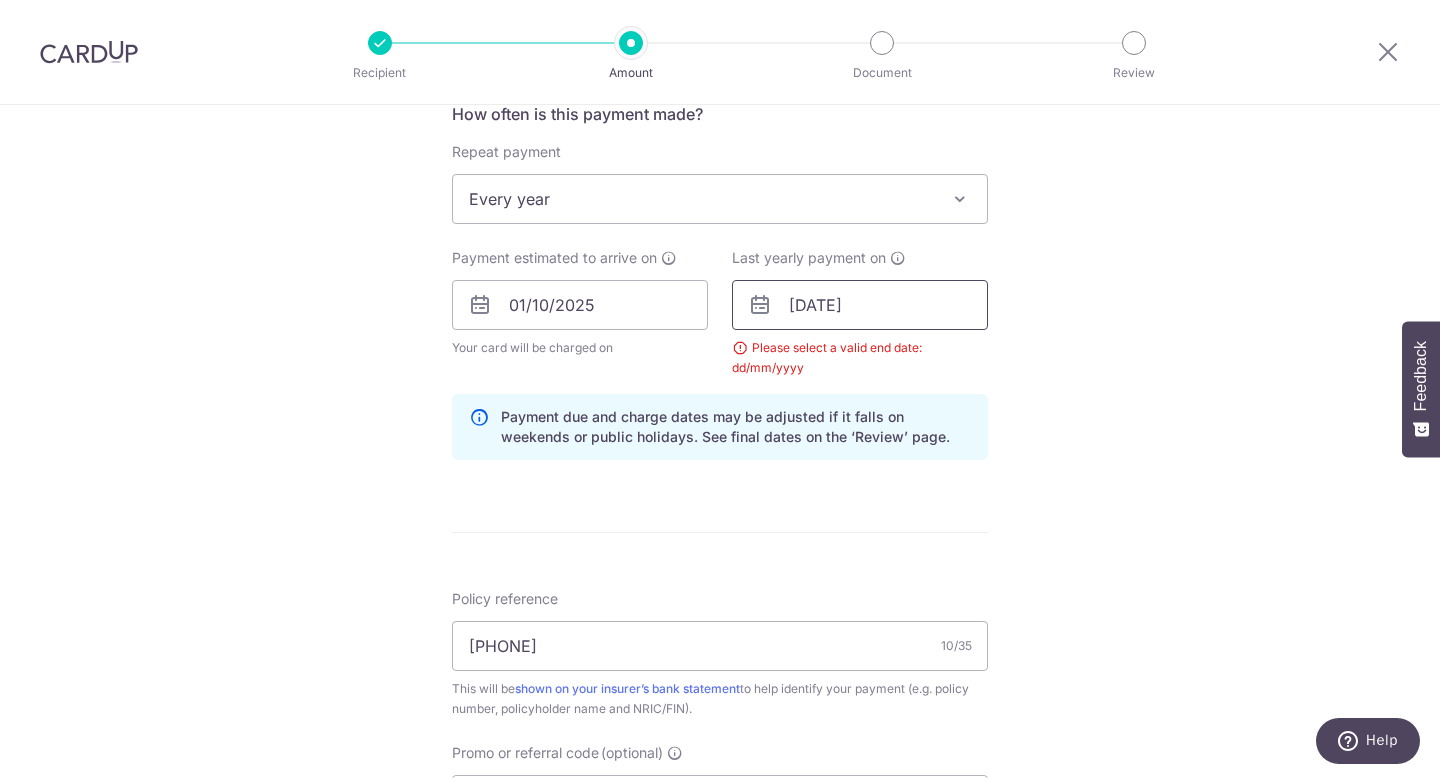 click on "[DATE]" at bounding box center (860, 305) 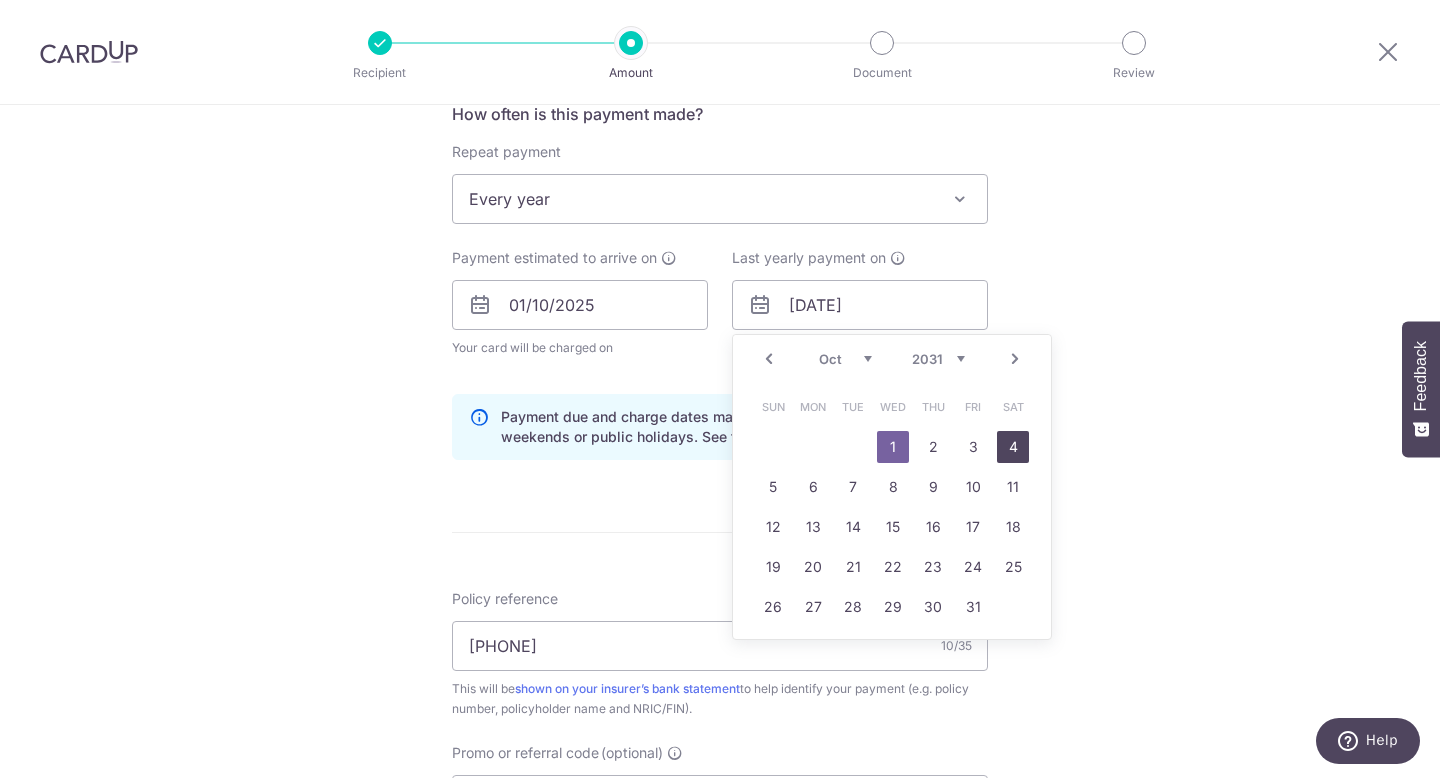click on "4" at bounding box center (1013, 447) 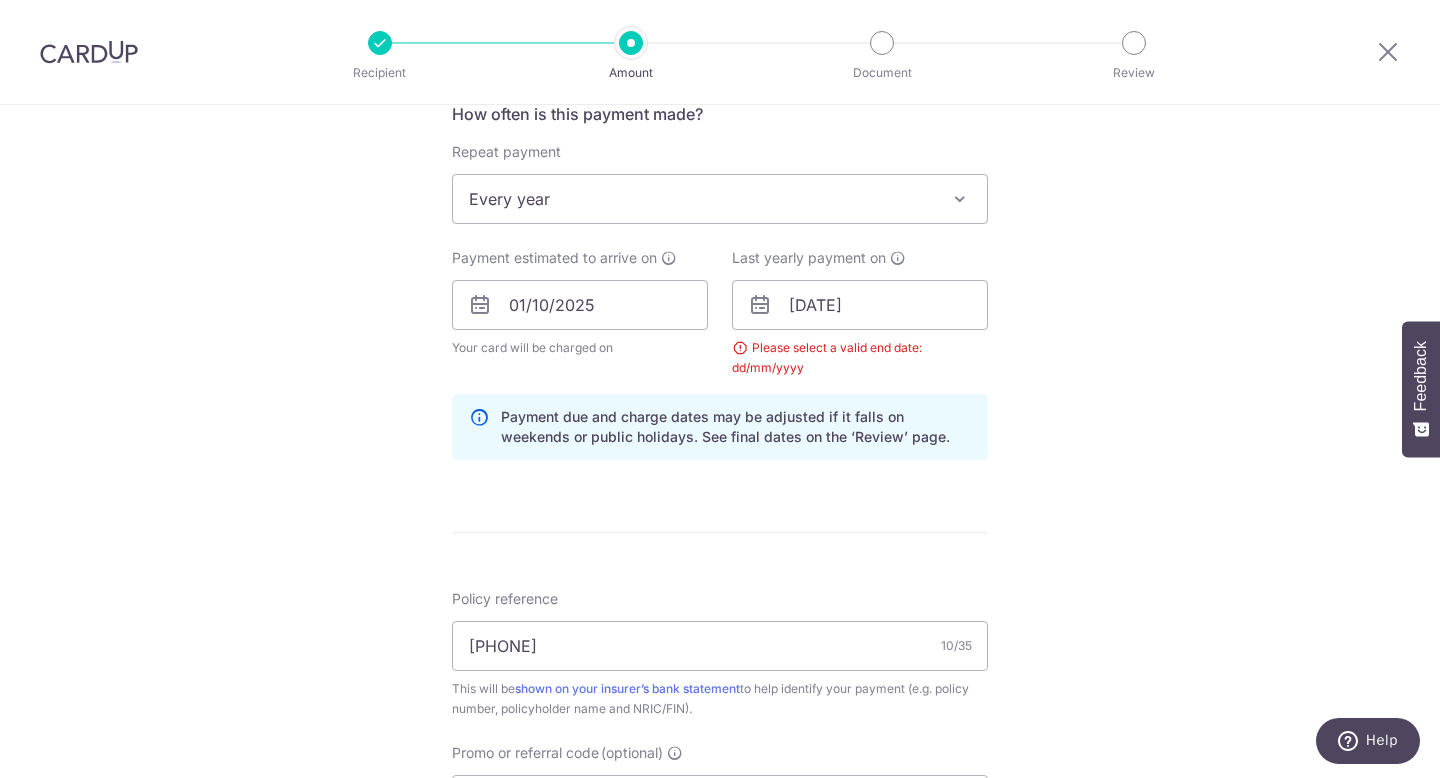 click on "Please select a valid end date: dd/mm/yyyy" at bounding box center (860, 358) 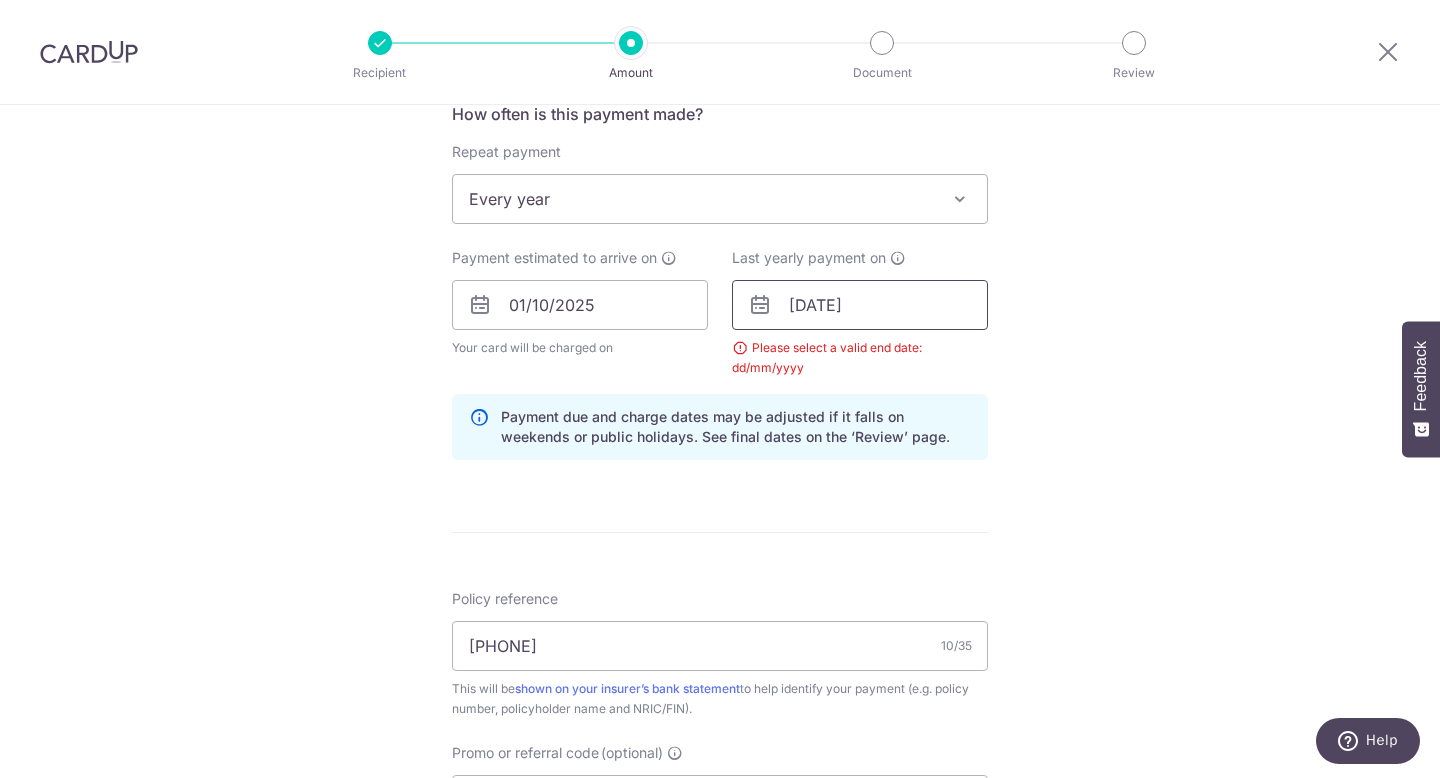 click on "[DATE]" at bounding box center (860, 305) 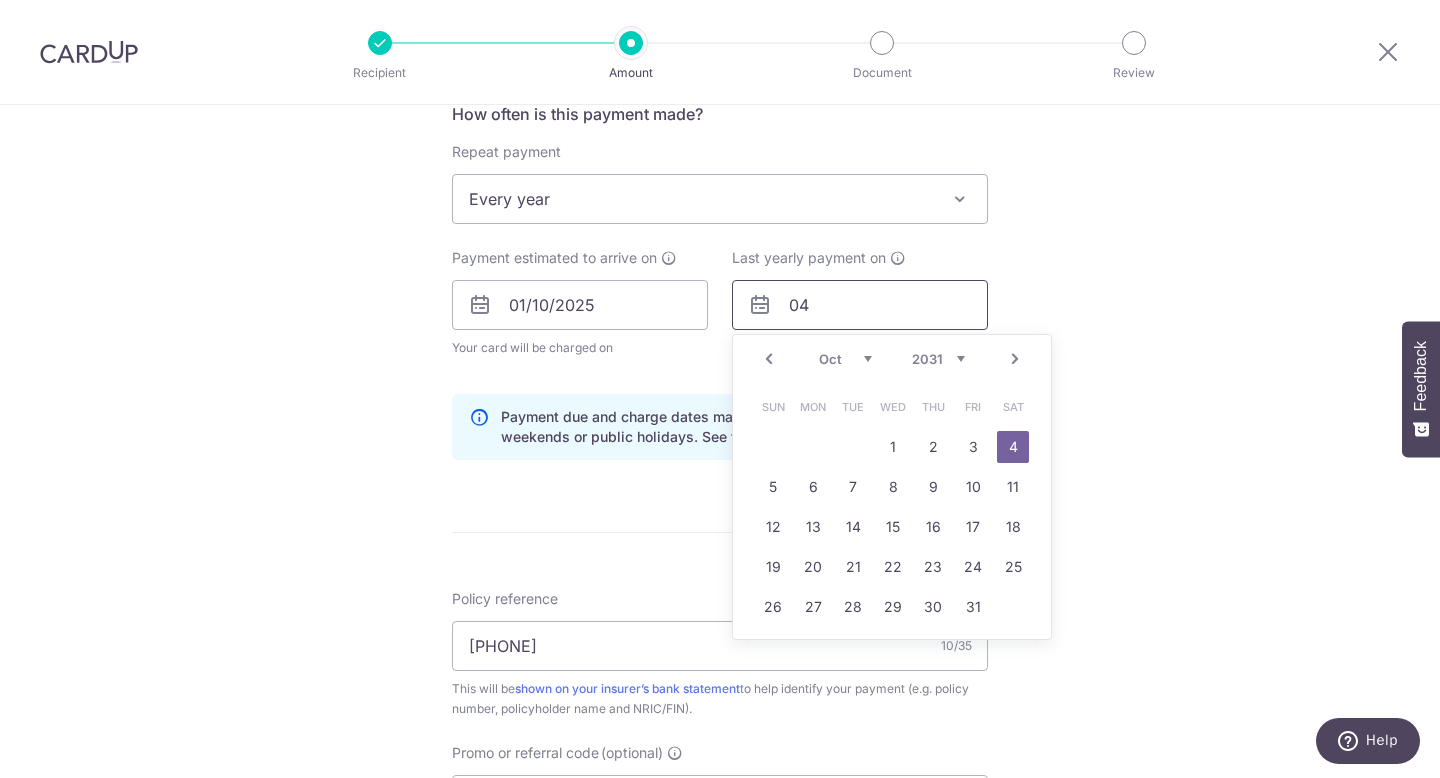type on "0" 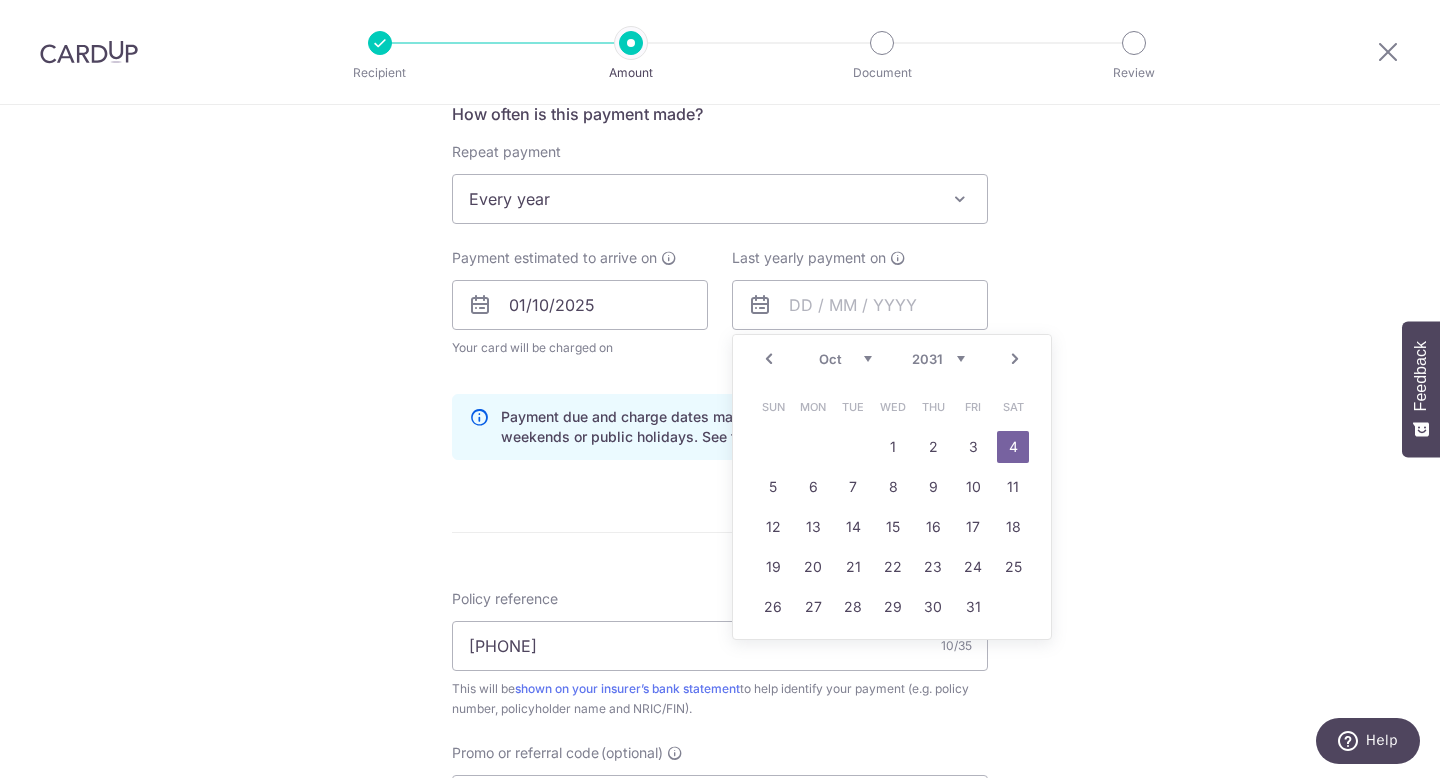 click on "2025 2026 2027 2028 2029 2030 2031 2032 2033 2034 2035" at bounding box center (938, 359) 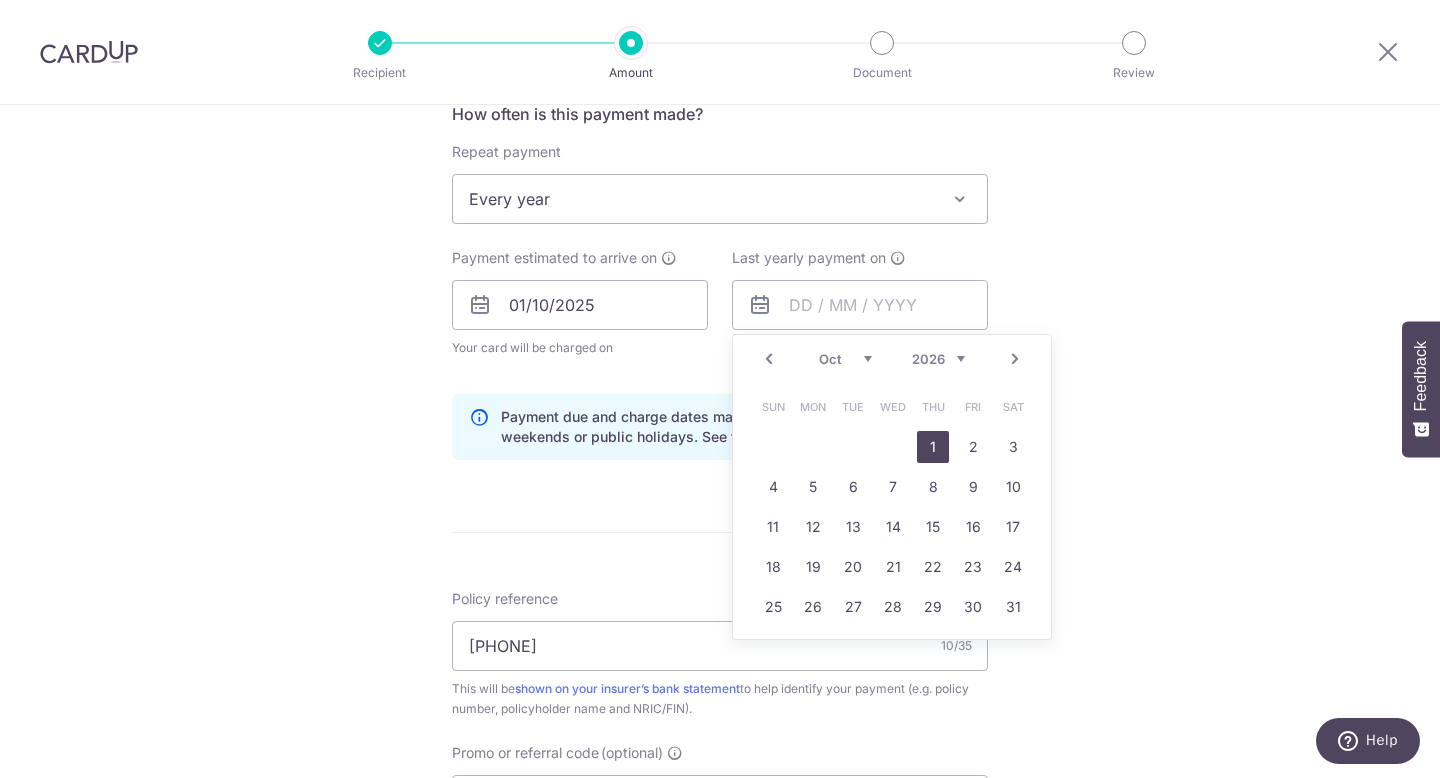 click on "1" at bounding box center (933, 447) 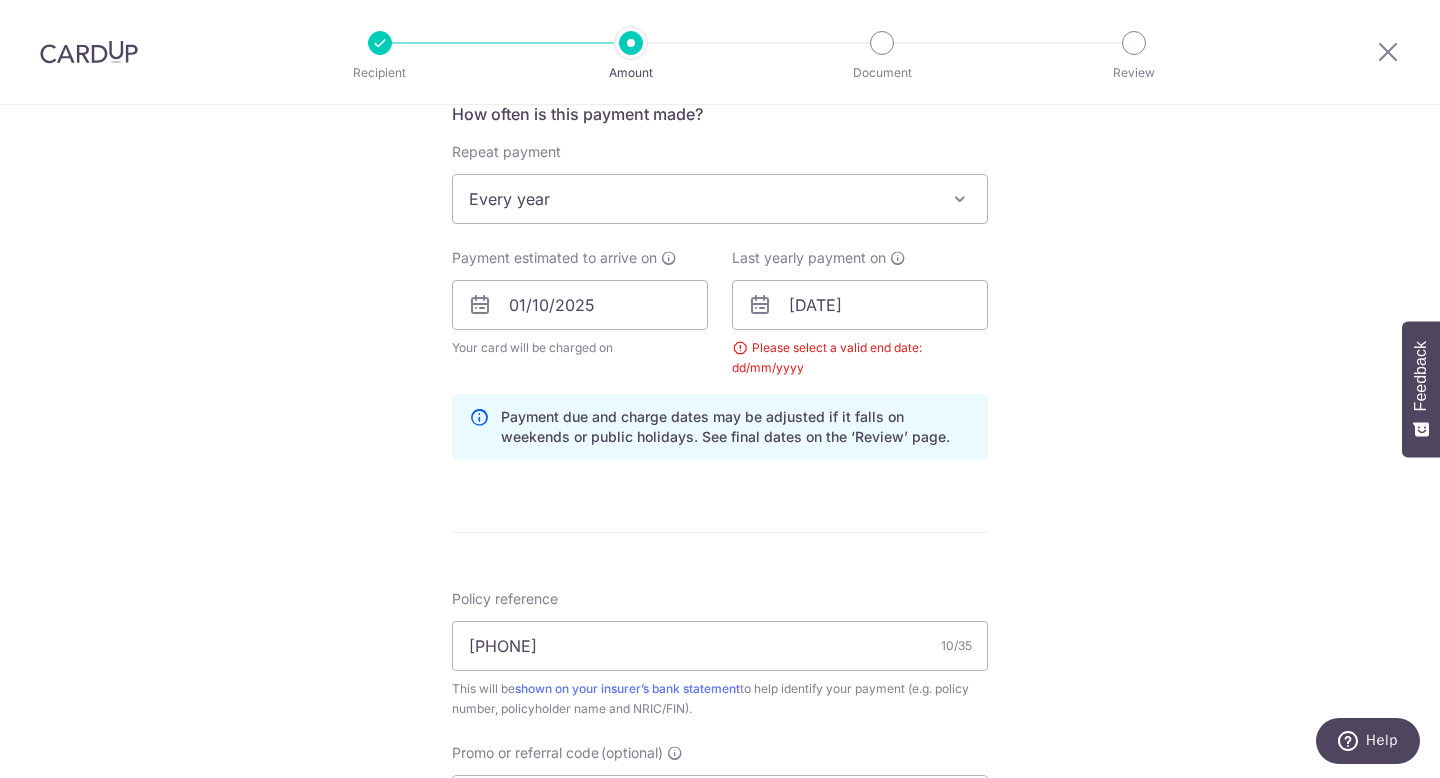 click on "Last yearly payment on
[DATE]
Prev Next Jan Feb Mar Apr May Jun Jul Aug Sep Oct Nov Dec 2025 2026 2027 2028 2029 2030 2031 2032 2033 2034 2035 Sun Mon Tue Wed Thu Fri Sat         1 2 3 4 5 6 7 8 9 10 11 12 13 14 15 16 17 18 19 20 21 22 23 24 25 26 27 28 29 30 31
Please select a valid end date: dd/mm/yyyy" at bounding box center (860, 313) 